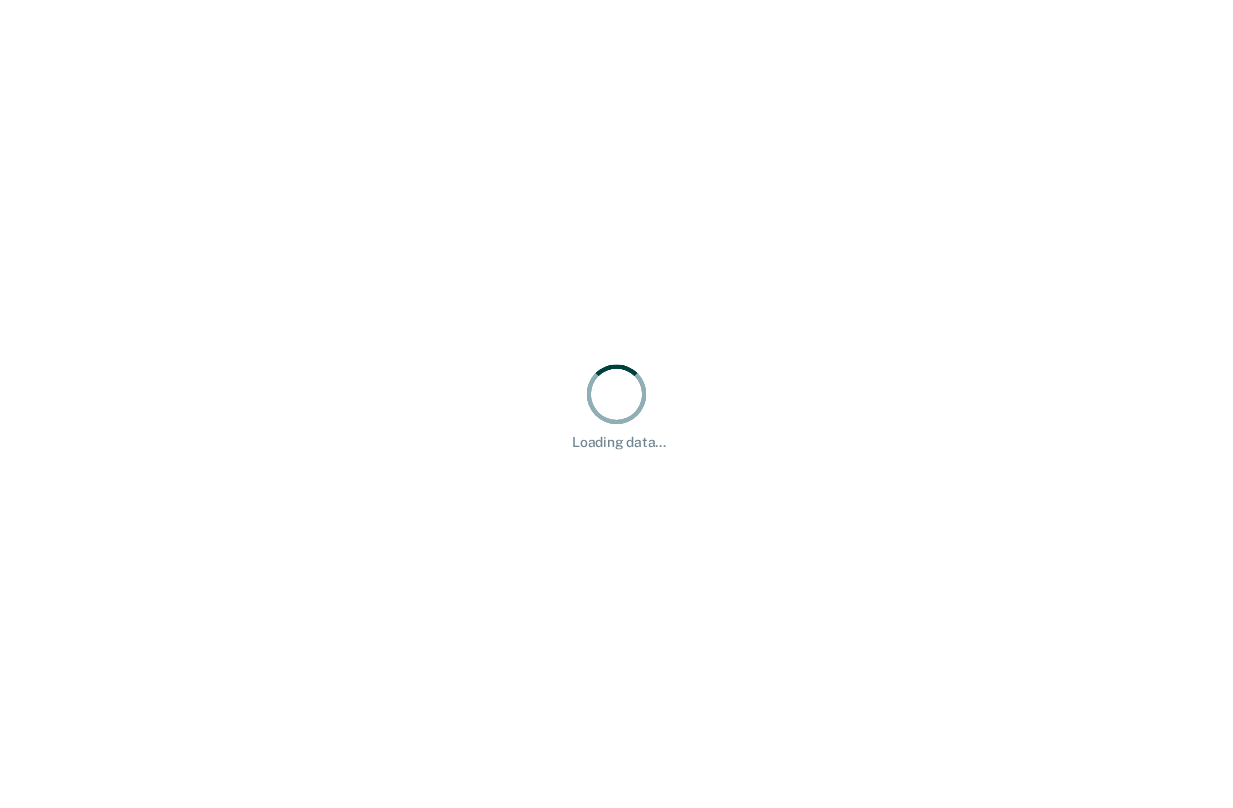 scroll, scrollTop: 0, scrollLeft: 0, axis: both 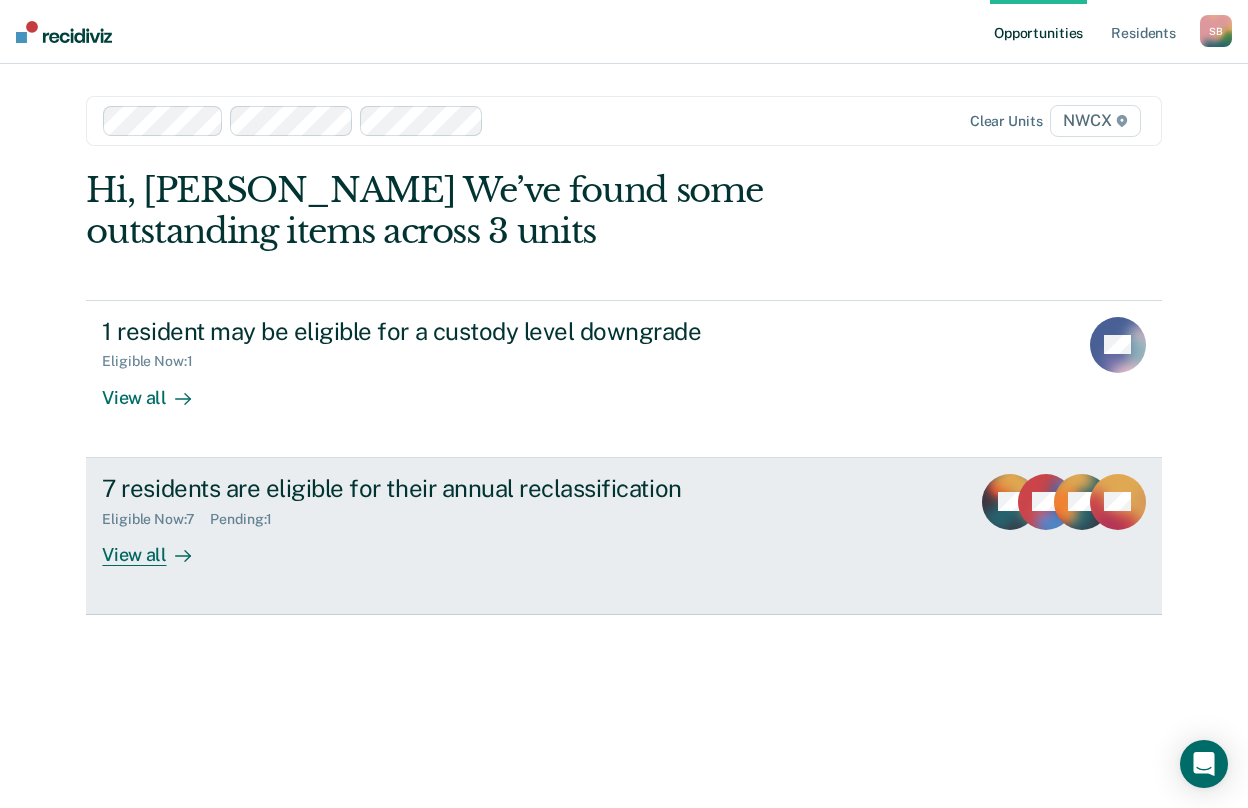 click on "View all" at bounding box center (158, 546) 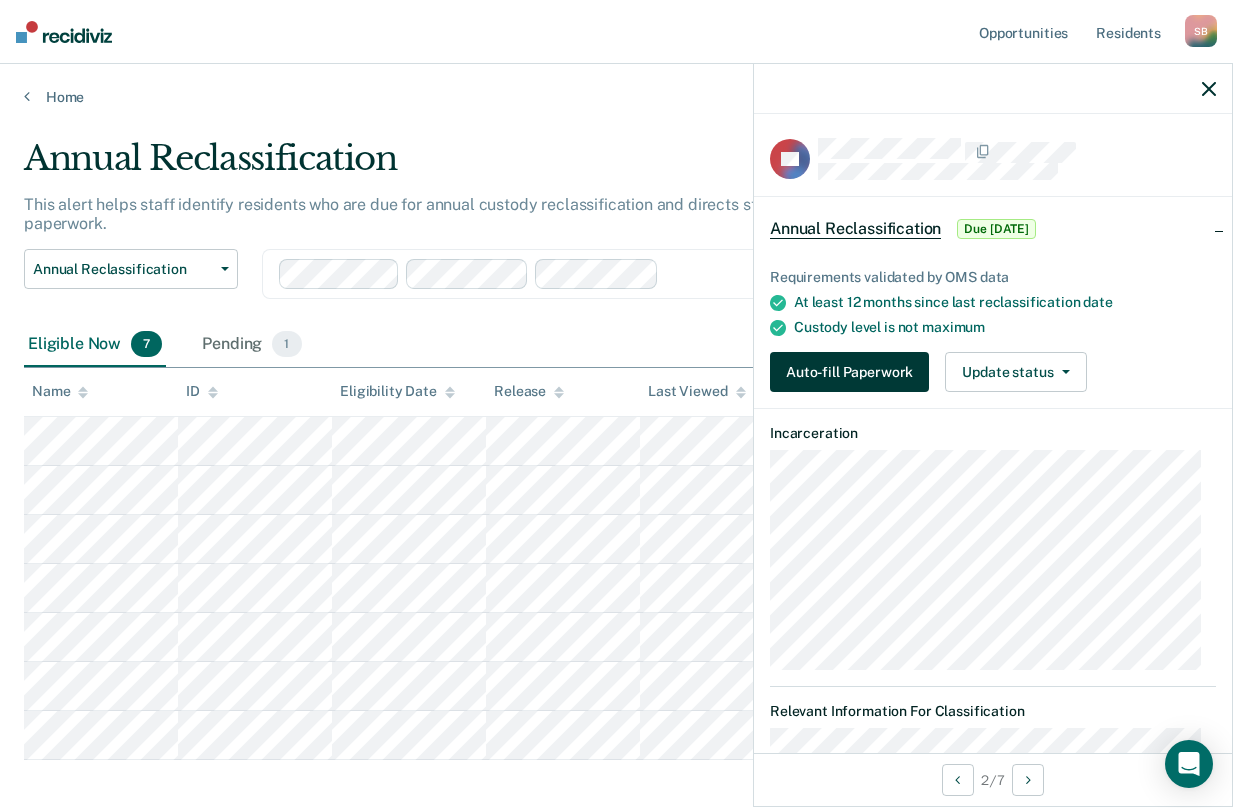 click on "Auto-fill Paperwork" at bounding box center [849, 372] 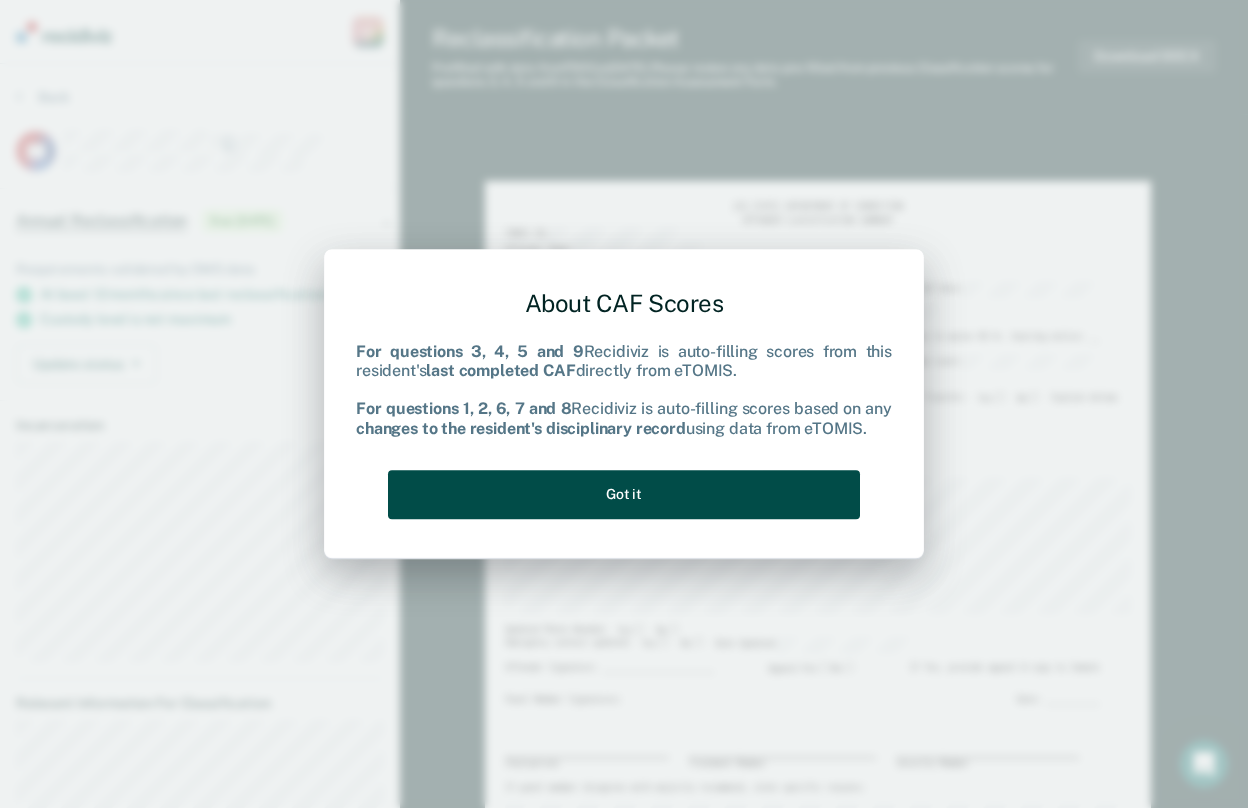 click on "Got it" at bounding box center [624, 494] 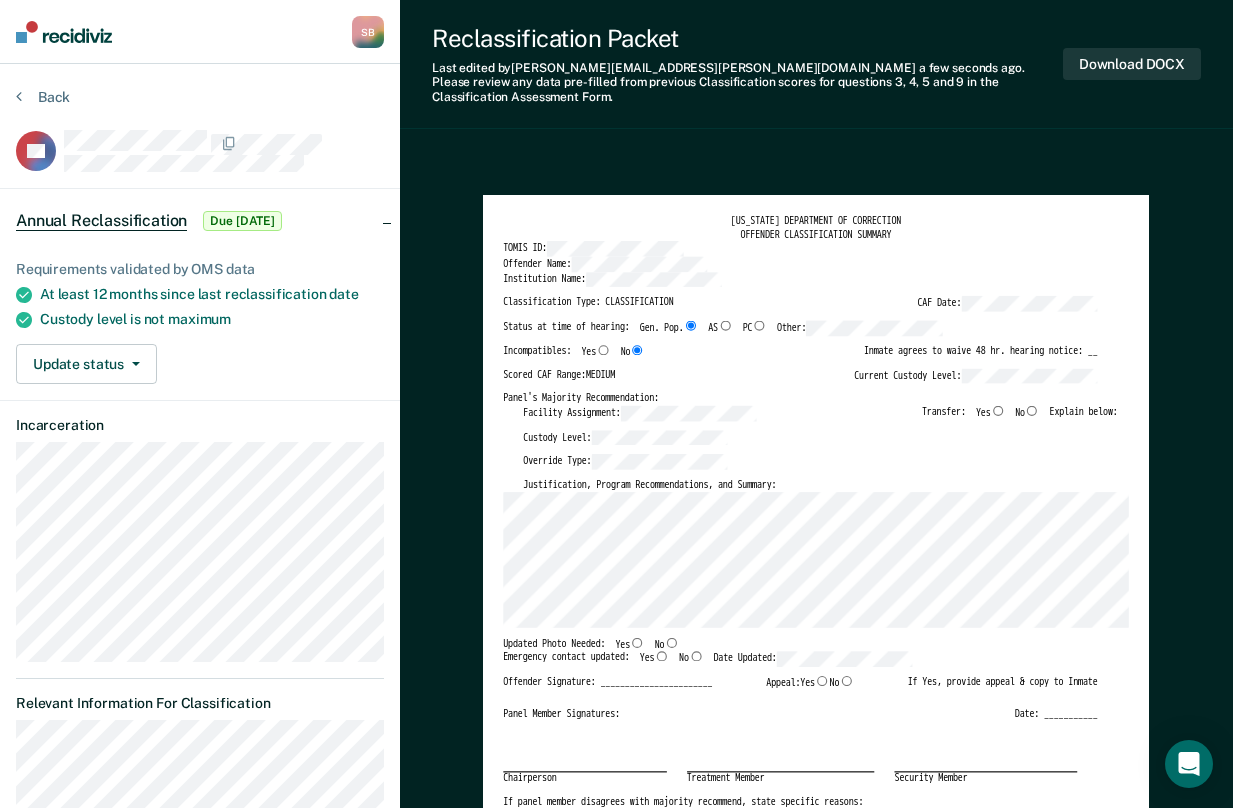 click on "Reclassification Packet Last edited by  [PERSON_NAME][EMAIL_ADDRESS][PERSON_NAME][DOMAIN_NAME]   a few seconds ago . Please review any data pre-filled from previous Classification scores for questions 3, 4, 5 and 9 in the Classification Assessment Form. Download DOCX [US_STATE] DEPARTMENT OF CORRECTION OFFENDER CLASSIFICATION SUMMARY TOMIS ID:  Offender Name:  Institution Name:  Classification Type: CLASSIFICATION CAF Date:  Status at time of hearing: Gen. Pop. AS PC Other:   Incompatibles: Yes No Inmate agrees to waive 48 hr. hearing notice: __ Scored CAF Range: MEDIUM Current Custody Level:  Panel's Majority Recommendation: Facility Assignment: Transfer: Yes No Explain below: Custody Level:  Override Type:  Justification, Program Recommendations, and Summary: Updated Photo Needed: Yes No Emergency contact updated: Yes No Date Updated:  Offender Signature: _______________________ Appeal: Yes No If Yes, provide appeal & copy to Inmate Panel Member Signatures: Date: ___________ Chairperson Treatment Member Security Member Signature Date   0" at bounding box center [816, 1929] 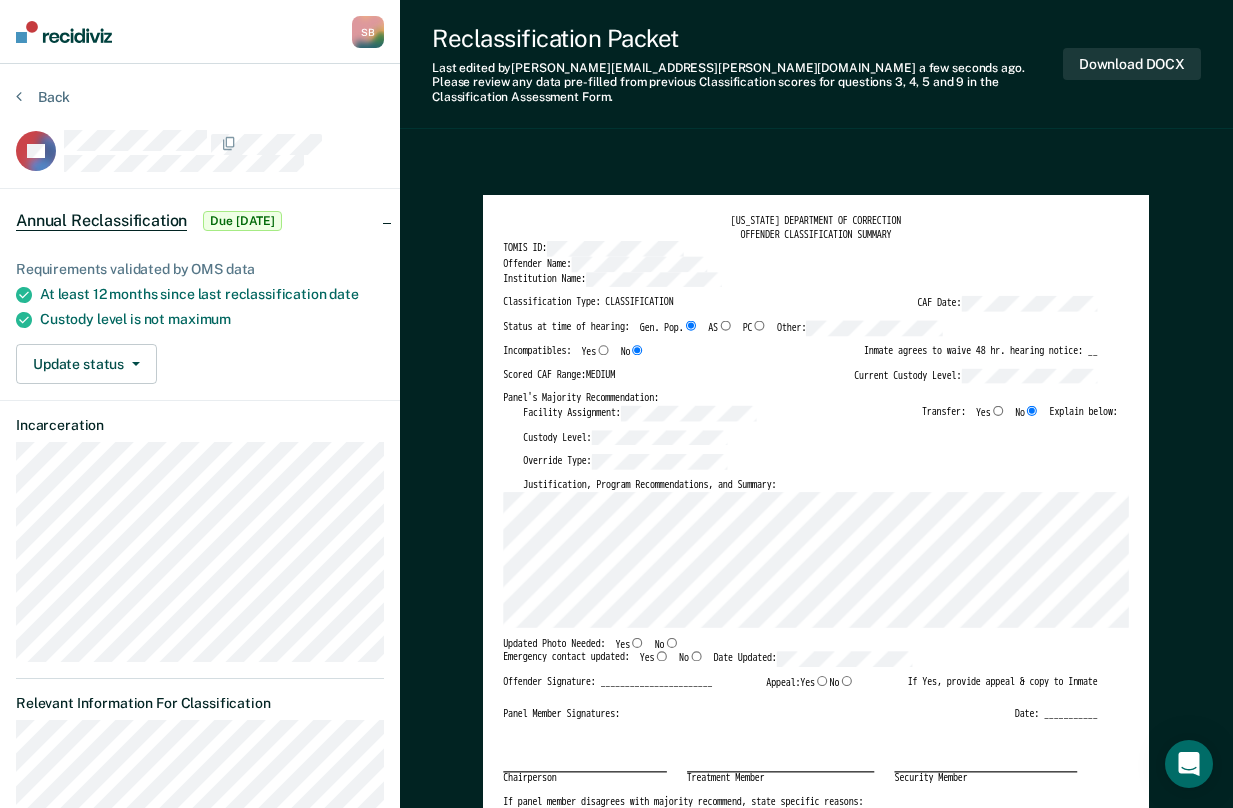 type on "x" 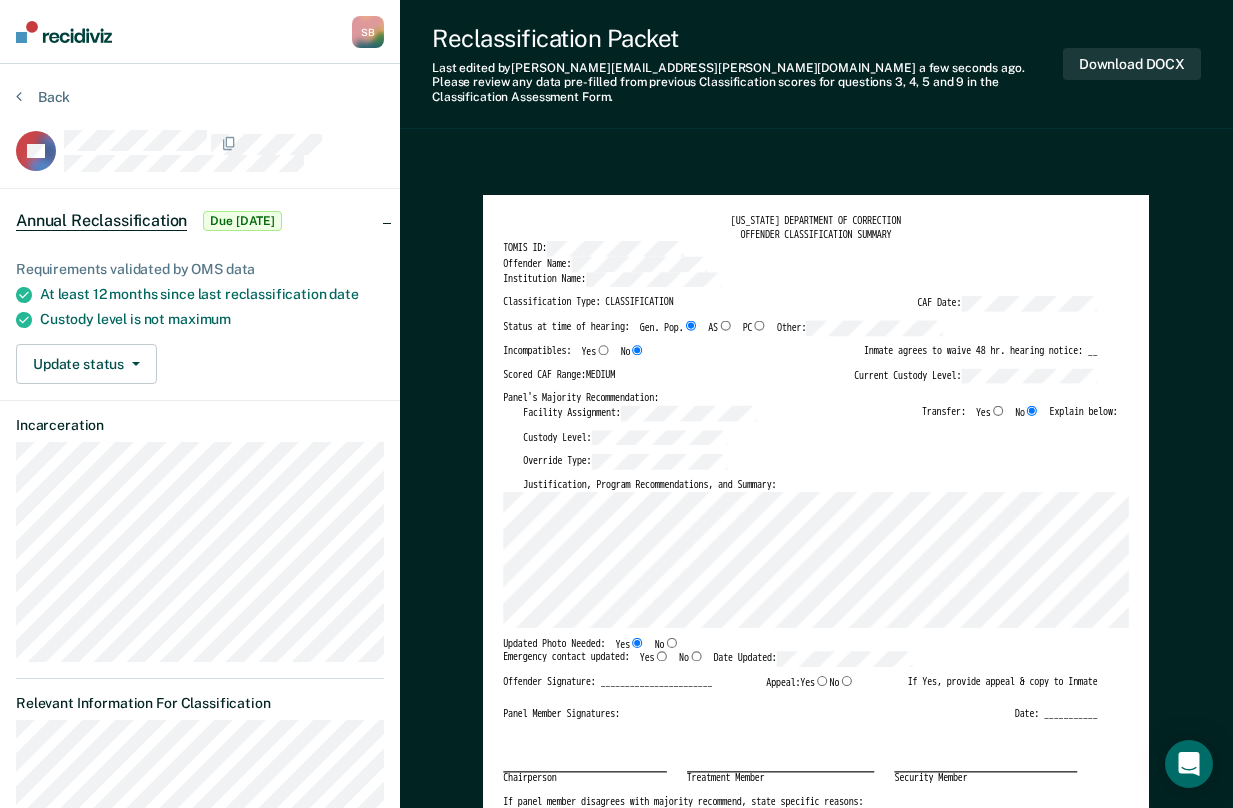 type on "x" 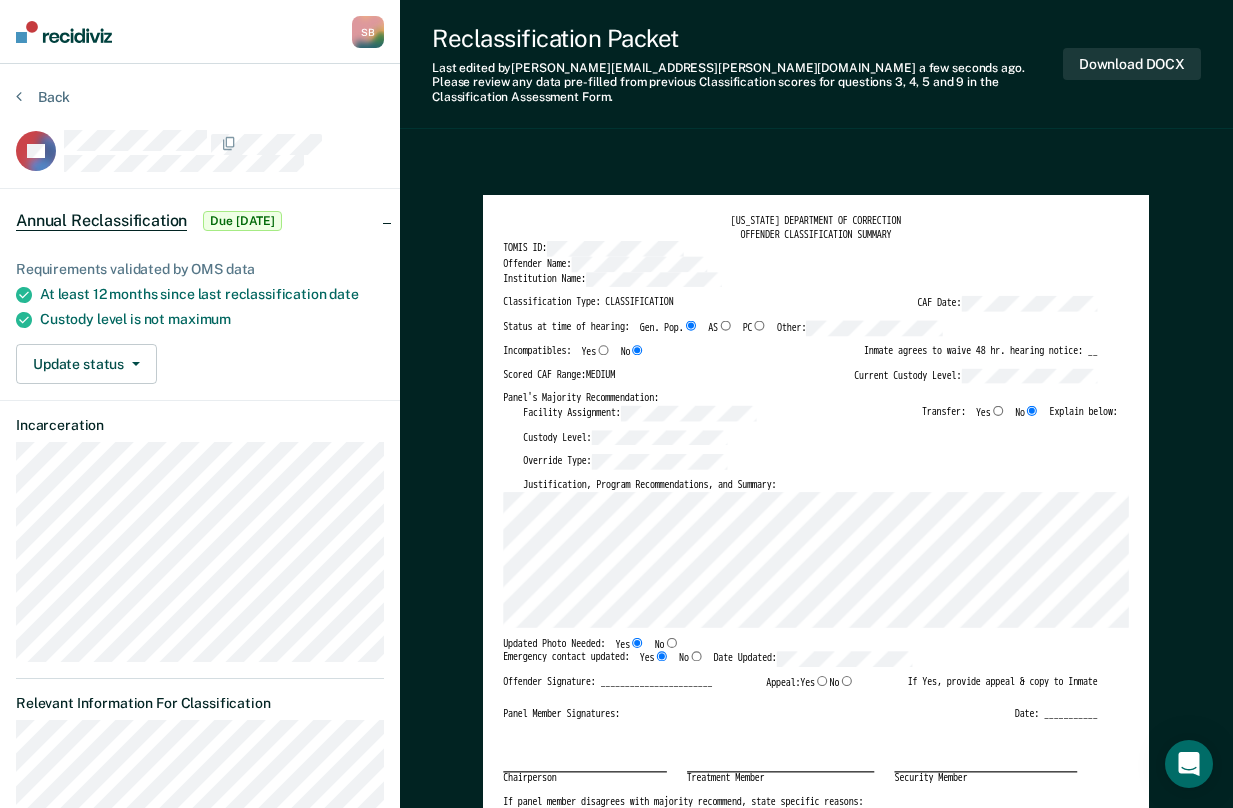 type on "x" 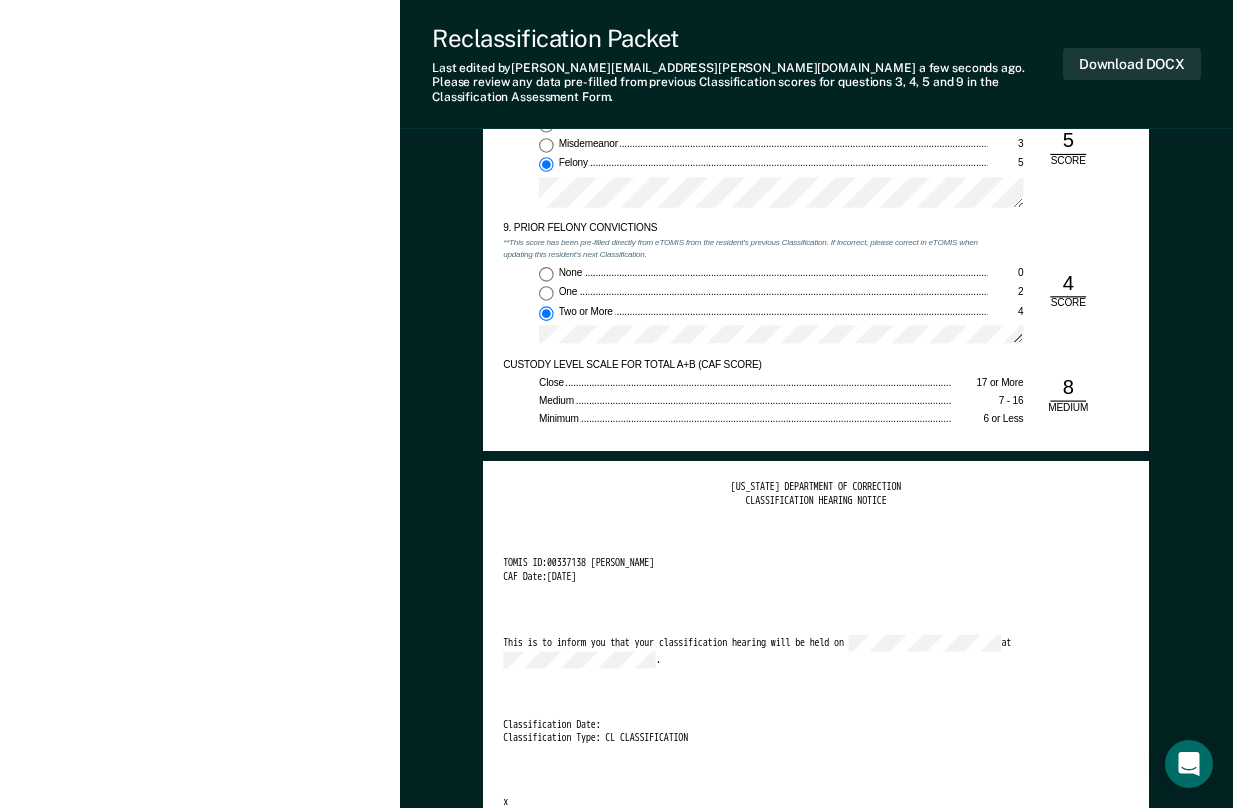 scroll, scrollTop: 2500, scrollLeft: 0, axis: vertical 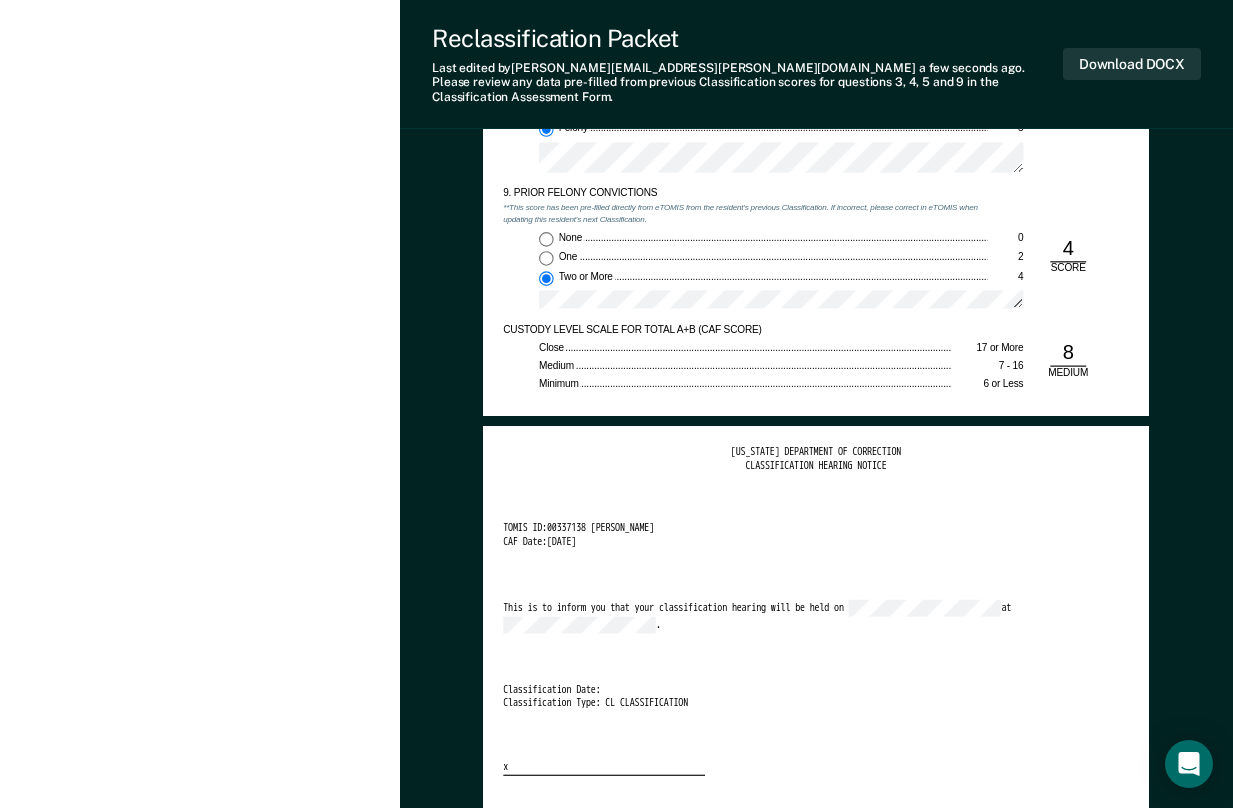 click on "Classification Date:" at bounding box center (800, 690) 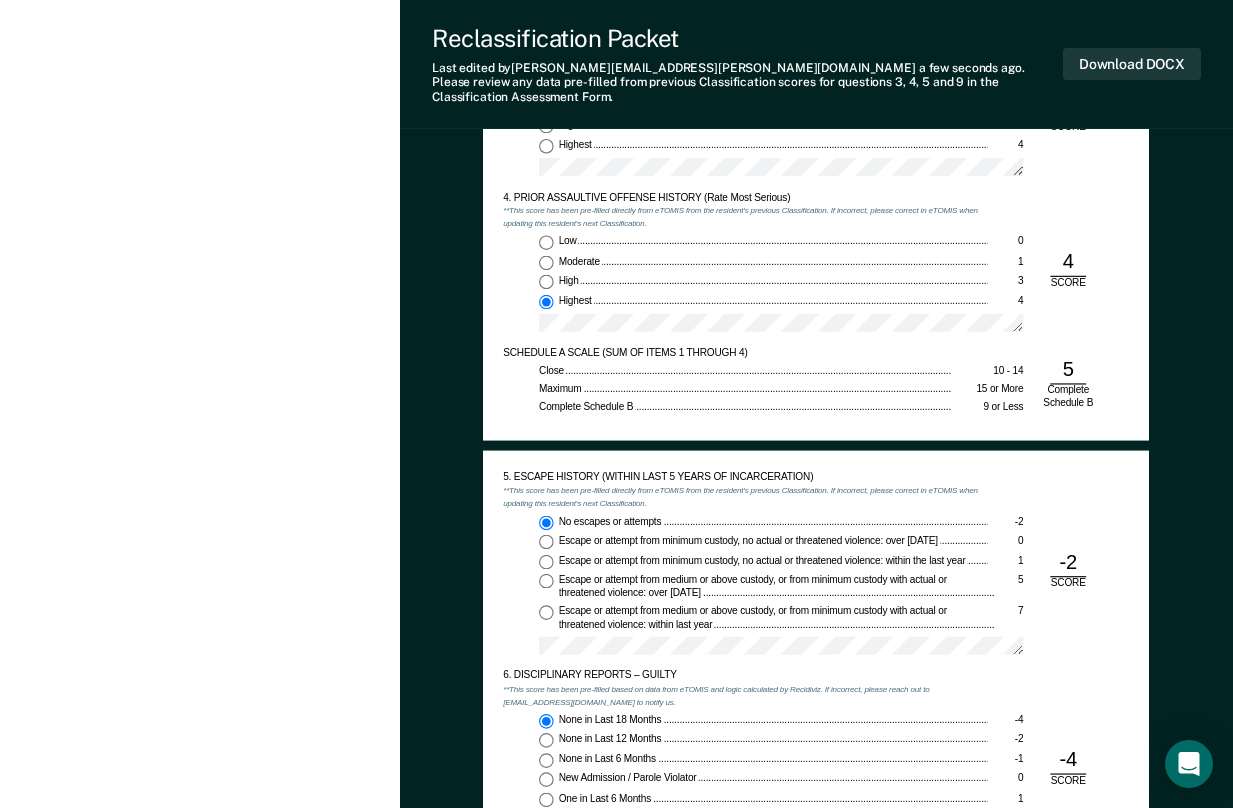scroll, scrollTop: 1200, scrollLeft: 0, axis: vertical 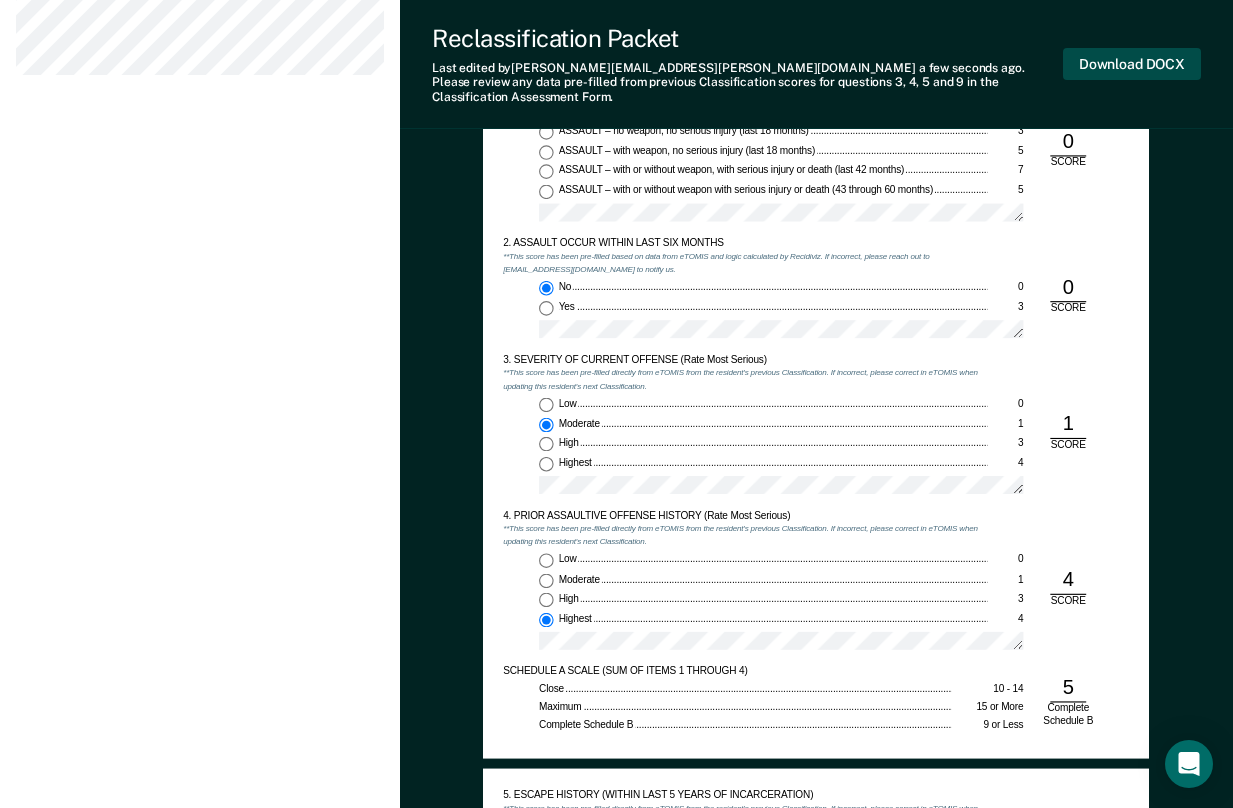 click on "Download DOCX" at bounding box center (1132, 64) 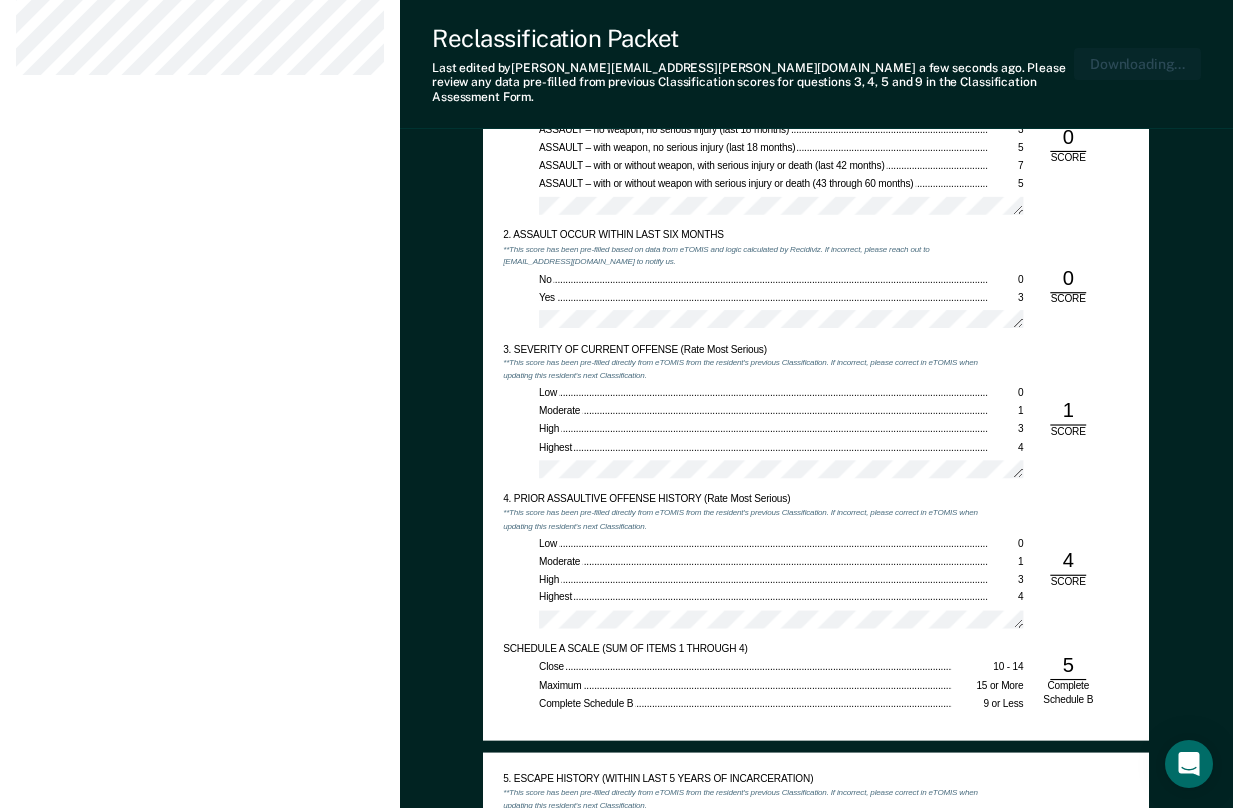 scroll, scrollTop: 1297, scrollLeft: 0, axis: vertical 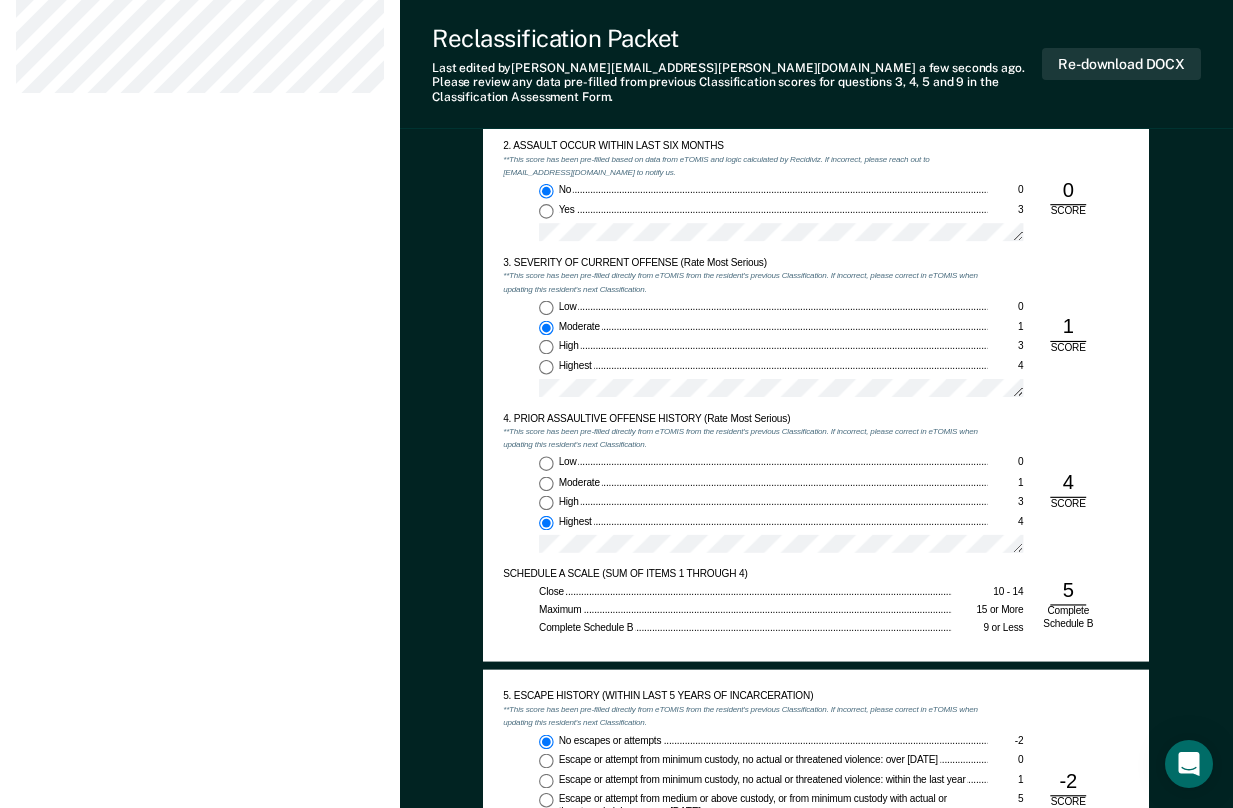 click on "[US_STATE] DEPARTMENT OF CORRECTION OFFENDER CLASSIFICATION SUMMARY TOMIS ID:  Offender Name:  Institution Name:  Classification Type: CLASSIFICATION CAF Date:  Status at time of hearing: Gen. Pop. AS PC Other:   Incompatibles: Yes No Inmate agrees to waive 48 hr. hearing notice: __ Scored CAF Range: MEDIUM Current Custody Level:  Panel's Majority Recommendation: Facility Assignment: Transfer: Yes No Explain below: Custody Level:  Override Type:  Justification, Program Recommendations, and Summary: Updated Photo Needed: Yes No Emergency contact updated: Yes No Date Updated:  Offender Signature: _______________________ Appeal: Yes No If Yes, provide appeal & copy to Inmate Panel Member Signatures: Date: ___________ Chairperson Treatment Member Security Member If panel member disagrees with majority recommend, state specific reasons: Approving Authority: Signature Date Approve ___ Deny ___ If denied, reasons include: [US_STATE] DEPARTMENT OF CORRECTION  CLASSIFICATION CUSTODY ASSESSMENT  INSTITUTION:   Name: None" at bounding box center [816, 746] 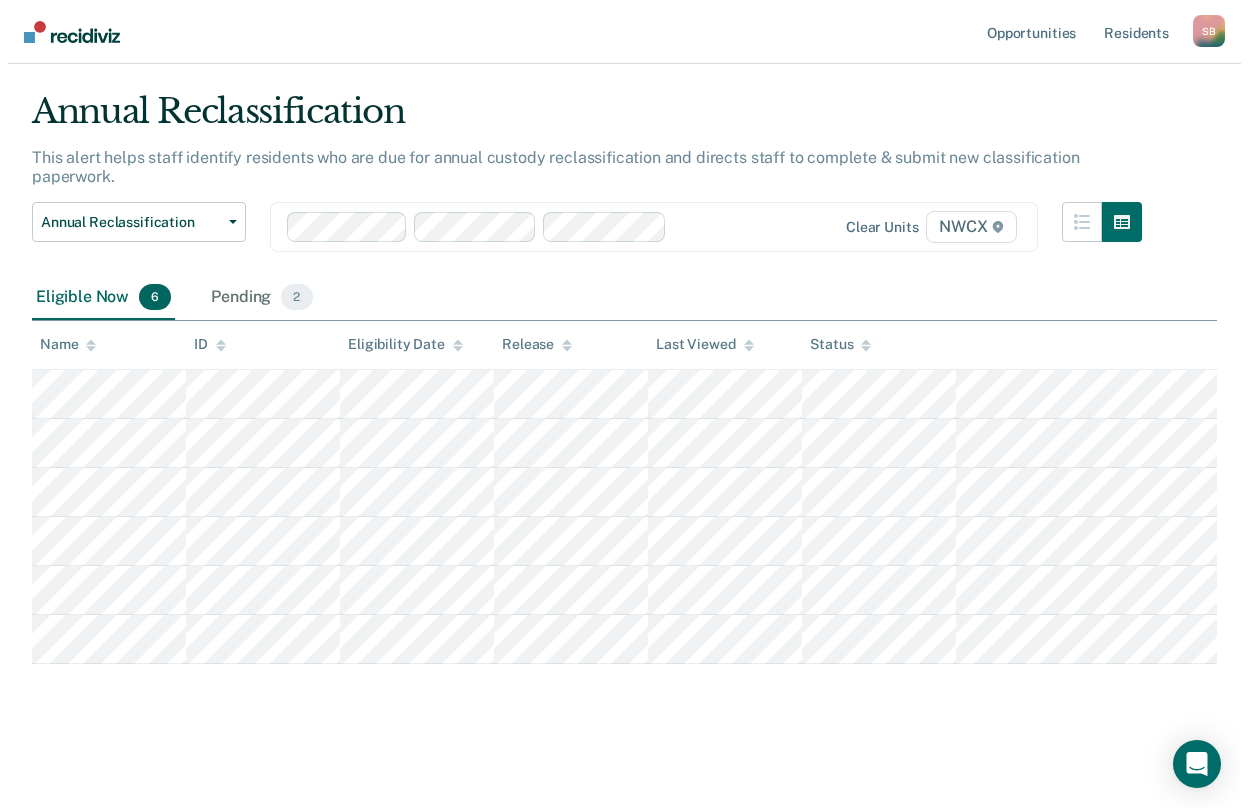 scroll, scrollTop: 0, scrollLeft: 0, axis: both 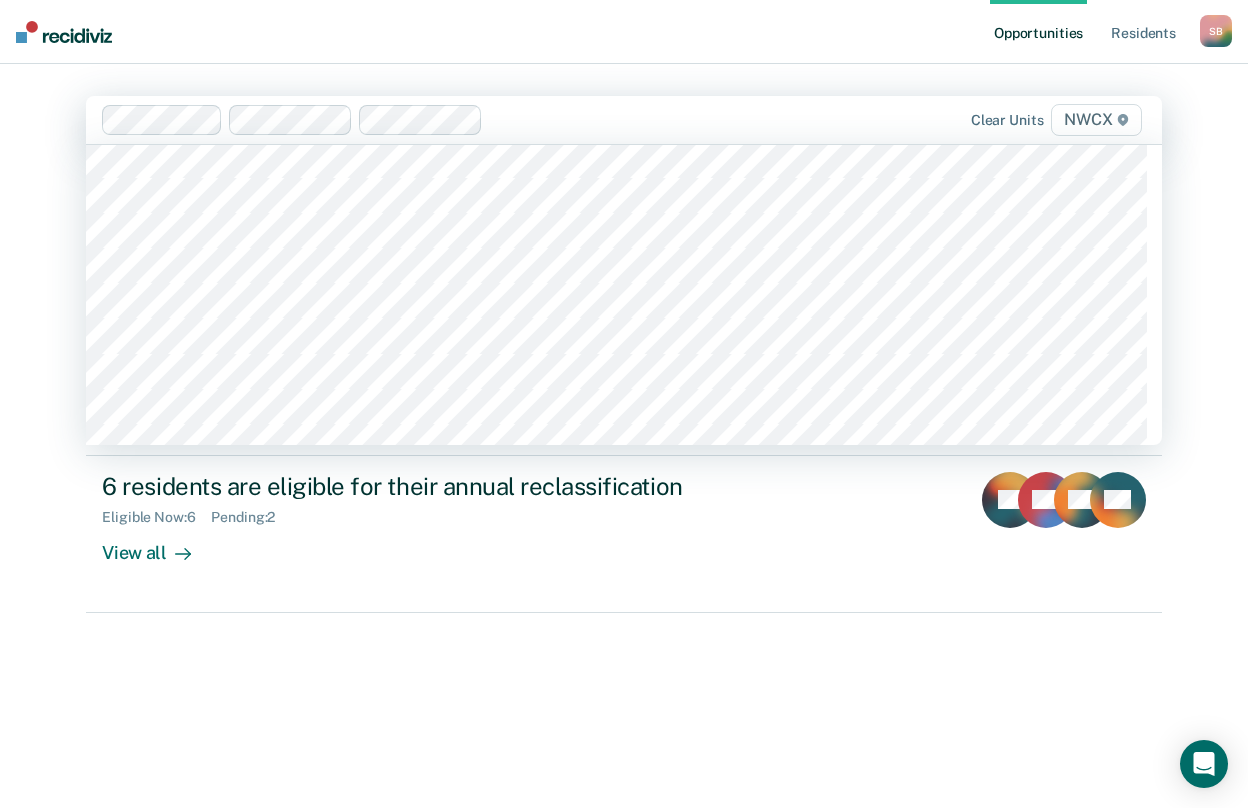 click on "Hi, [PERSON_NAME] We’ve found some outstanding items across 3 units 1 resident may be eligible for a custody level downgrade Eligible Now :  1 View all   DC 6 residents are eligible for their annual reclassification Eligible Now :  6 Pending :  2 View all   DL CC GC + 3" at bounding box center [623, 460] 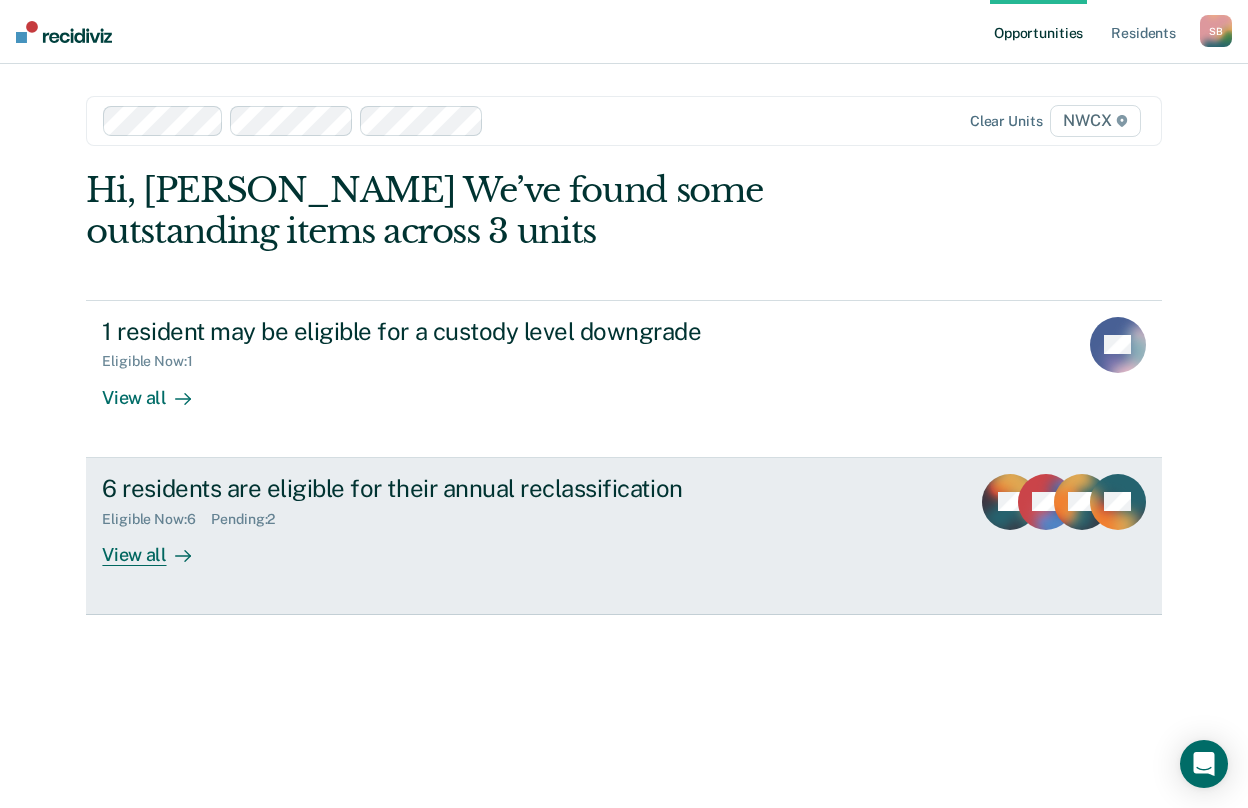 click on "View all" at bounding box center [158, 546] 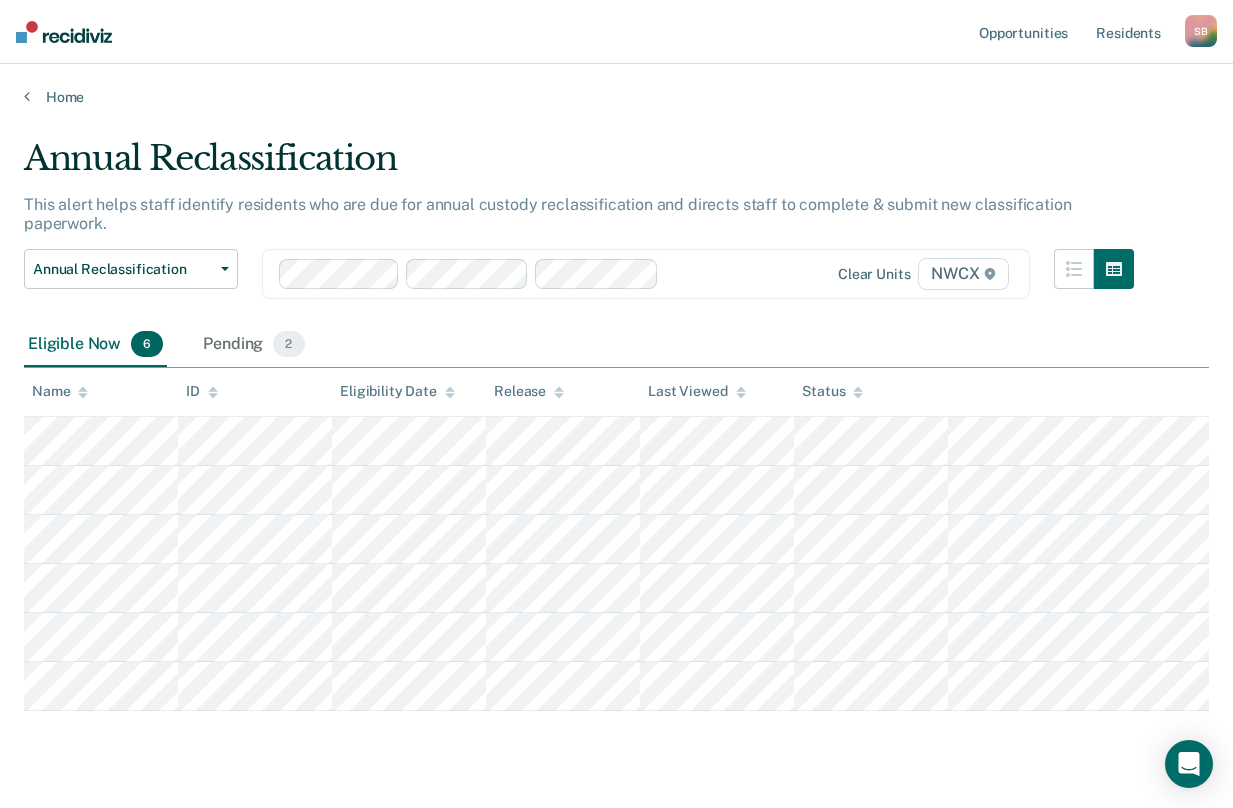 click on "Annual Reclassification   This alert helps staff identify residents who are due for annual custody reclassification and directs staff to complete & submit new classification paperwork. Annual Reclassification Custody Level Downgrade Annual Reclassification Initial Classification Clear   units NWCX   Eligible Now 6 Pending 2
To pick up a draggable item, press the space bar.
While dragging, use the arrow keys to move the item.
Press space again to drop the item in its new position, or press escape to cancel.
Name ID Eligibility Date Release Last Viewed Status" at bounding box center (616, 453) 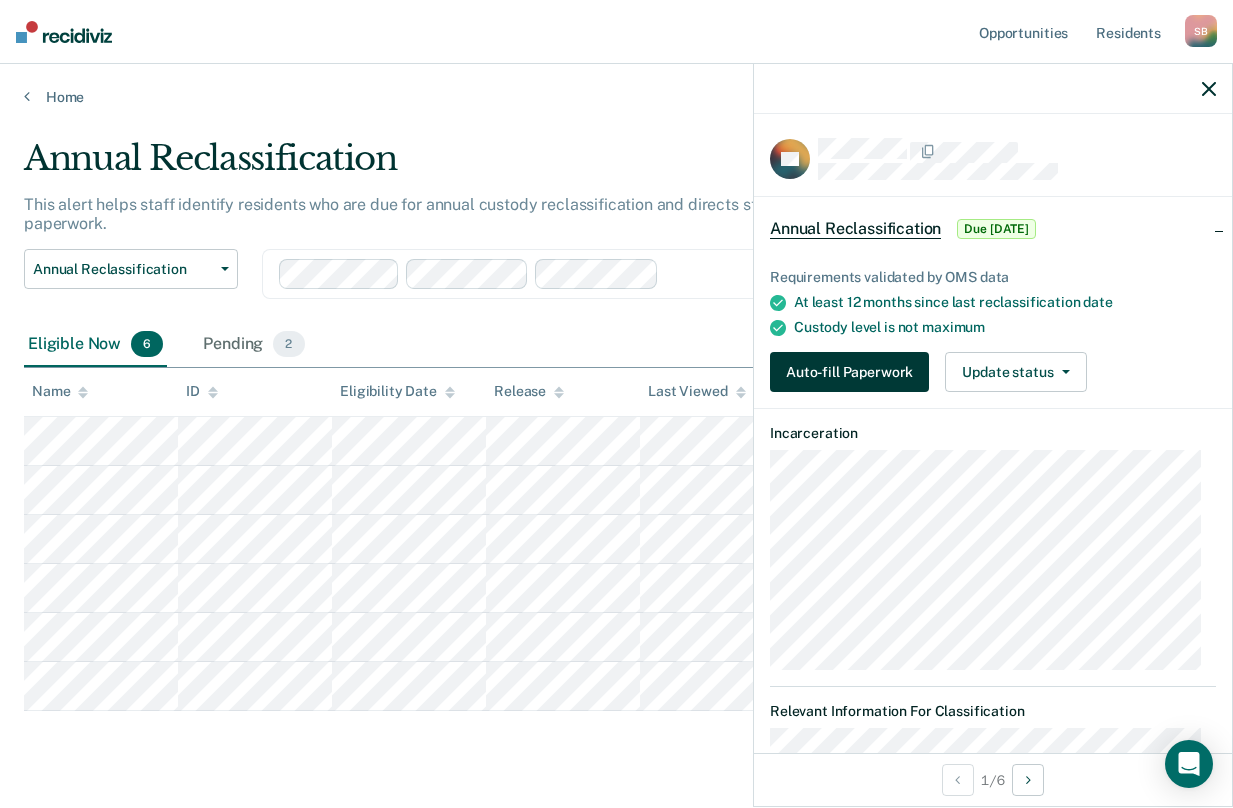 click on "Auto-fill Paperwork" at bounding box center [849, 372] 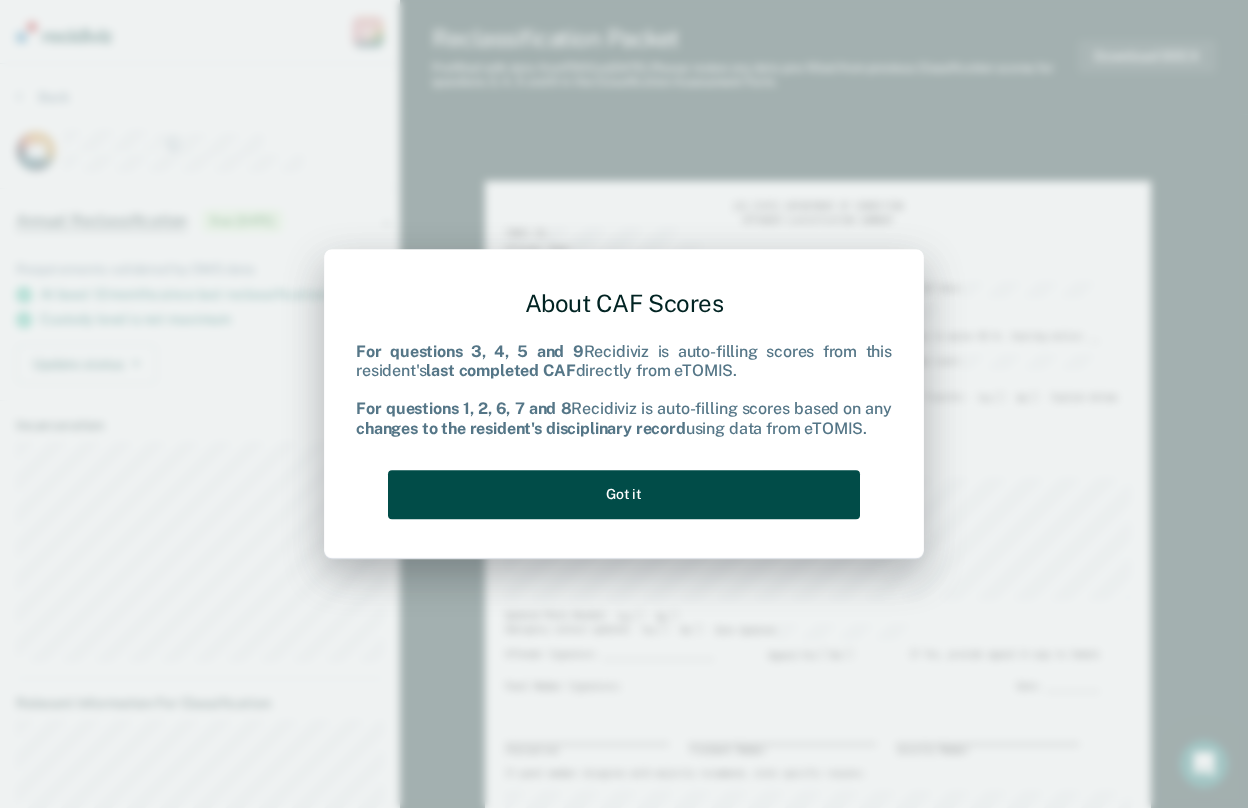 click on "Got it" at bounding box center [624, 494] 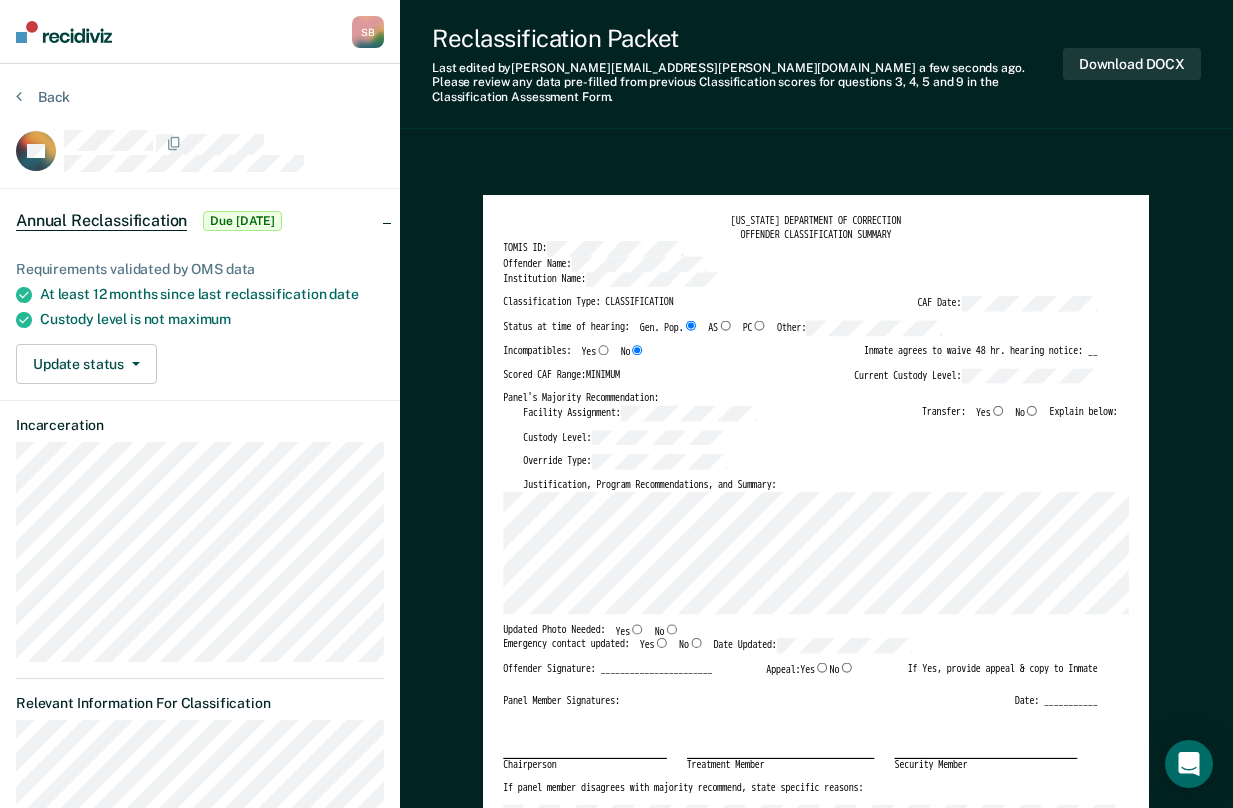 click on "Yes" at bounding box center (637, 629) 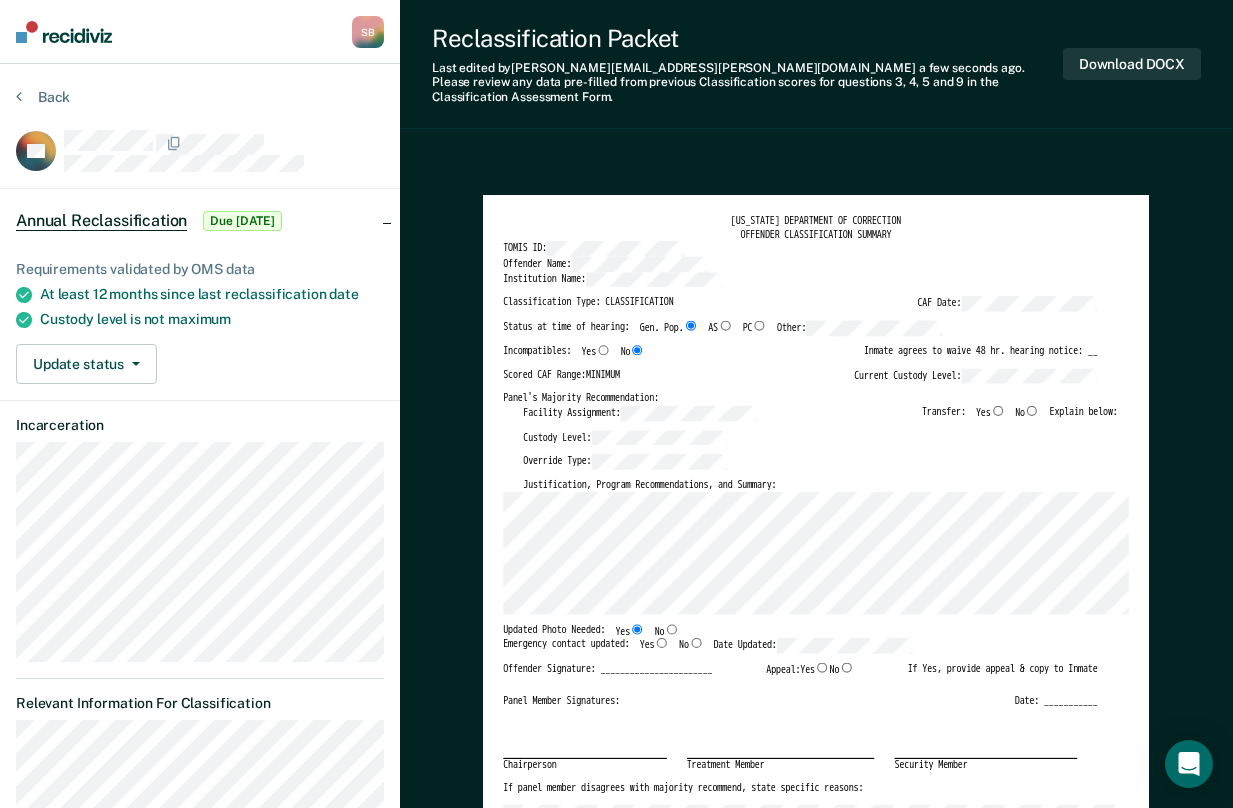 type on "x" 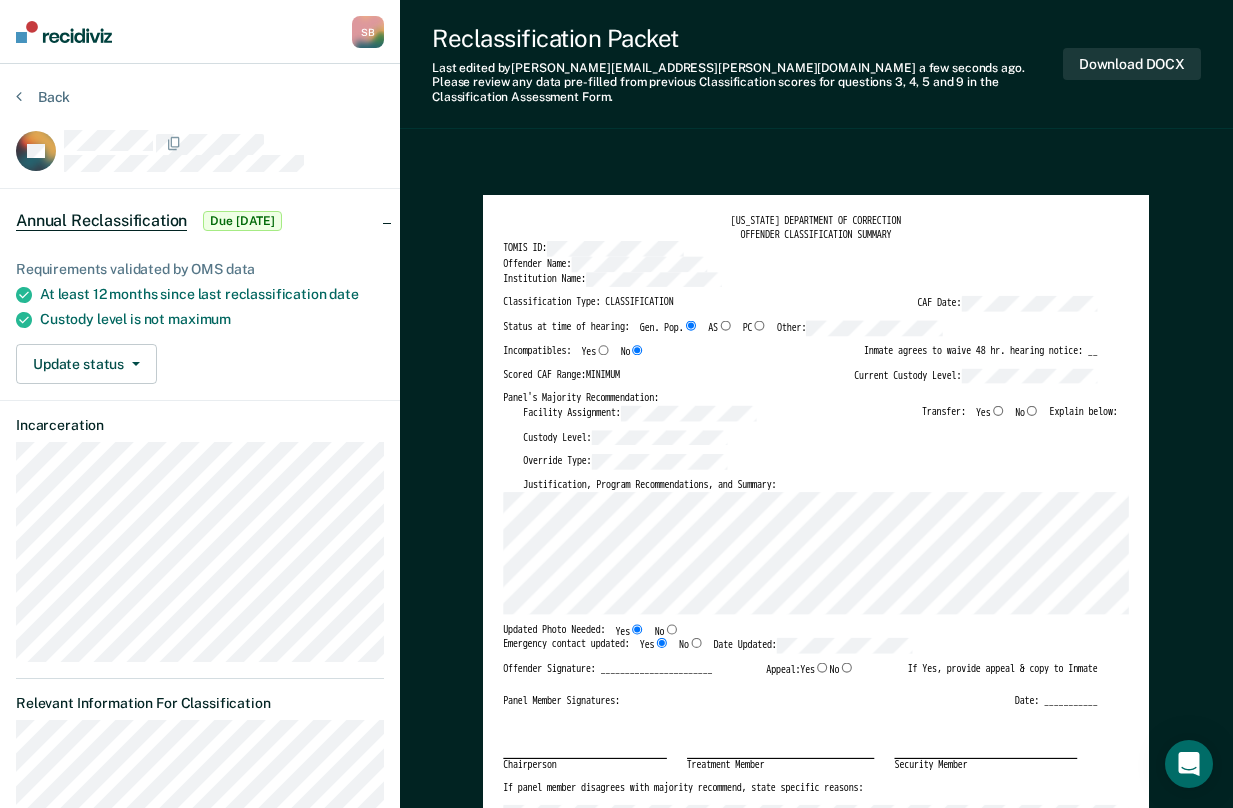 type on "x" 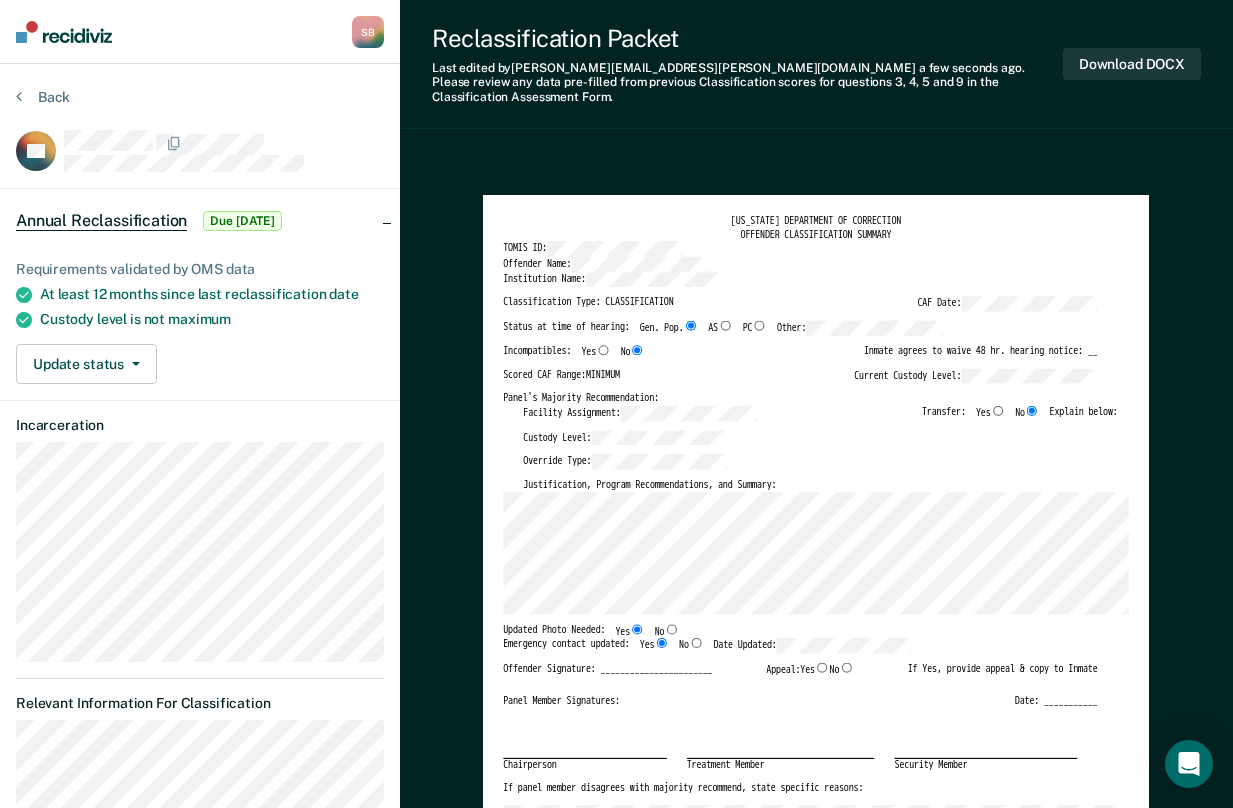 type on "x" 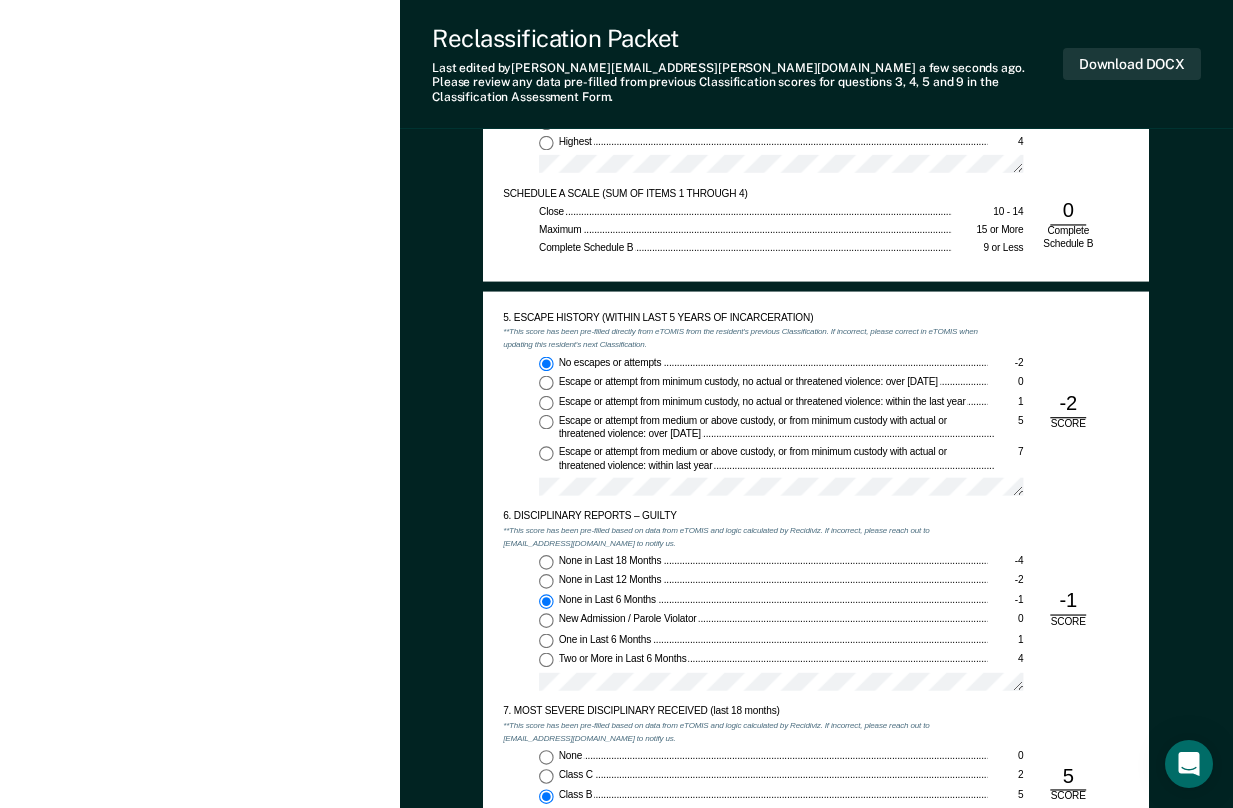 scroll, scrollTop: 1700, scrollLeft: 0, axis: vertical 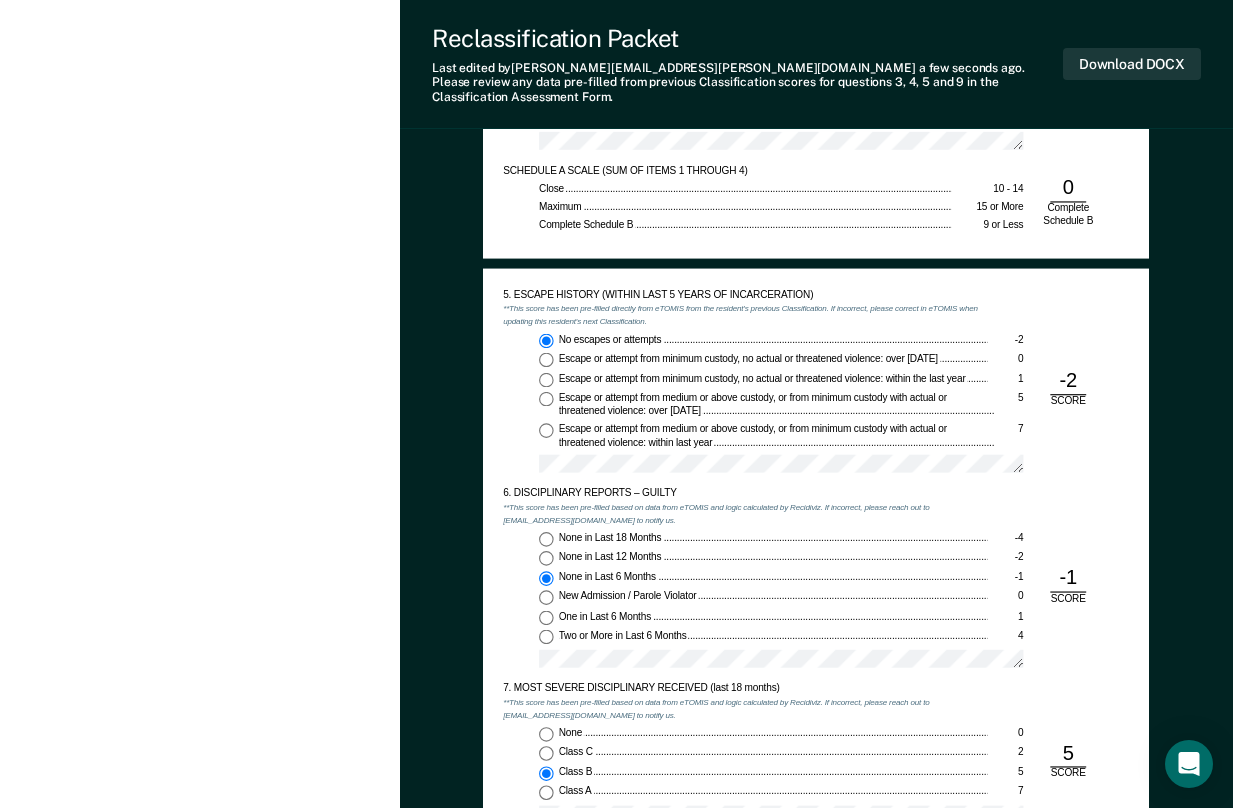 click on "-1" at bounding box center [1069, 577] 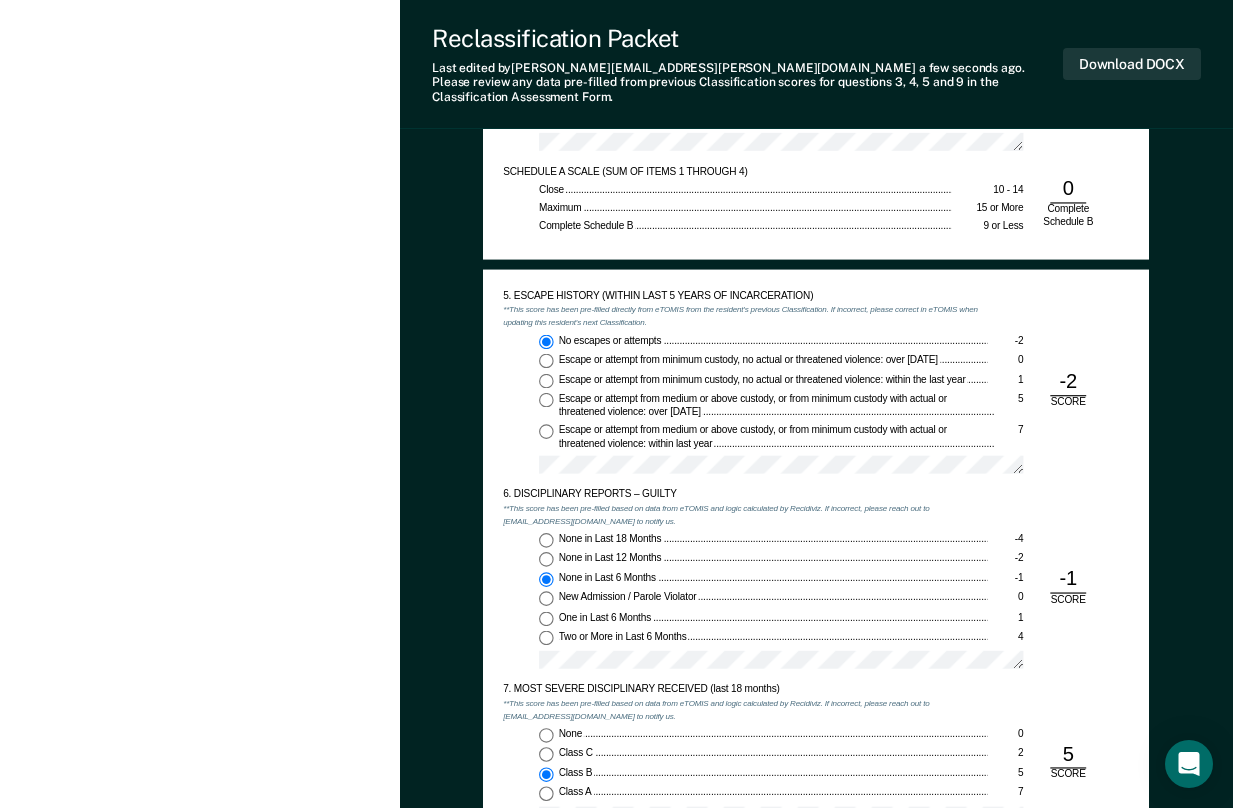 scroll, scrollTop: 1700, scrollLeft: 0, axis: vertical 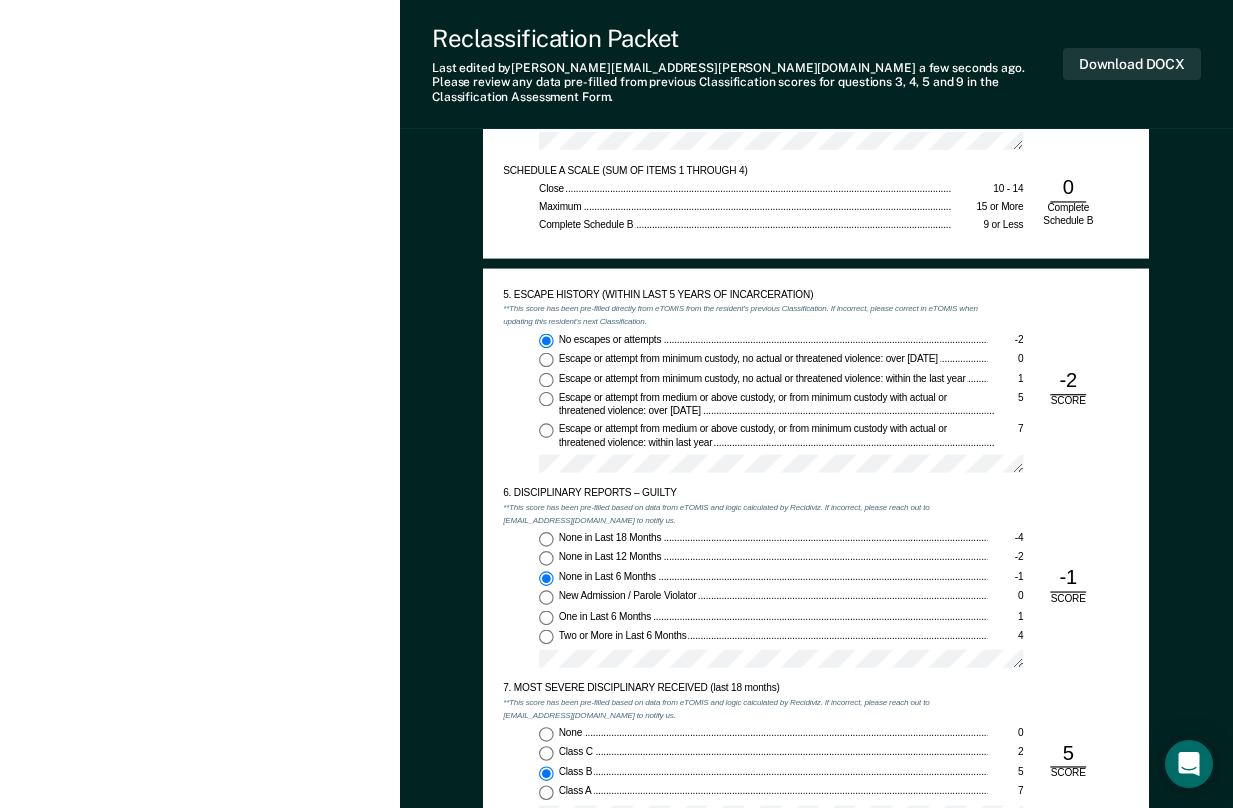 click on "New Admission / Parole Violator" at bounding box center (773, 596) 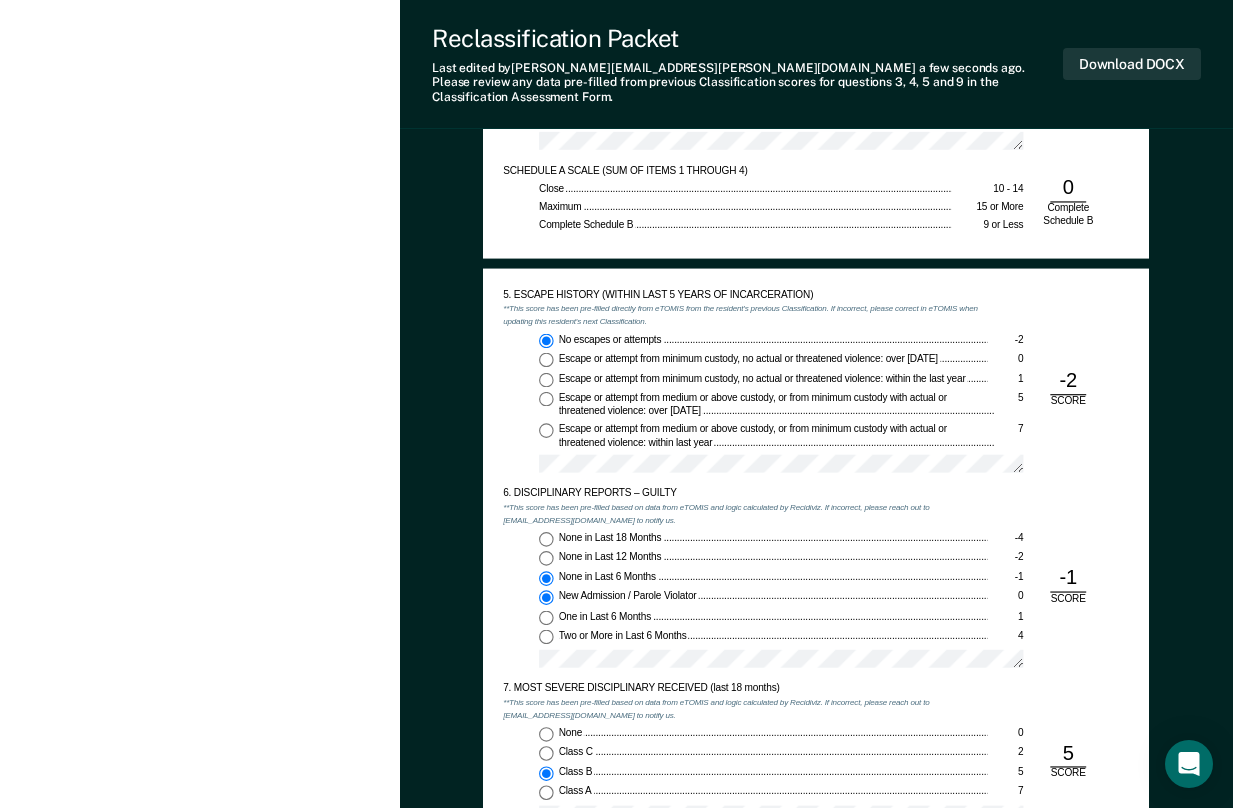 type on "x" 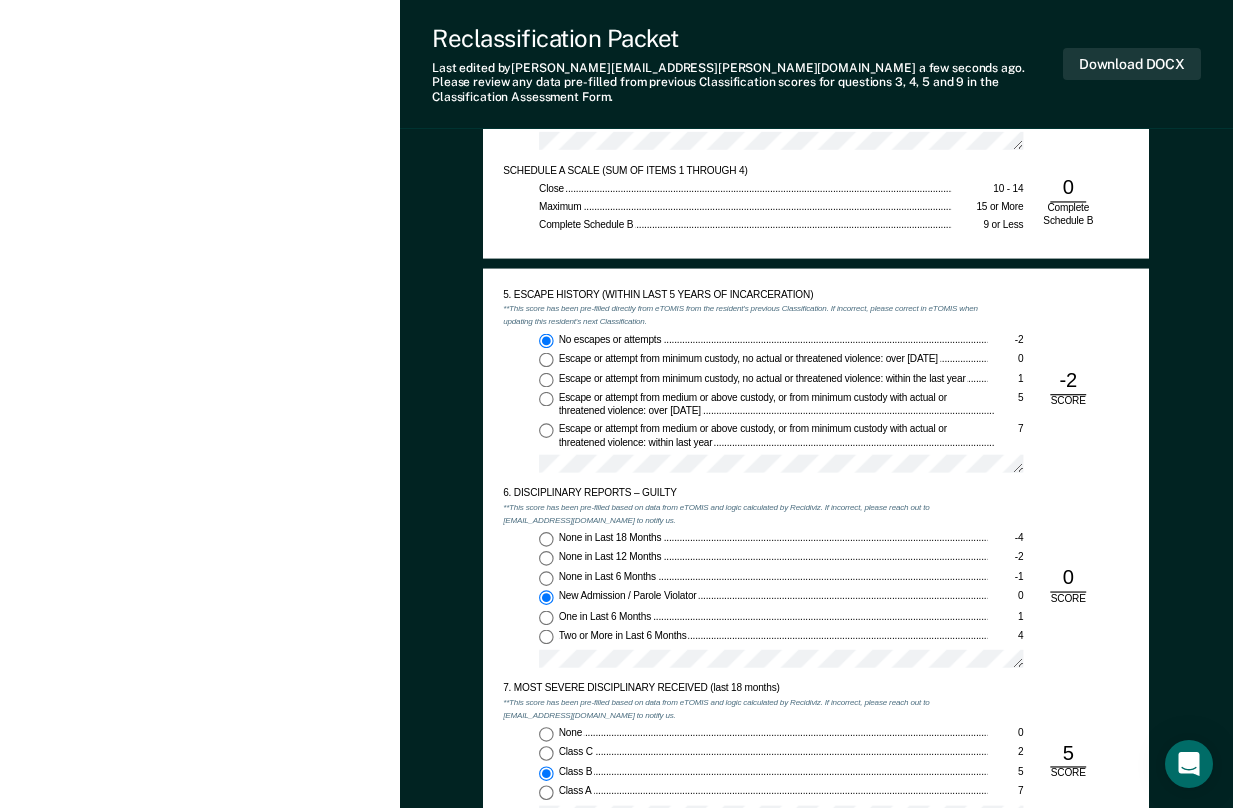 click on "None in Last 18 Months -4 None in Last 12 Months -2 None in Last 6 Months -1 New Admission / Parole Violator 0 One in Last 6 Months 1 Two or More in Last 6 Months 4" at bounding box center (745, 604) 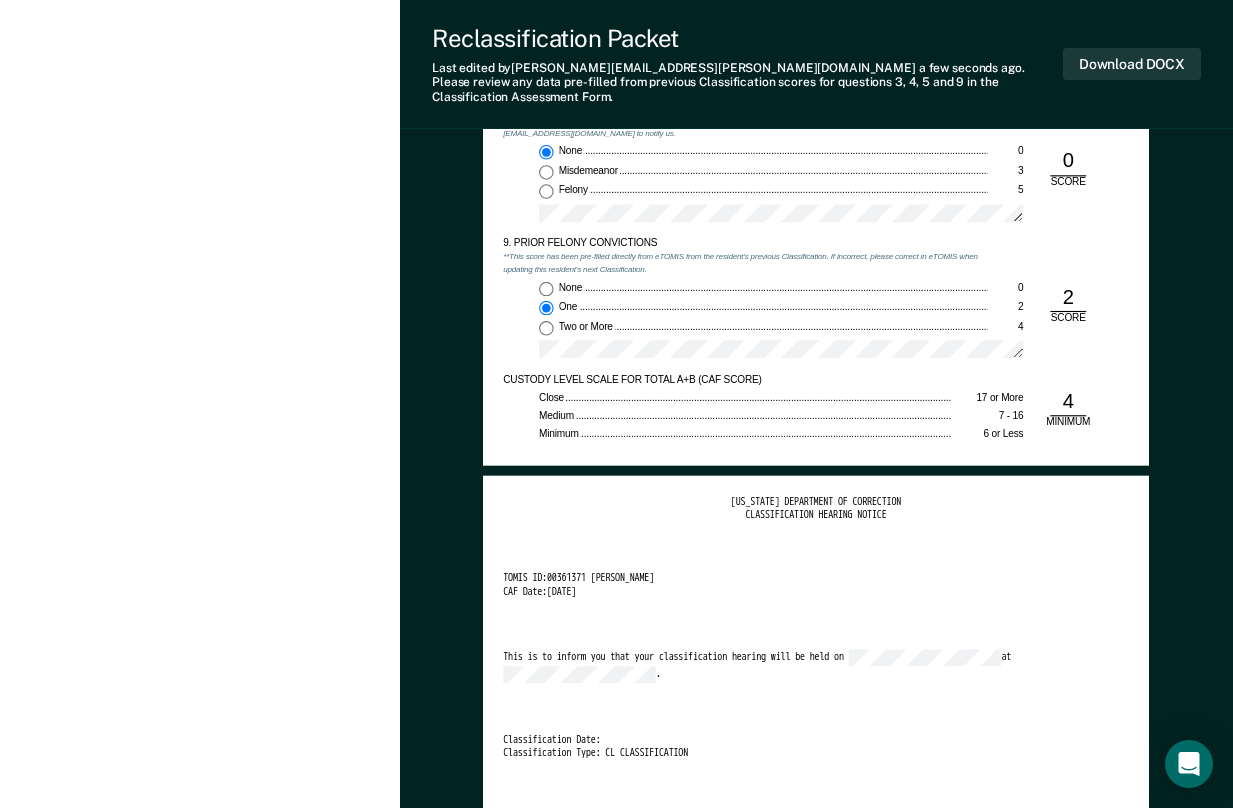 scroll, scrollTop: 2500, scrollLeft: 0, axis: vertical 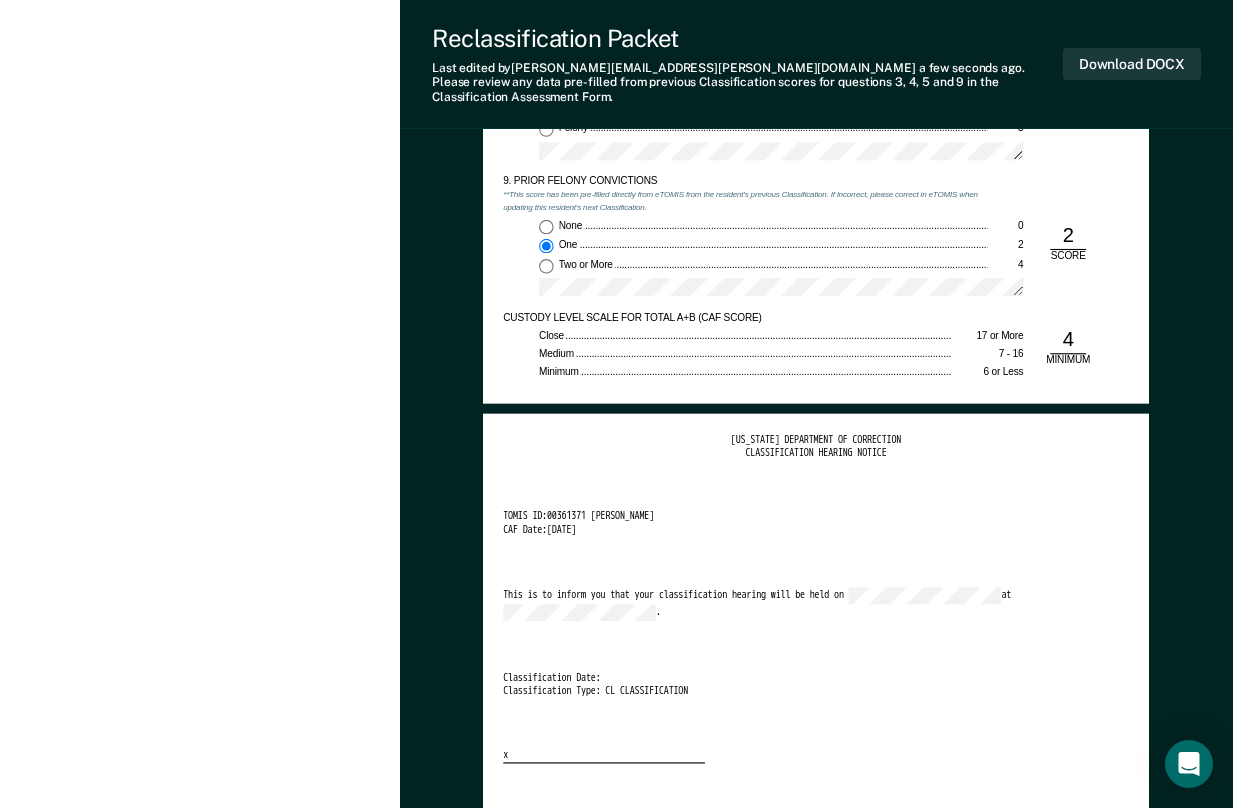 click on "[US_STATE] DEPARTMENT OF CORRECTION CLASSIFICATION HEARING NOTICE TOMIS ID:  00361371   [PERSON_NAME] CAF Date:  [DATE] This is to inform you that your classification hearing will be held on    at   . Classification Date: Classification Type: CL CLASSIFICATION x" at bounding box center (816, 598) 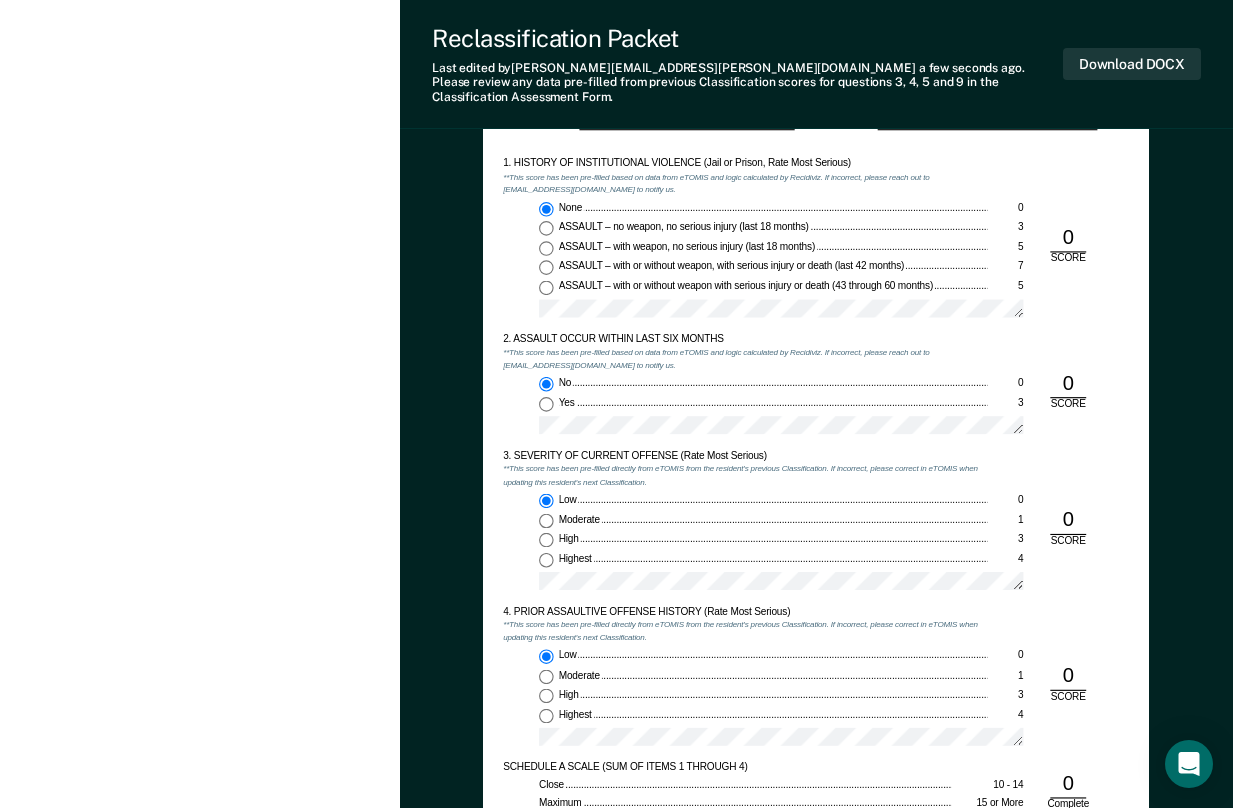scroll, scrollTop: 1100, scrollLeft: 0, axis: vertical 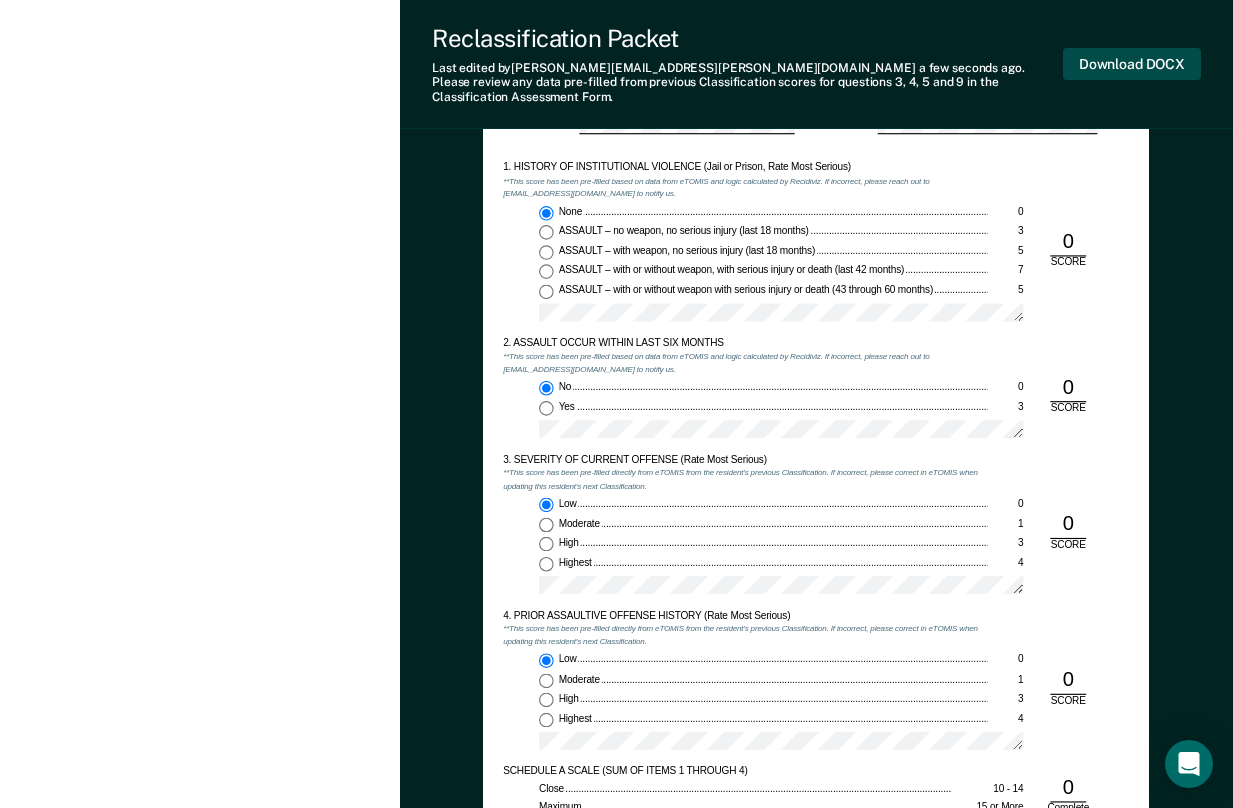 click on "Download DOCX" at bounding box center (1132, 64) 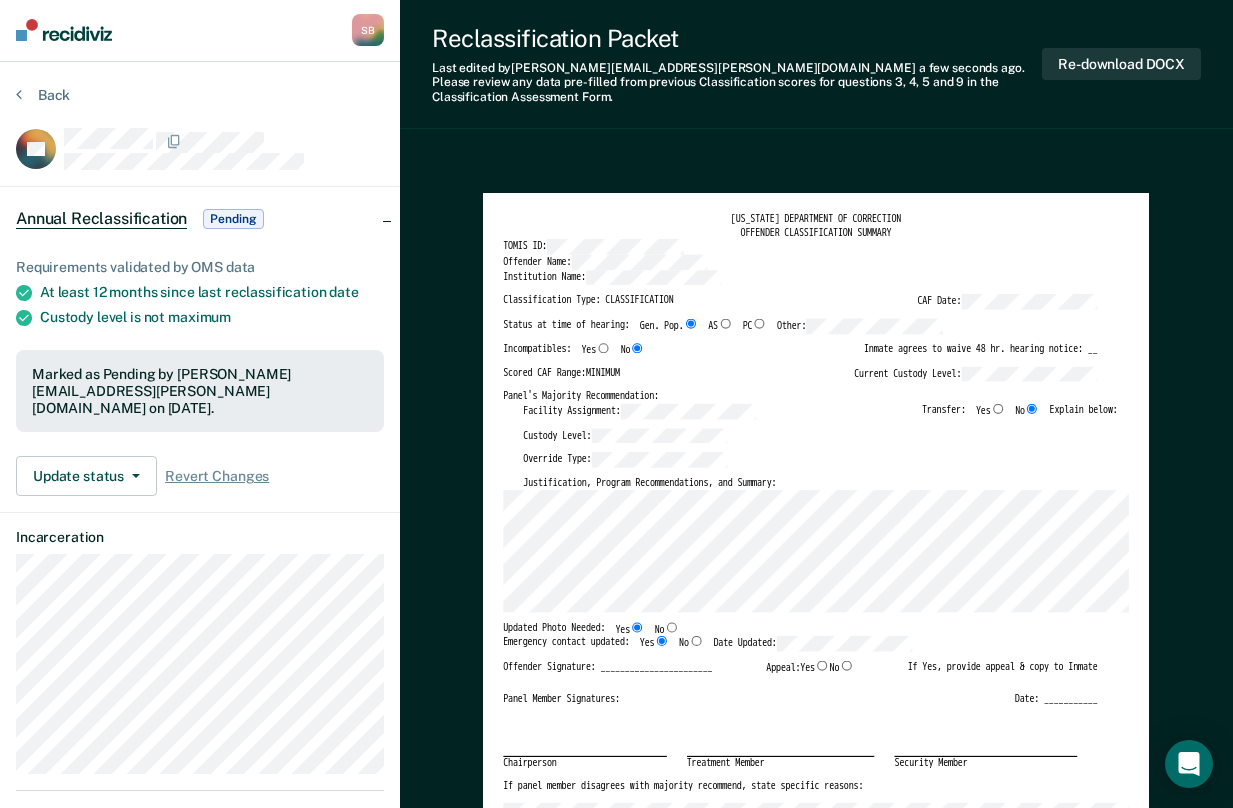 scroll, scrollTop: 0, scrollLeft: 0, axis: both 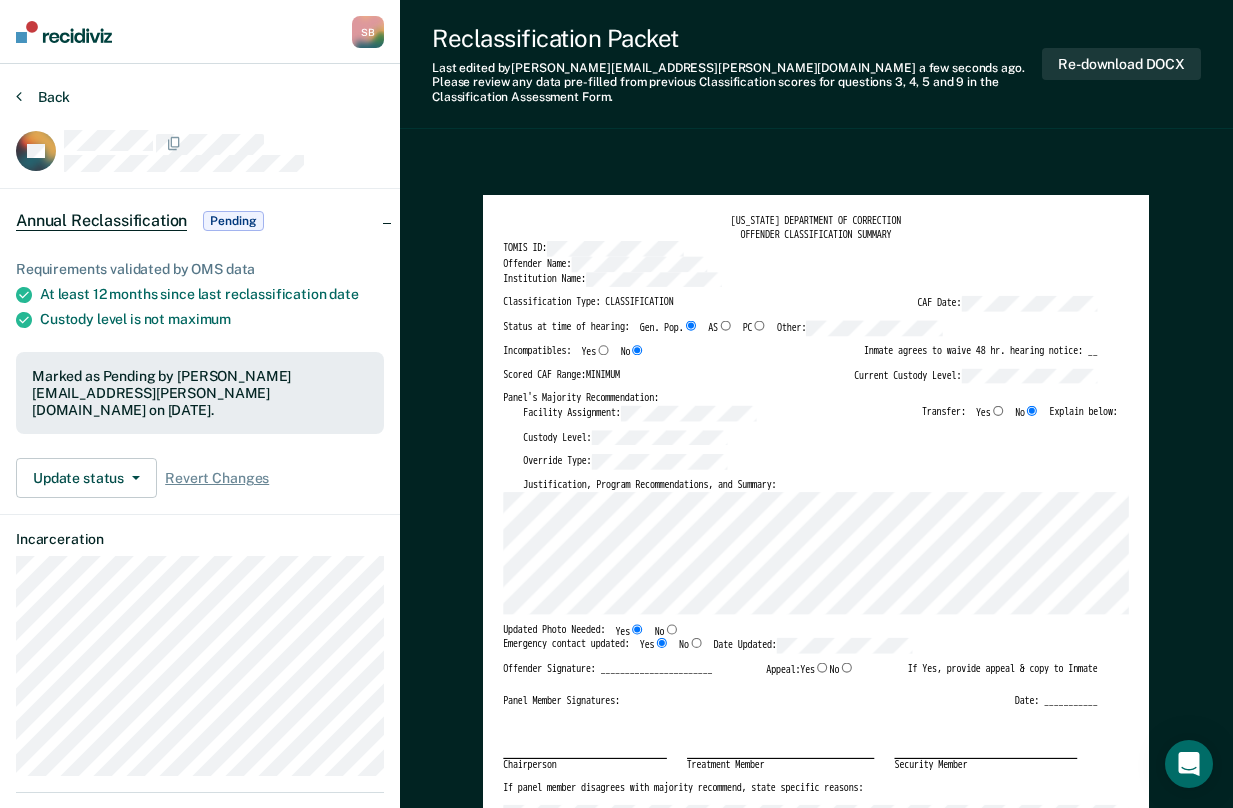 click on "Back" at bounding box center [43, 97] 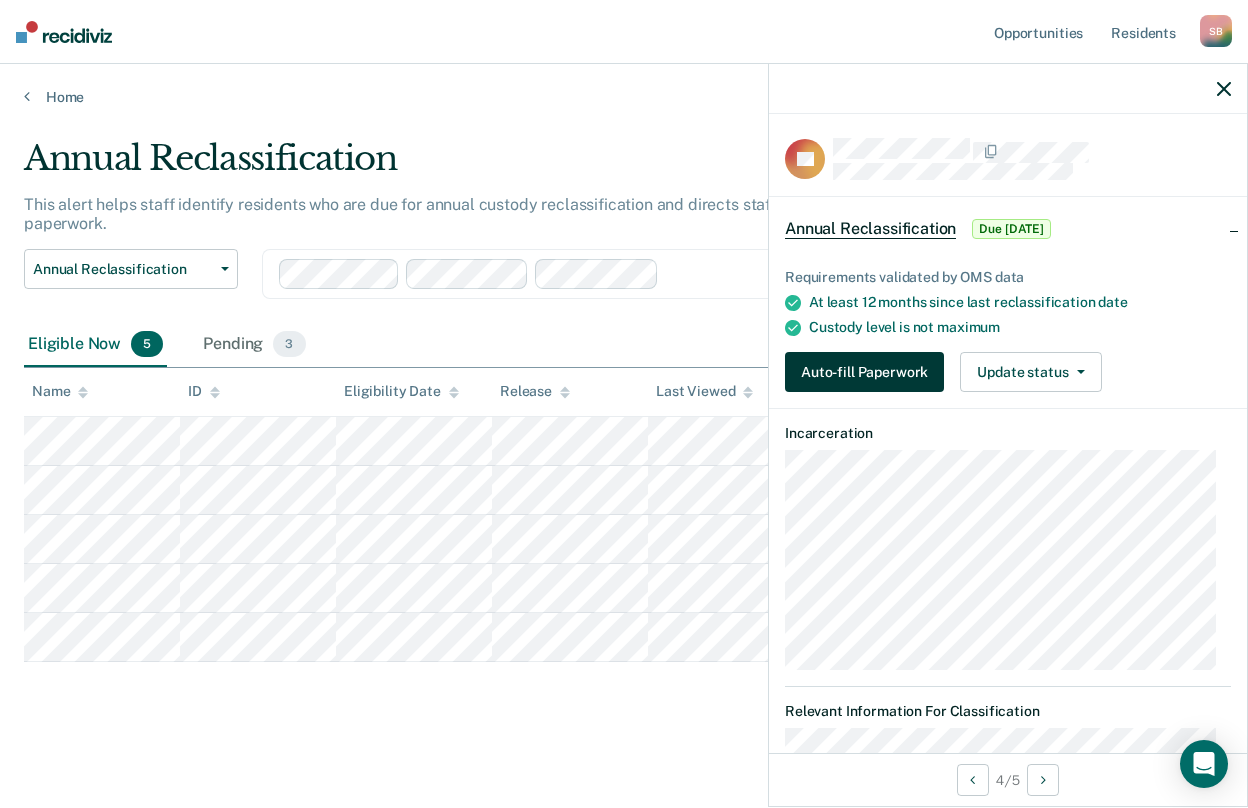 click on "Auto-fill Paperwork" at bounding box center (864, 372) 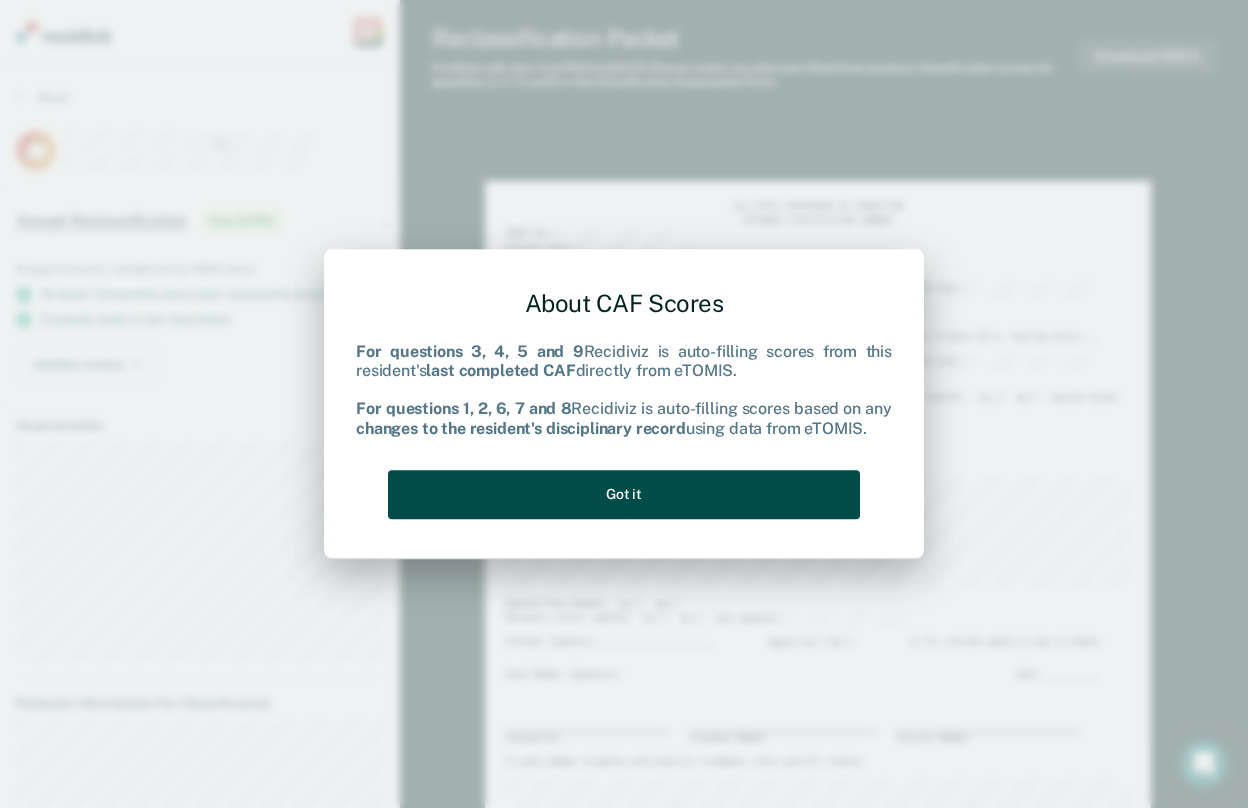 click on "Got it" at bounding box center (624, 494) 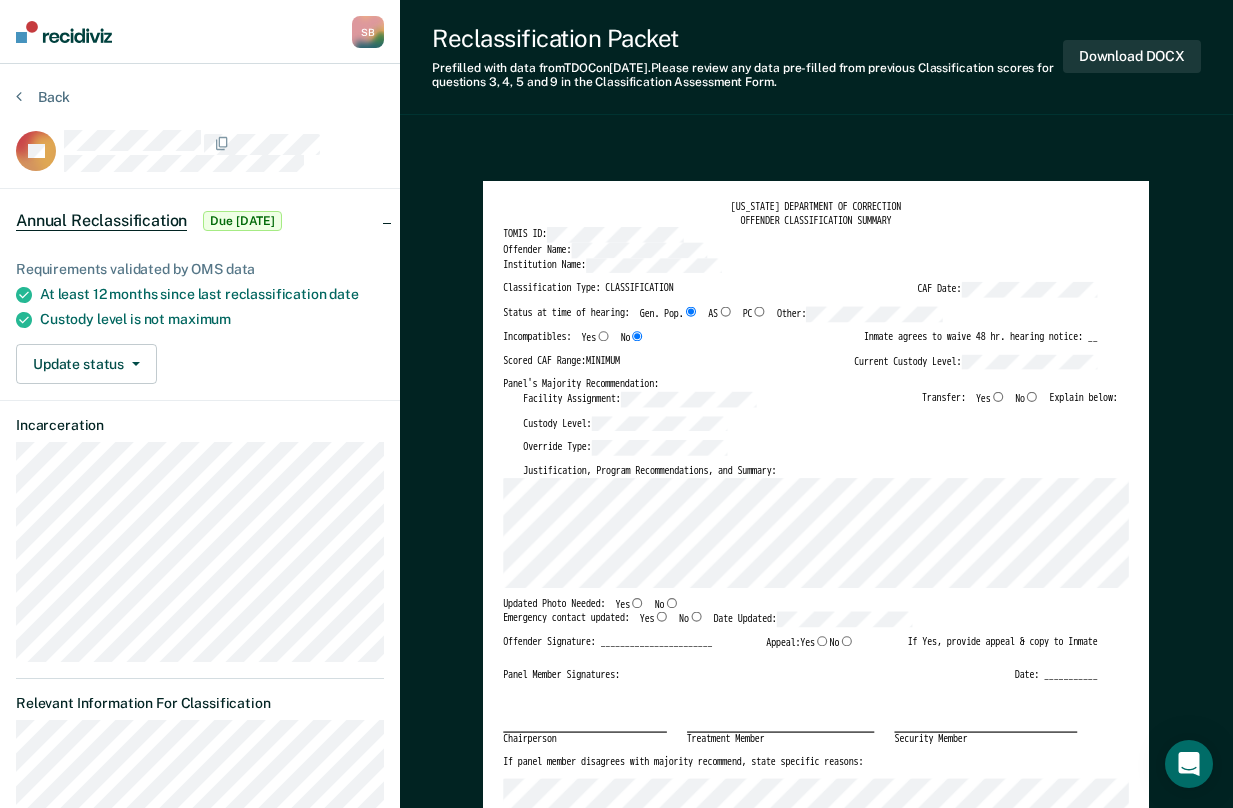 click on "No" at bounding box center (1032, 396) 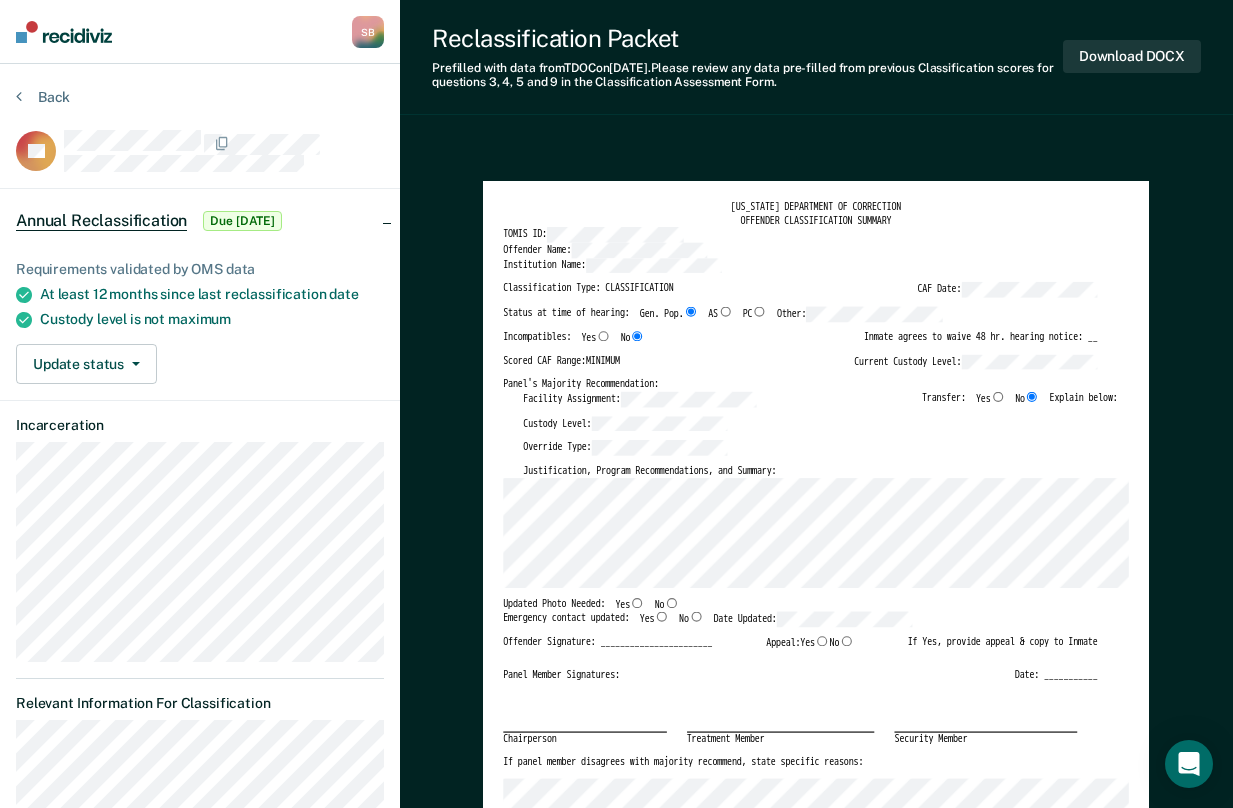 type on "x" 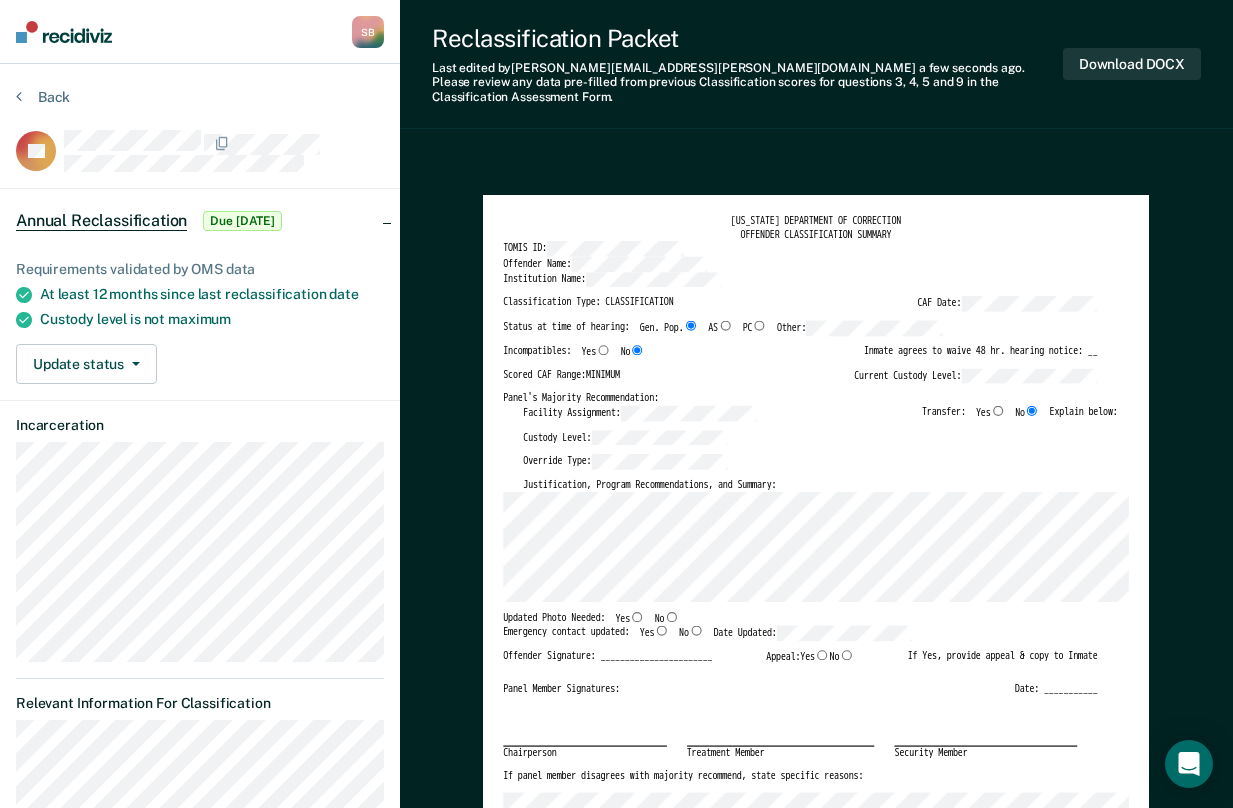 click on "Incompatibles: Yes No Inmate agrees to waive 48 hr. hearing notice: __" at bounding box center (800, 356) 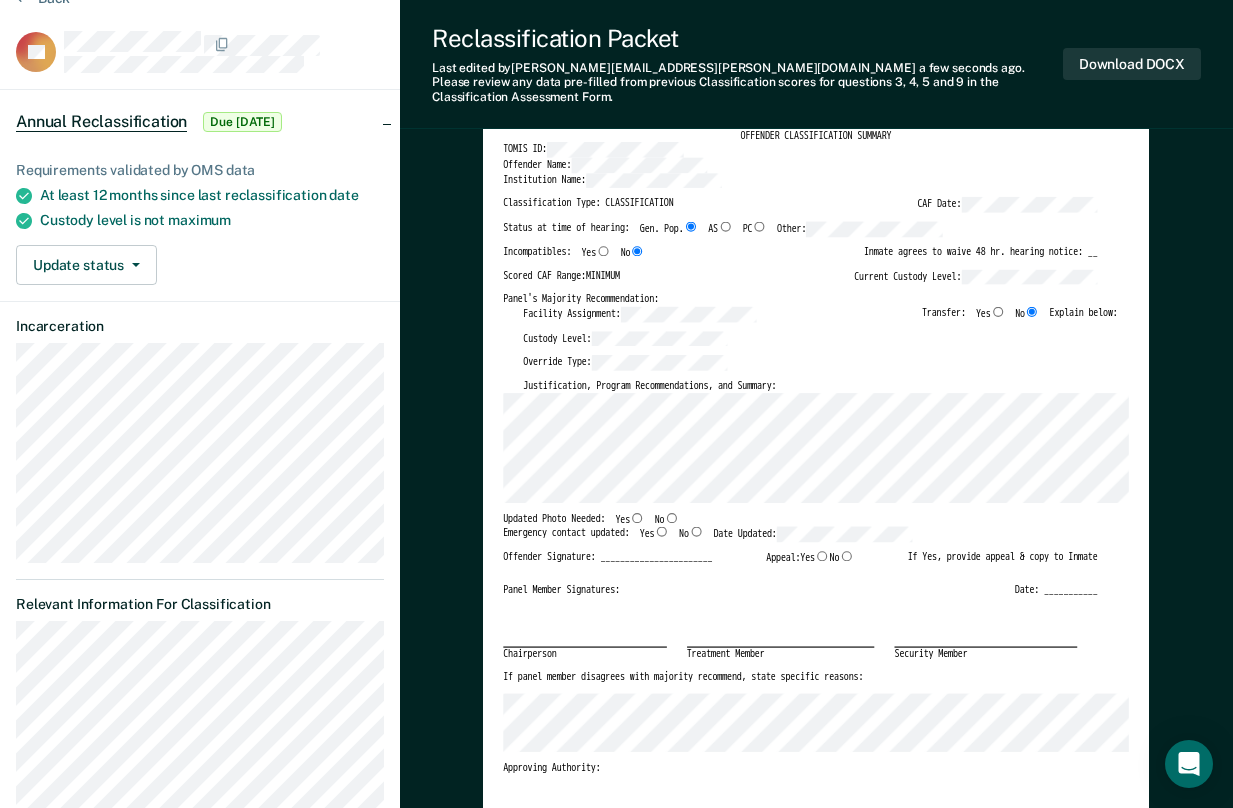 scroll, scrollTop: 100, scrollLeft: 0, axis: vertical 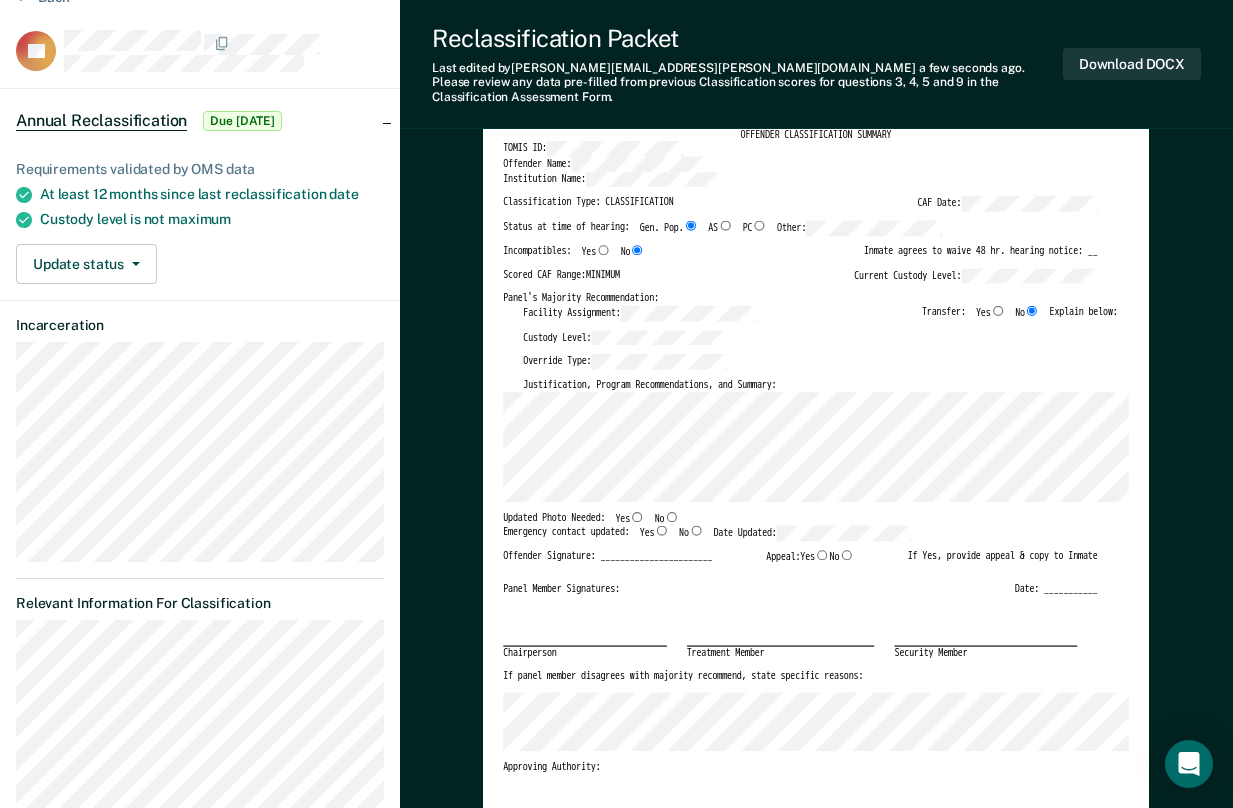 click on "[US_STATE] DEPARTMENT OF CORRECTION OFFENDER CLASSIFICATION SUMMARY TOMIS ID:  Offender Name:  Institution Name:  Classification Type: CLASSIFICATION CAF Date:  Status at time of hearing: Gen. Pop. AS PC Other:   Incompatibles: Yes No Inmate agrees to waive 48 hr. hearing notice: __ Scored CAF Range: MINIMUM Current Custody Level:  Panel's Majority Recommendation: Facility Assignment: Transfer: Yes No Explain below: Custody Level:  Override Type:  Justification, Program Recommendations, and Summary: Updated Photo Needed: Yes No Emergency contact updated: Yes No Date Updated:  Offender Signature: _______________________ Appeal: Yes No If Yes, provide appeal & copy to Inmate Panel Member Signatures: Date: ___________ Chairperson Treatment Member Security Member If panel member disagrees with majority recommend, state specific reasons: Approving Authority: Signature Date Approve ___ Deny ___ If denied, reasons include:" at bounding box center [816, 522] 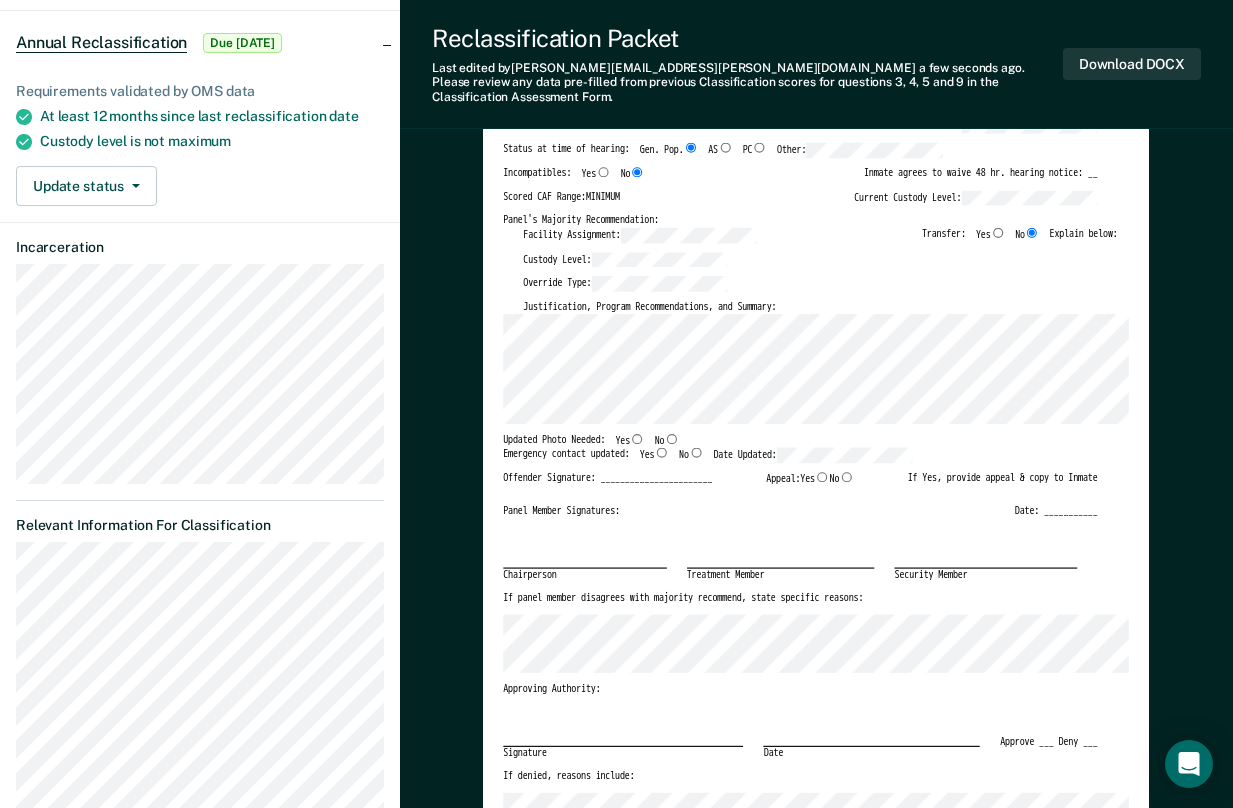scroll, scrollTop: 200, scrollLeft: 0, axis: vertical 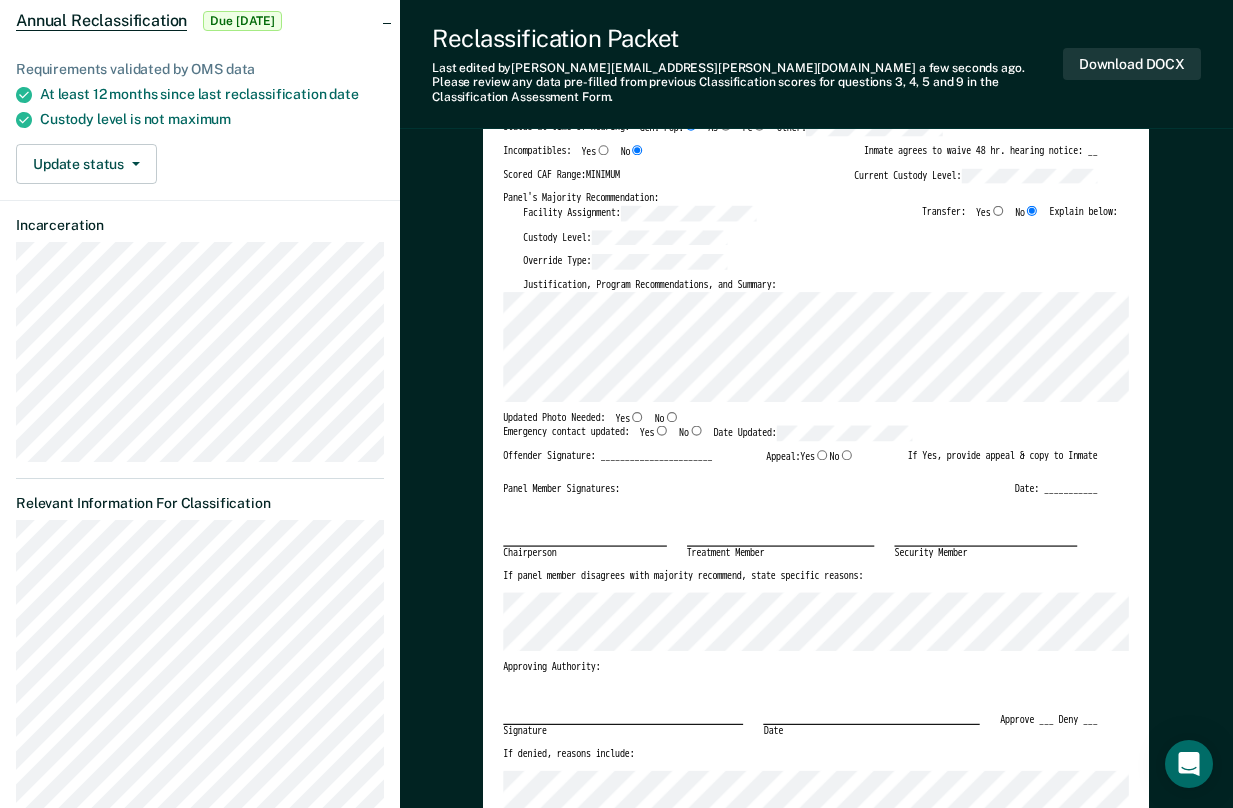 click on "Yes" at bounding box center [637, 417] 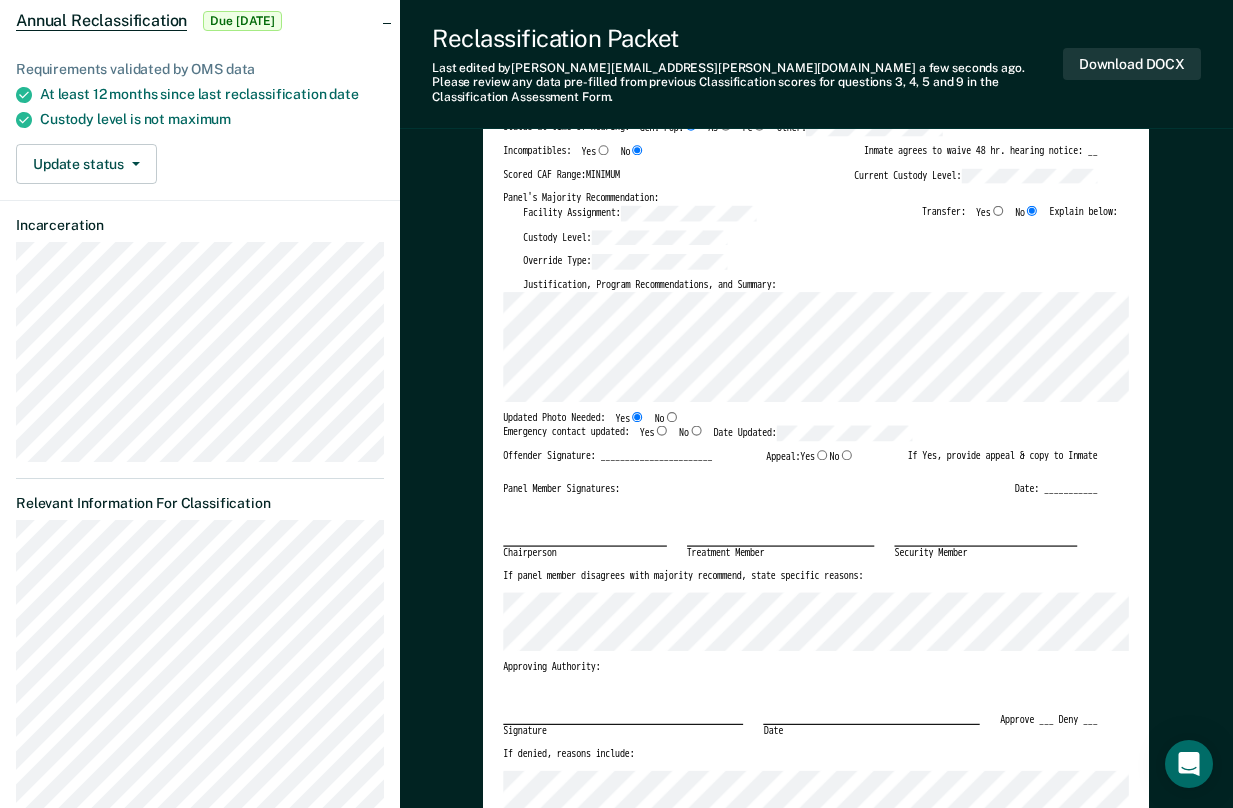 type on "x" 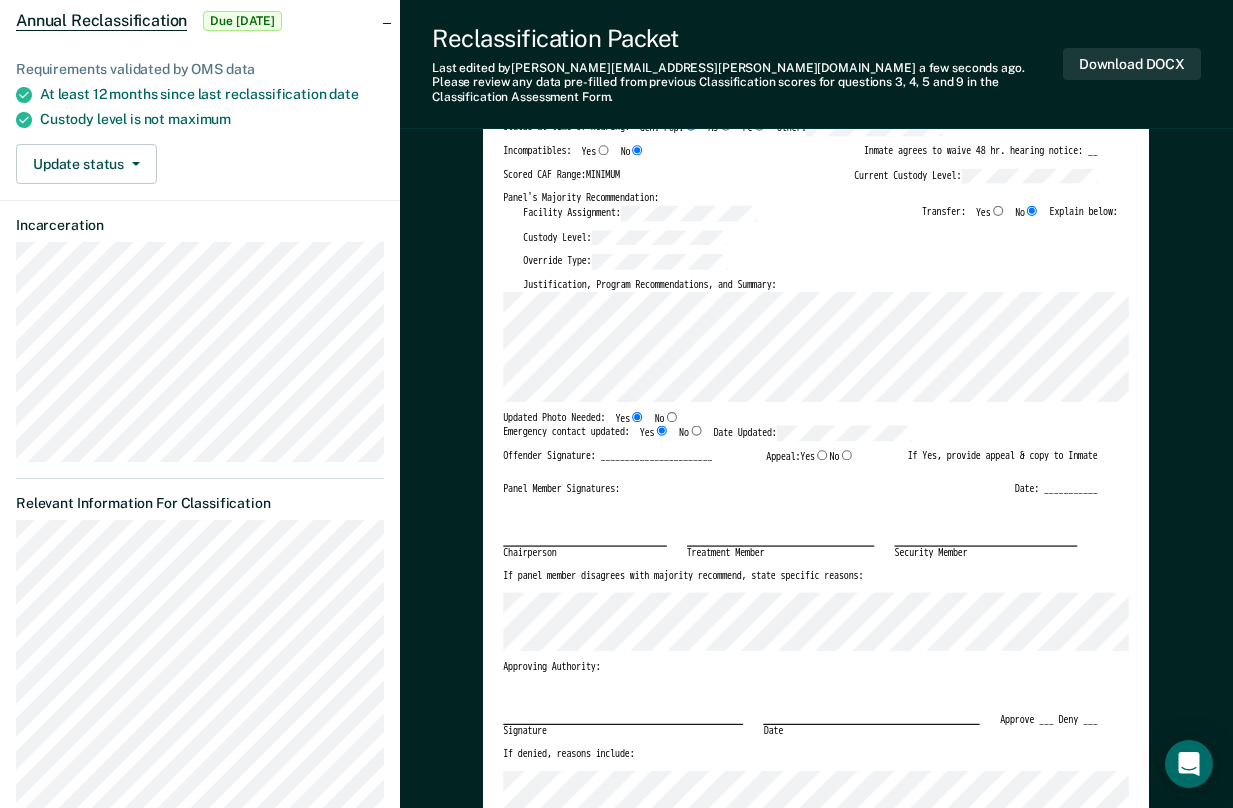 type on "x" 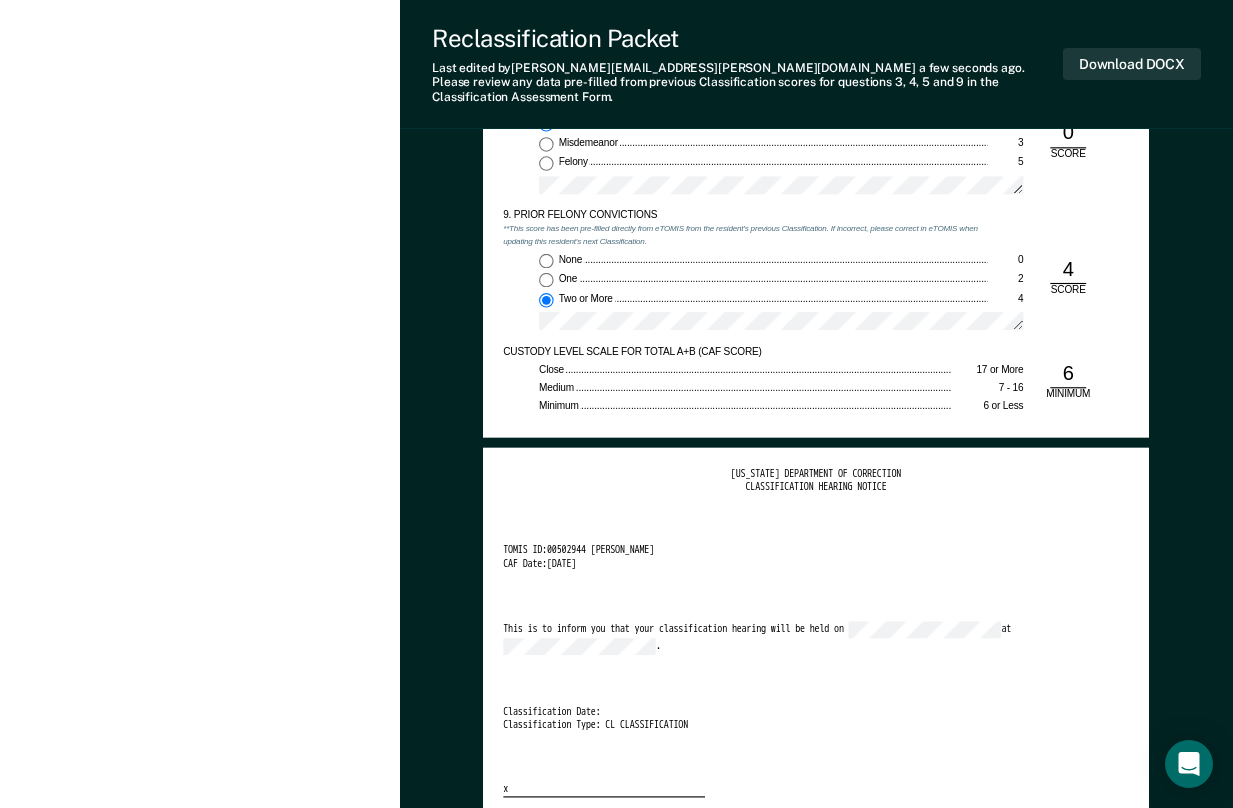 scroll, scrollTop: 2500, scrollLeft: 0, axis: vertical 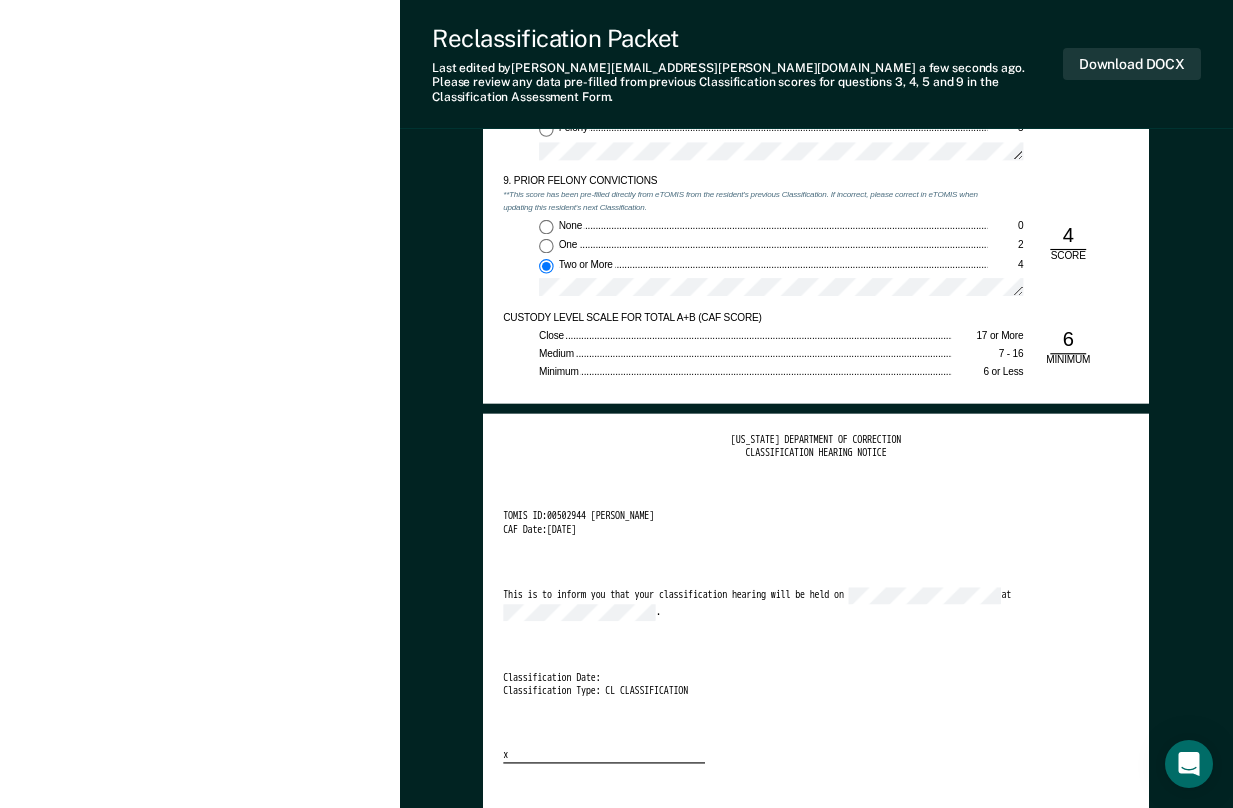 click on "[US_STATE] DEPARTMENT OF CORRECTION CLASSIFICATION HEARING NOTICE TOMIS ID:  00502944   [PERSON_NAME] CAF Date:  [DATE] This is to inform you that your classification hearing will be held on    at   . Classification Date: Classification Type: CL CLASSIFICATION x" at bounding box center [816, 598] 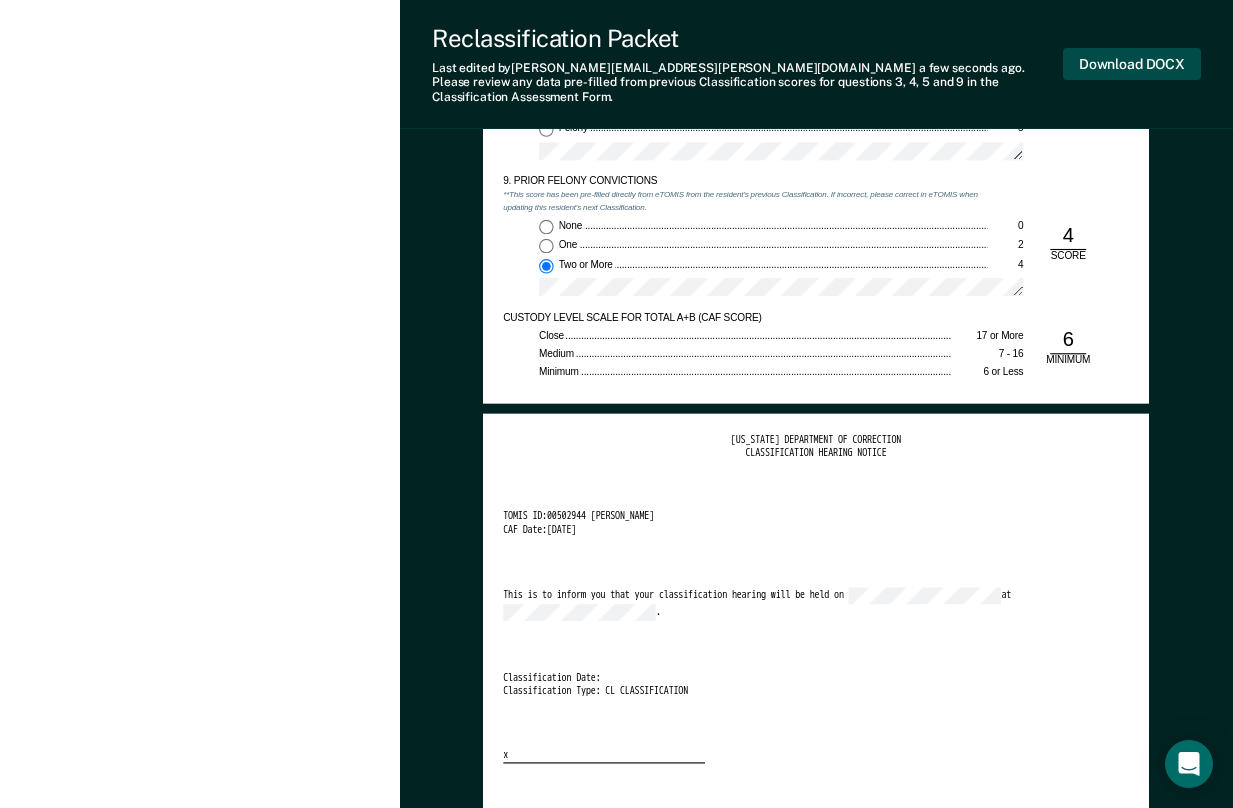 click on "Download DOCX" at bounding box center (1132, 64) 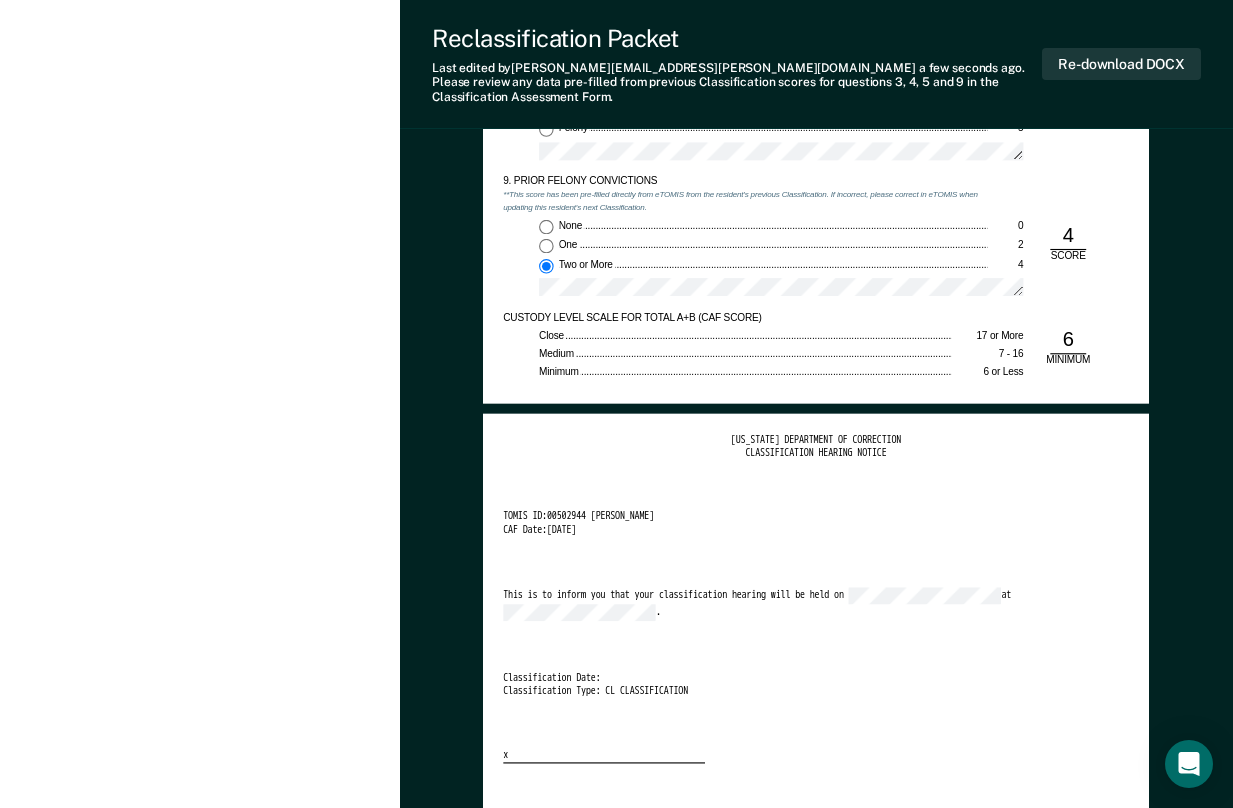 click on "CAF Date:  [DATE]" at bounding box center (800, 529) 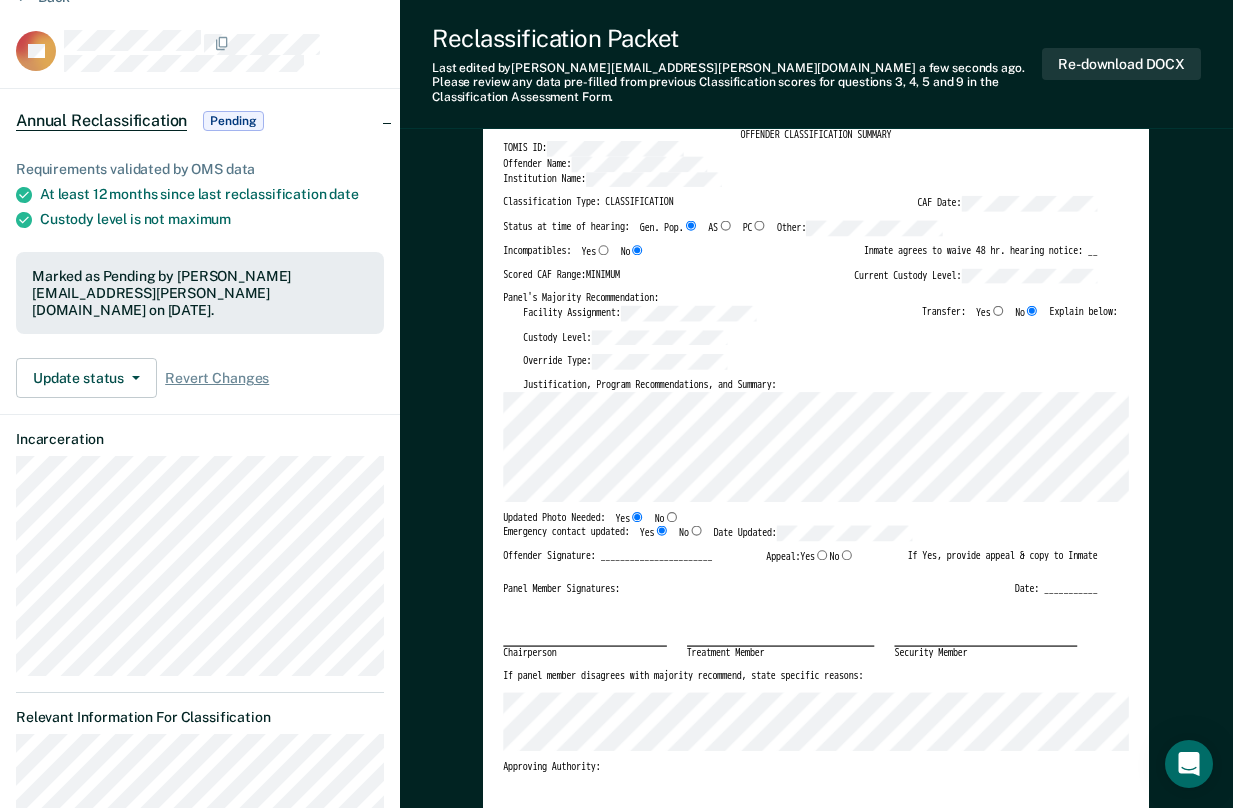 scroll, scrollTop: 0, scrollLeft: 0, axis: both 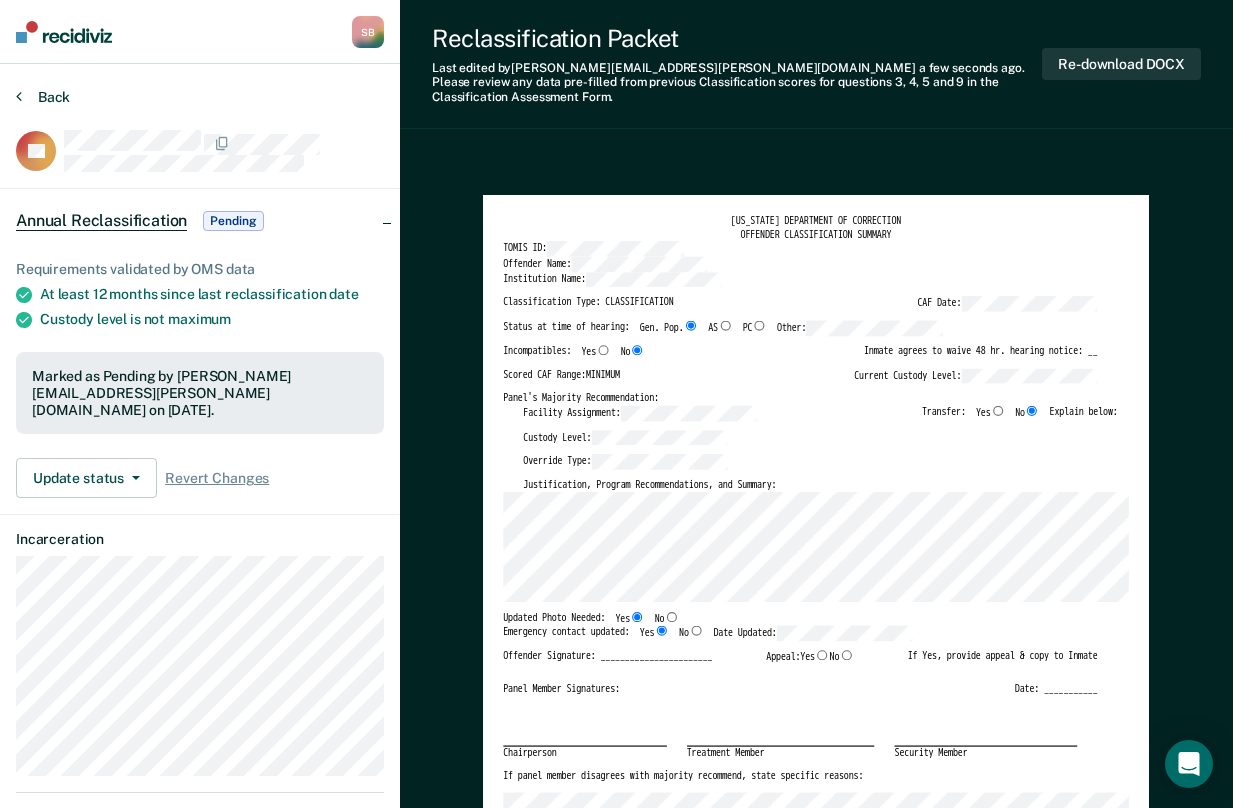 click on "Back" at bounding box center (43, 97) 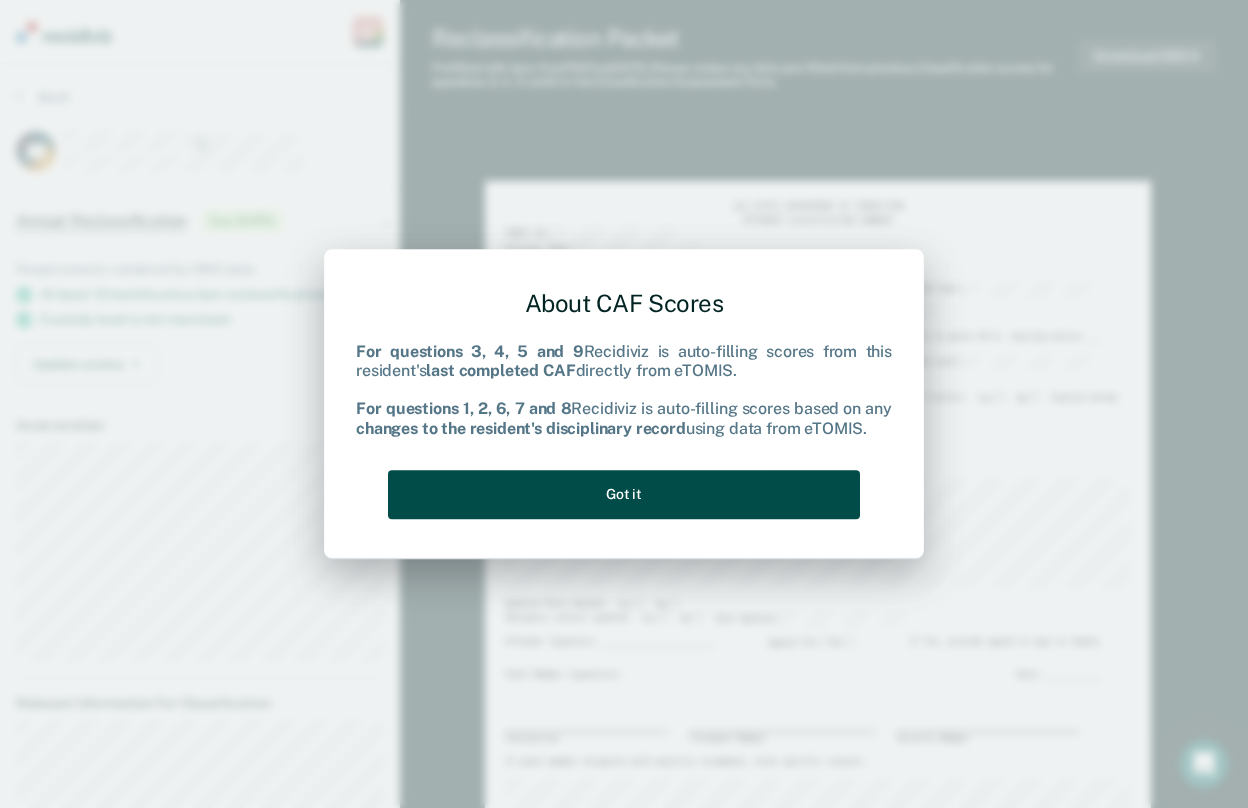click on "Got it" at bounding box center (624, 494) 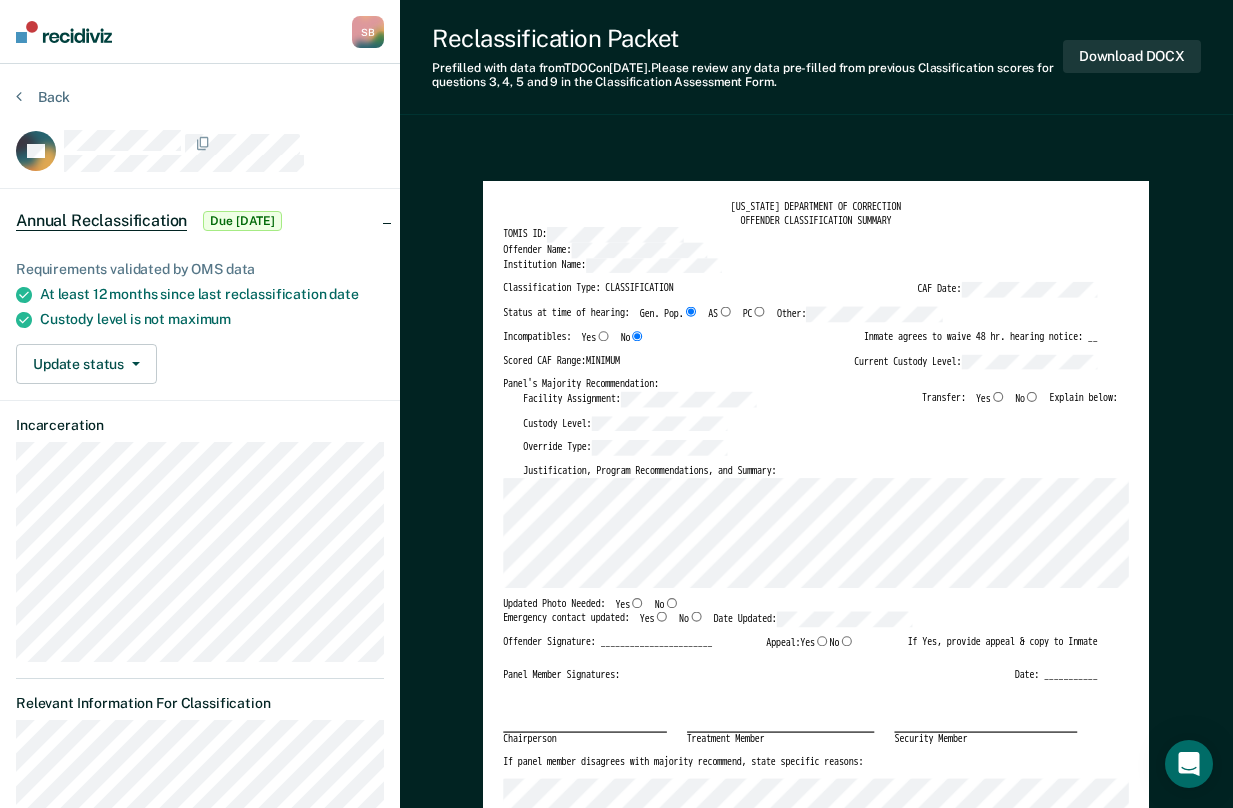 click on "No" at bounding box center (1032, 396) 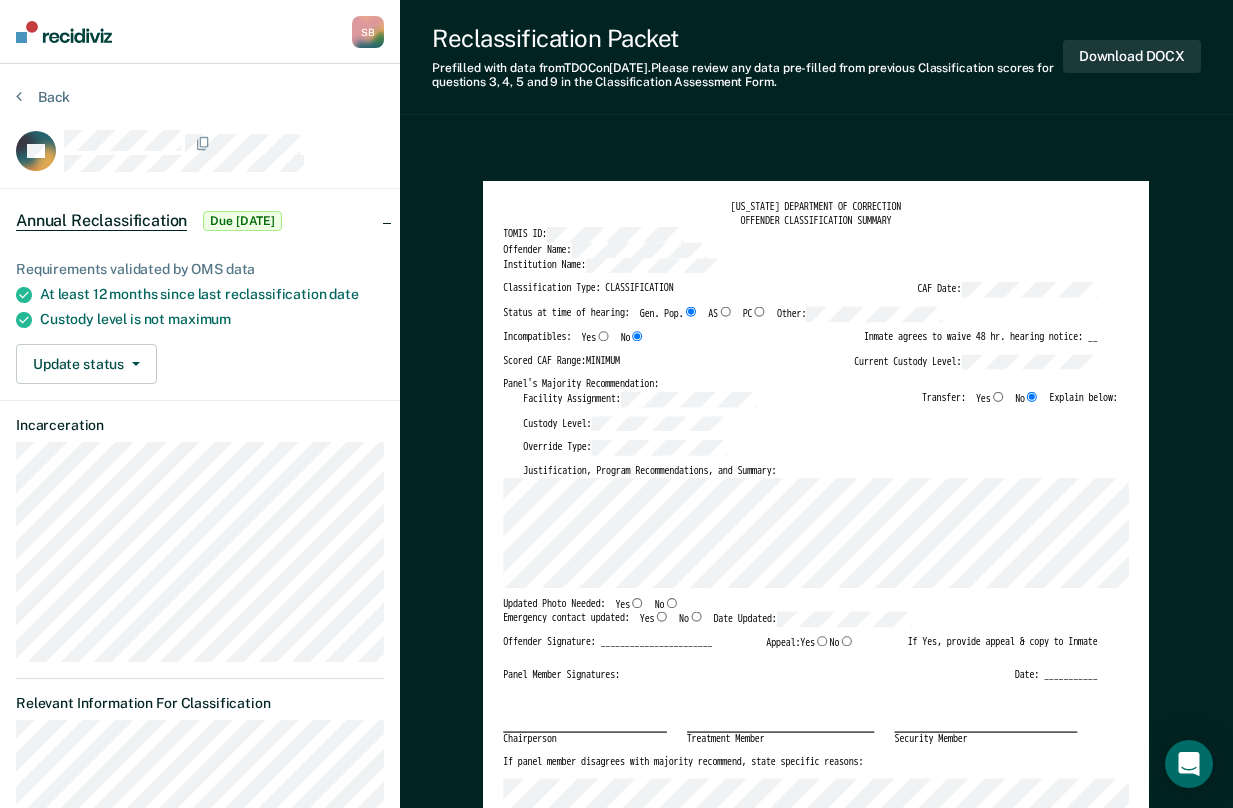 type on "x" 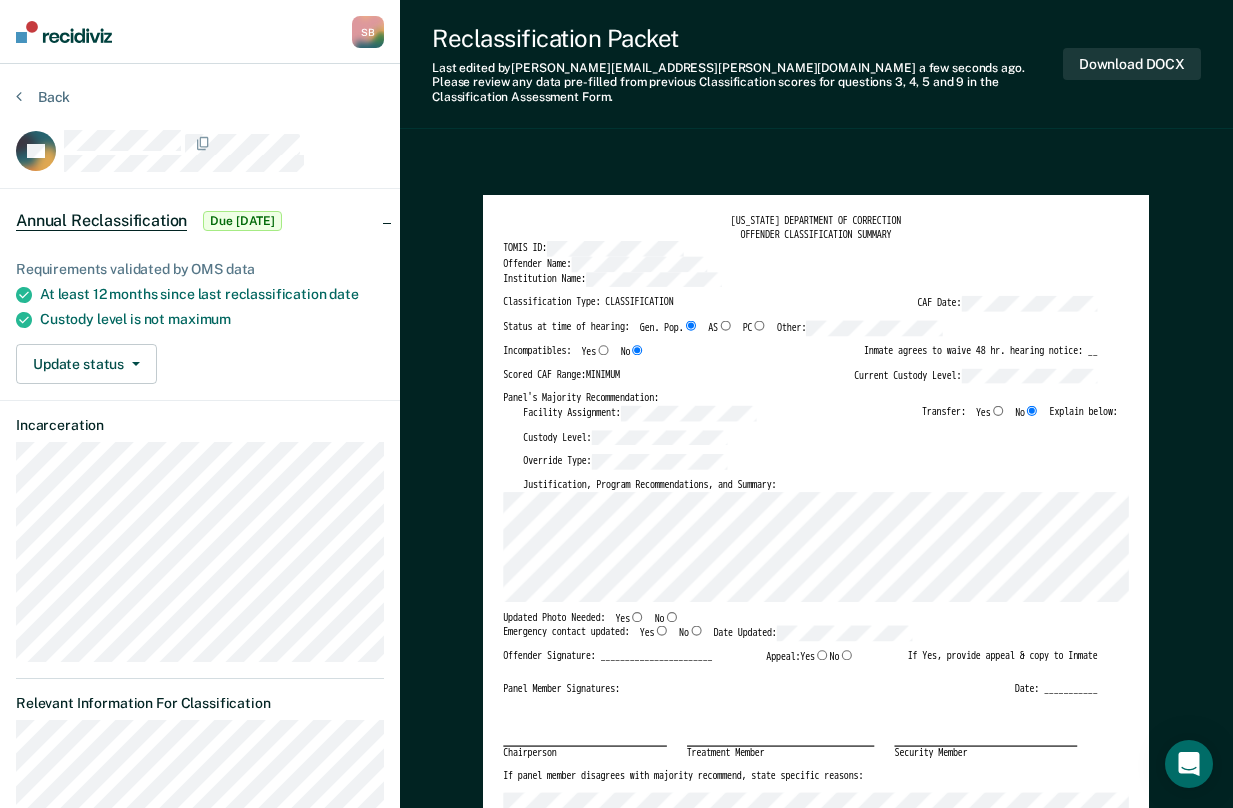 click on "Panel's Majority Recommendation:" at bounding box center (800, 399) 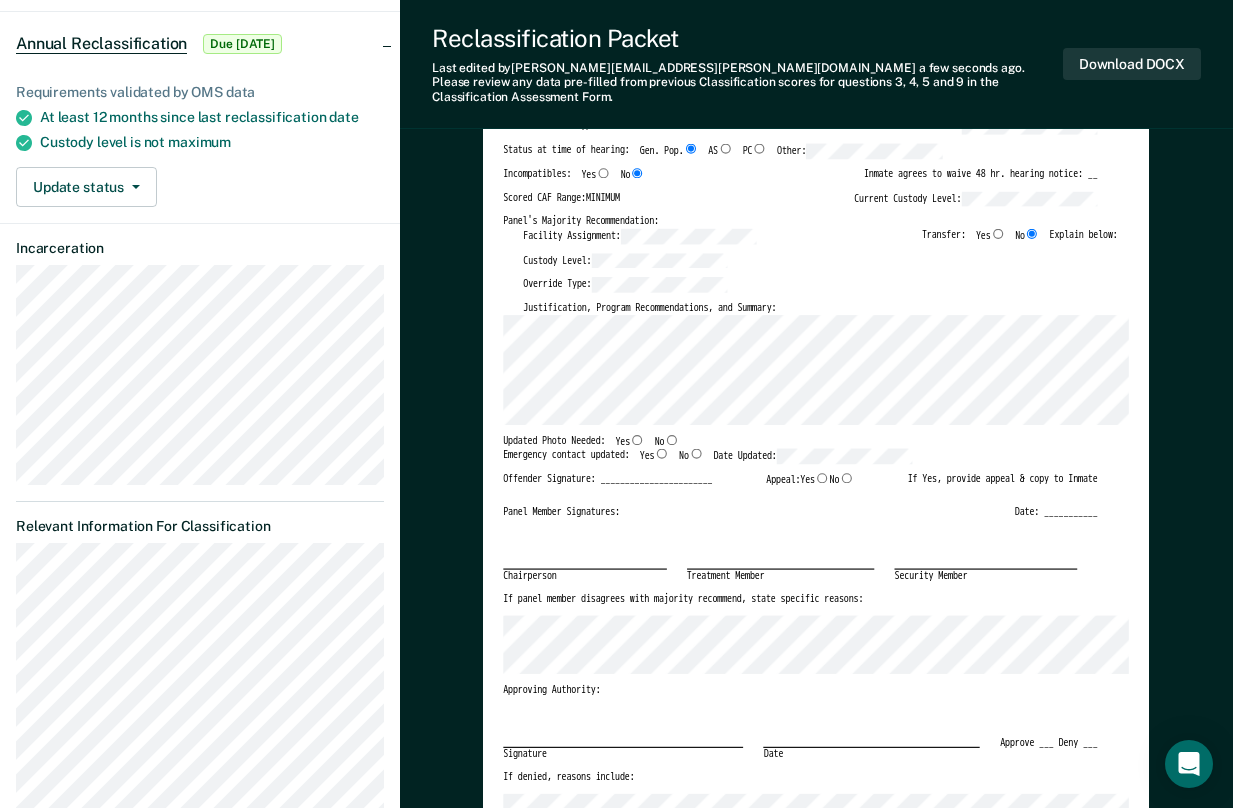 scroll, scrollTop: 200, scrollLeft: 0, axis: vertical 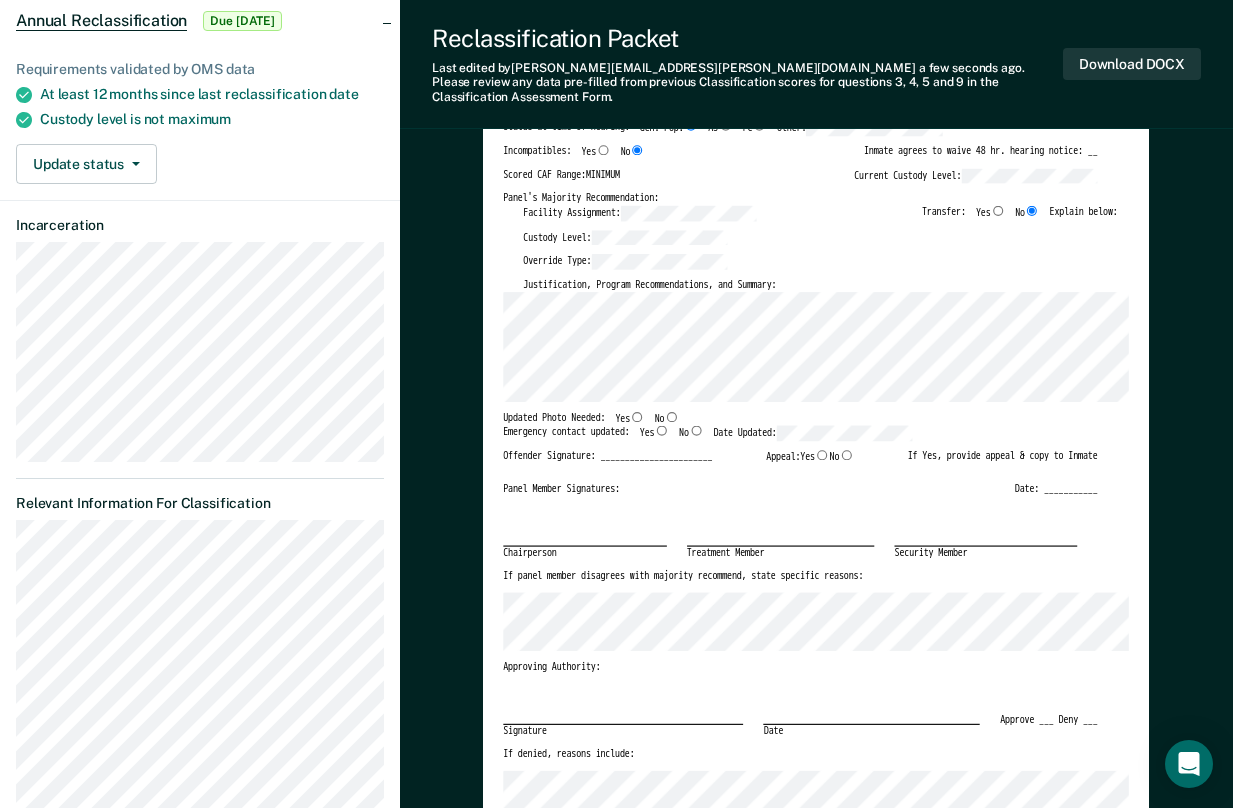 click on "Yes" at bounding box center (637, 417) 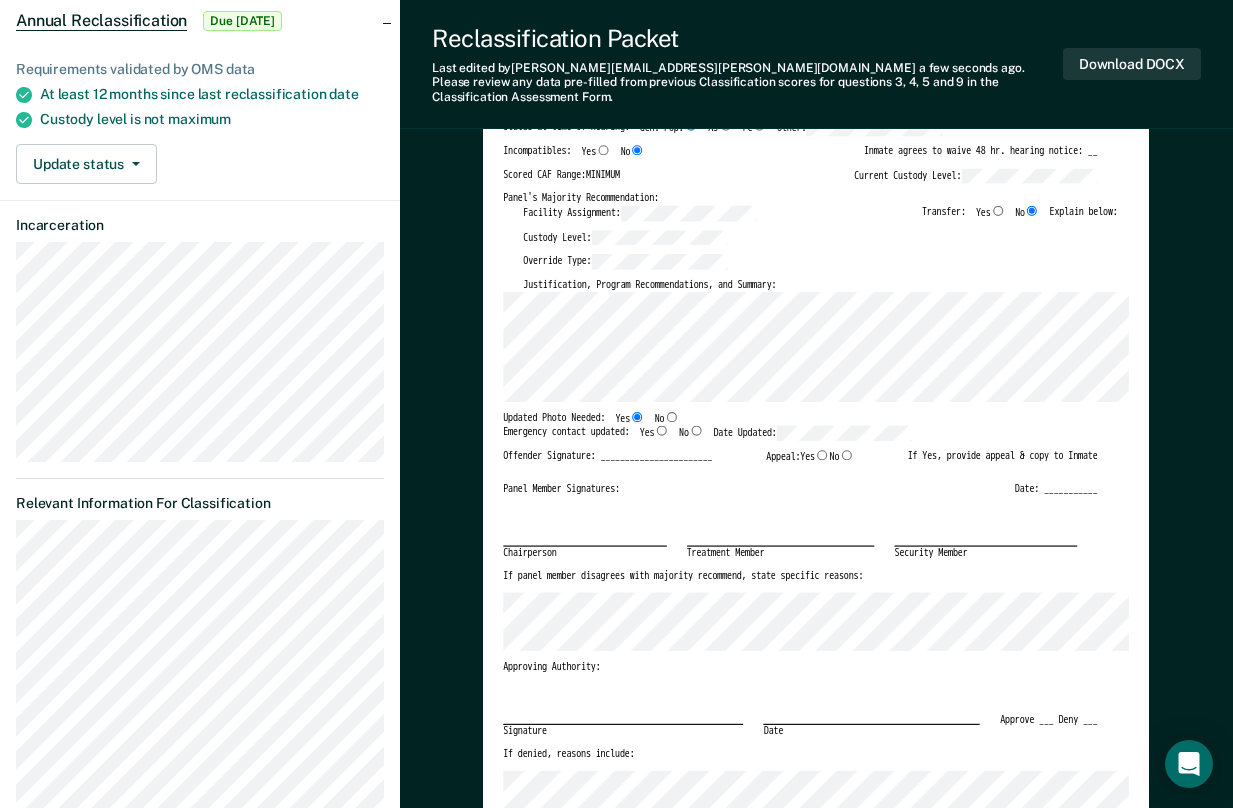 type on "x" 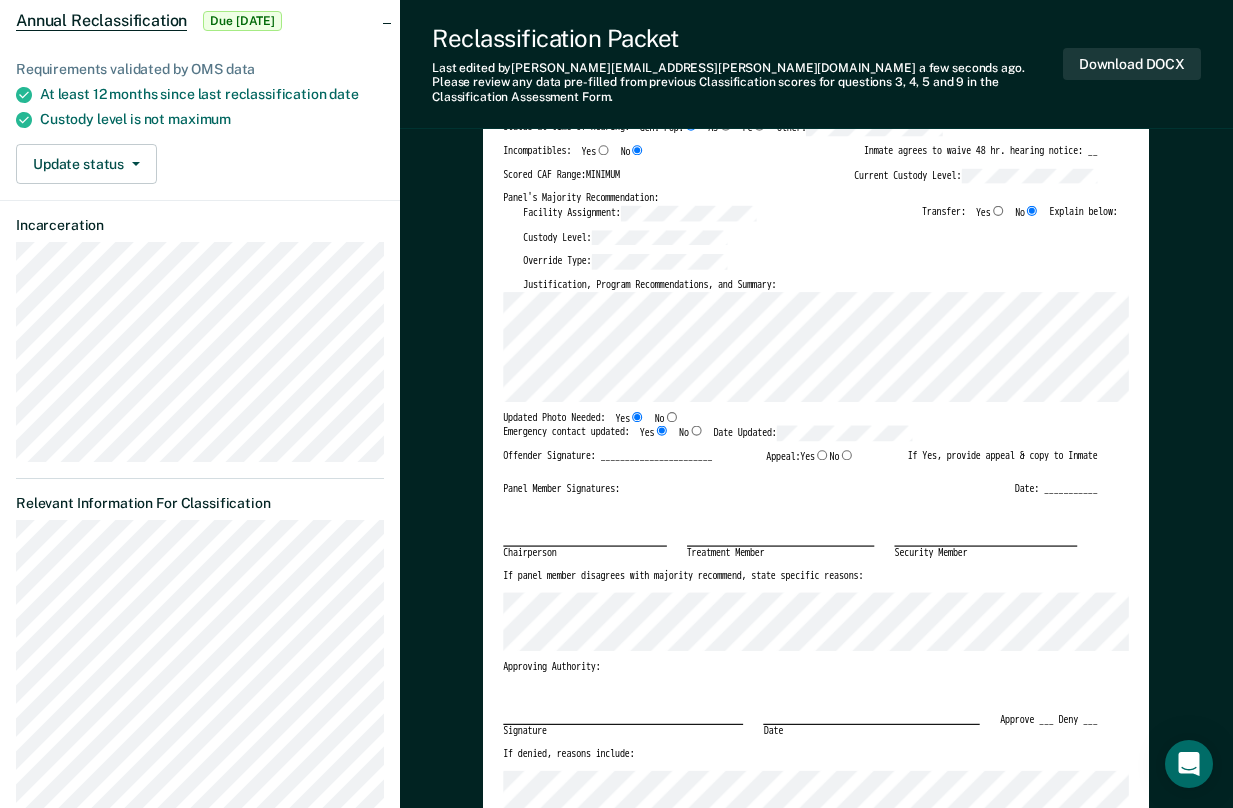 type on "x" 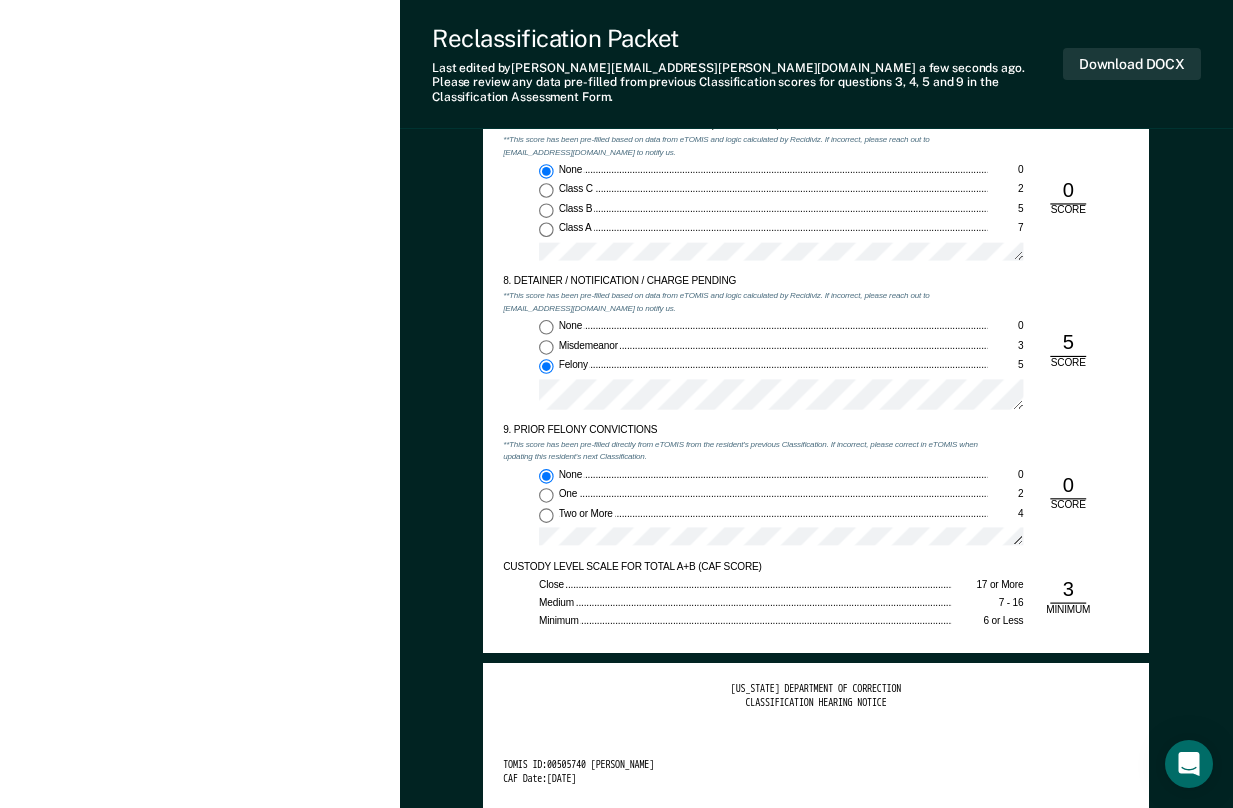 scroll, scrollTop: 2600, scrollLeft: 0, axis: vertical 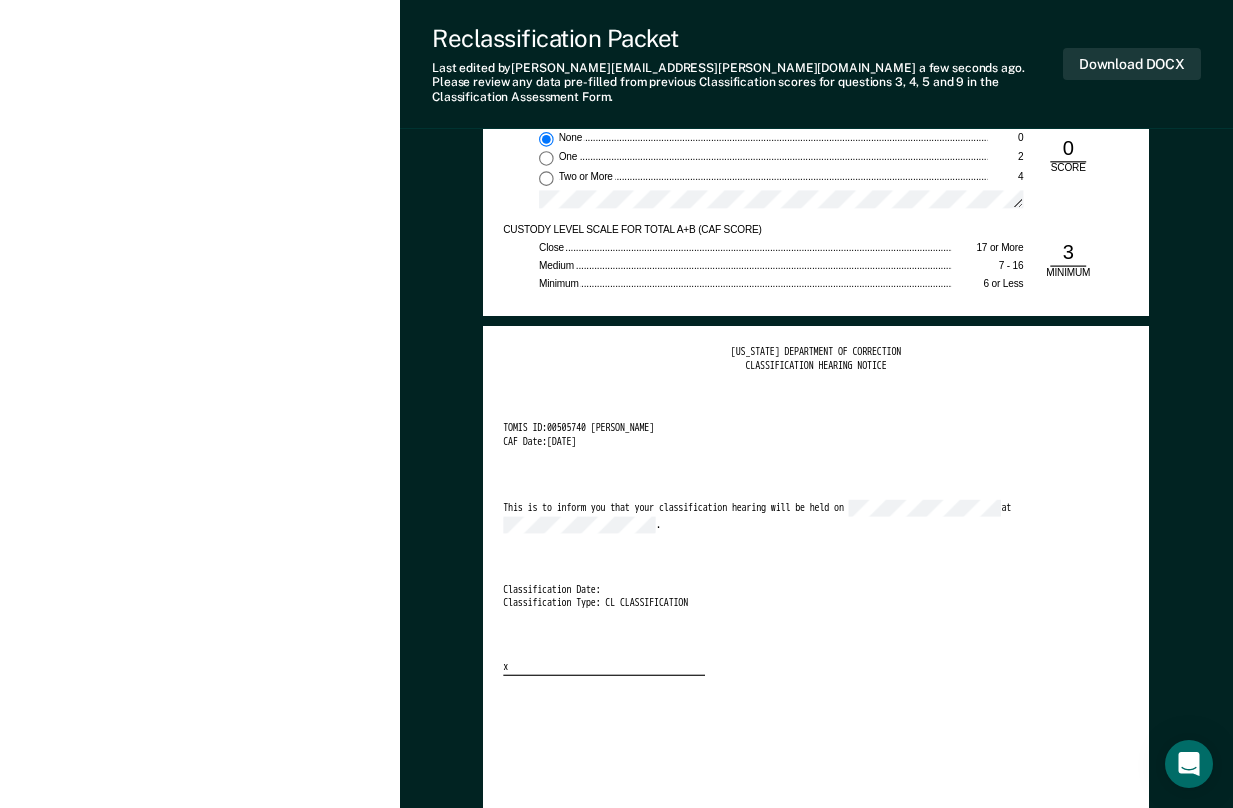 drag, startPoint x: 867, startPoint y: 641, endPoint x: 1048, endPoint y: 281, distance: 402.94043 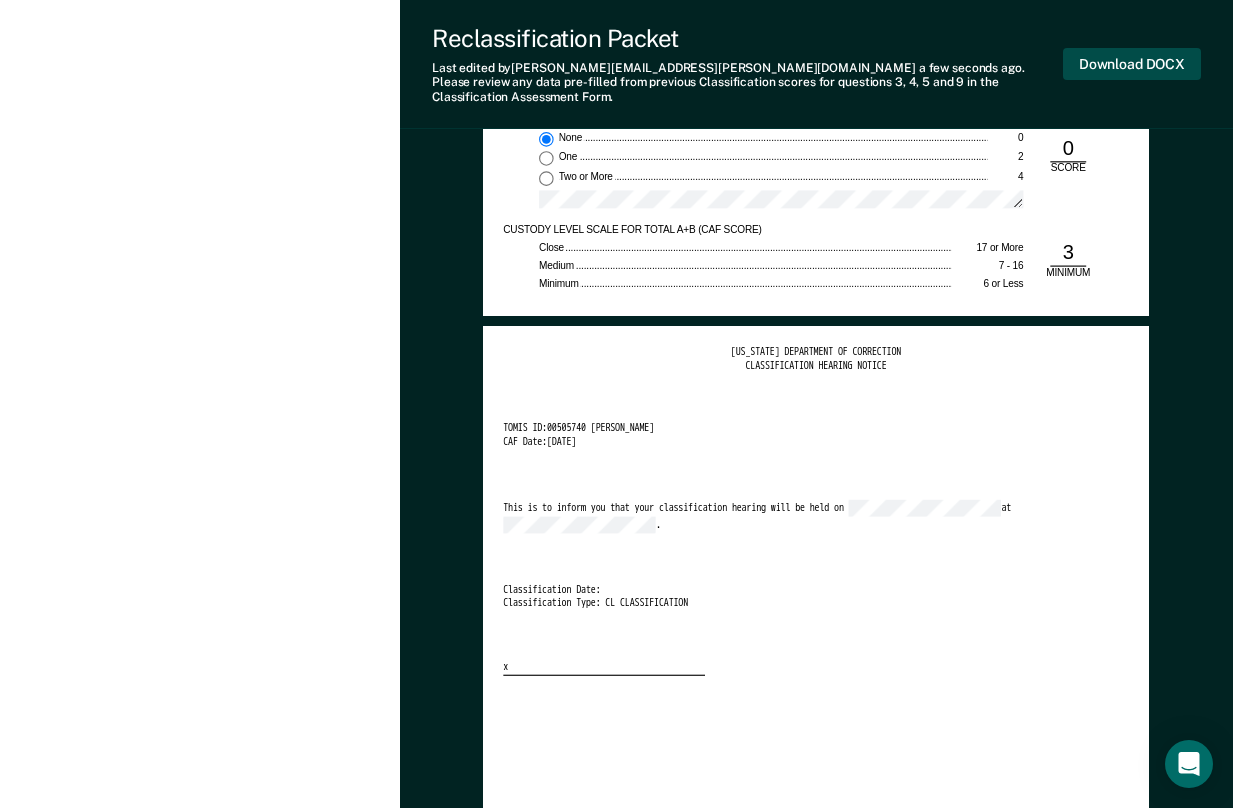 click on "Download DOCX" at bounding box center [1132, 64] 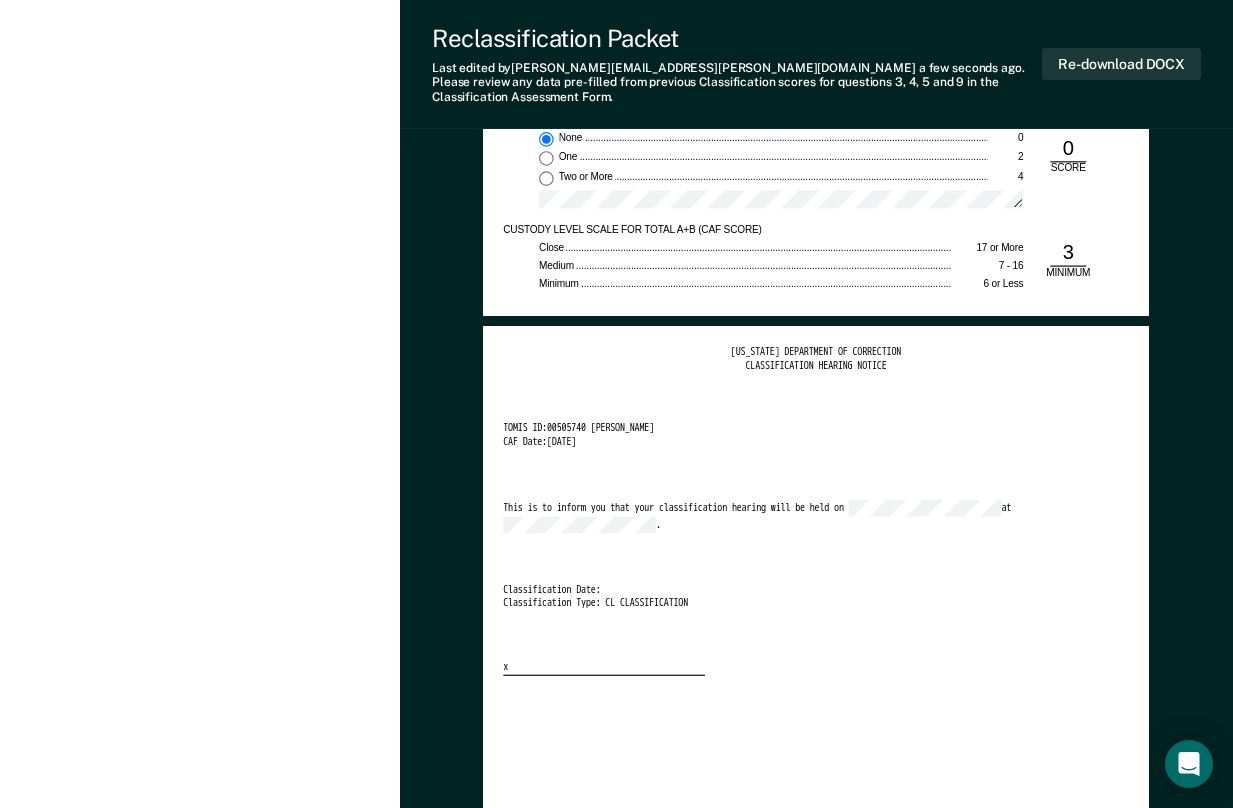 click on "[US_STATE] DEPARTMENT OF CORRECTION CLASSIFICATION HEARING NOTICE TOMIS ID:  00505740   [PERSON_NAME] CAF Date:  [DATE] This is to inform you that your classification hearing will be held on    at   . Classification Date: Classification Type: CL CLASSIFICATION x" at bounding box center [816, 510] 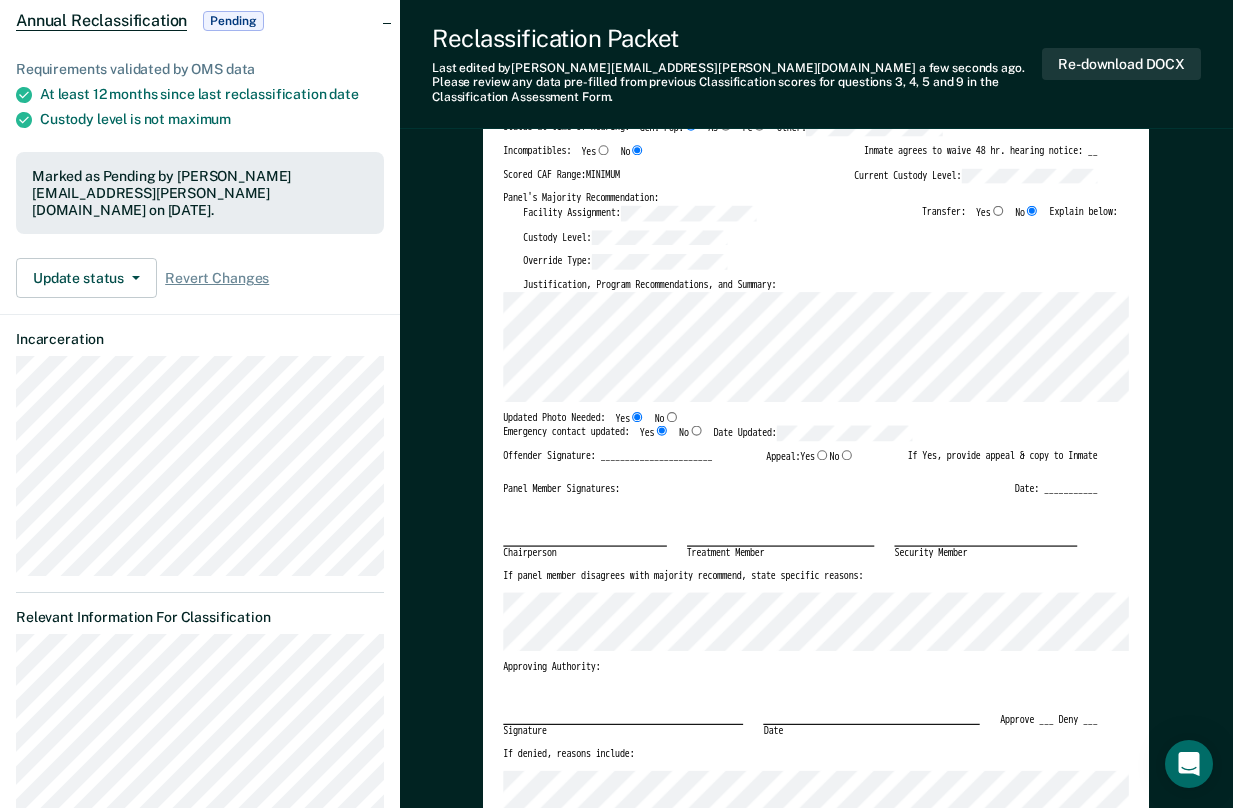 scroll, scrollTop: 0, scrollLeft: 0, axis: both 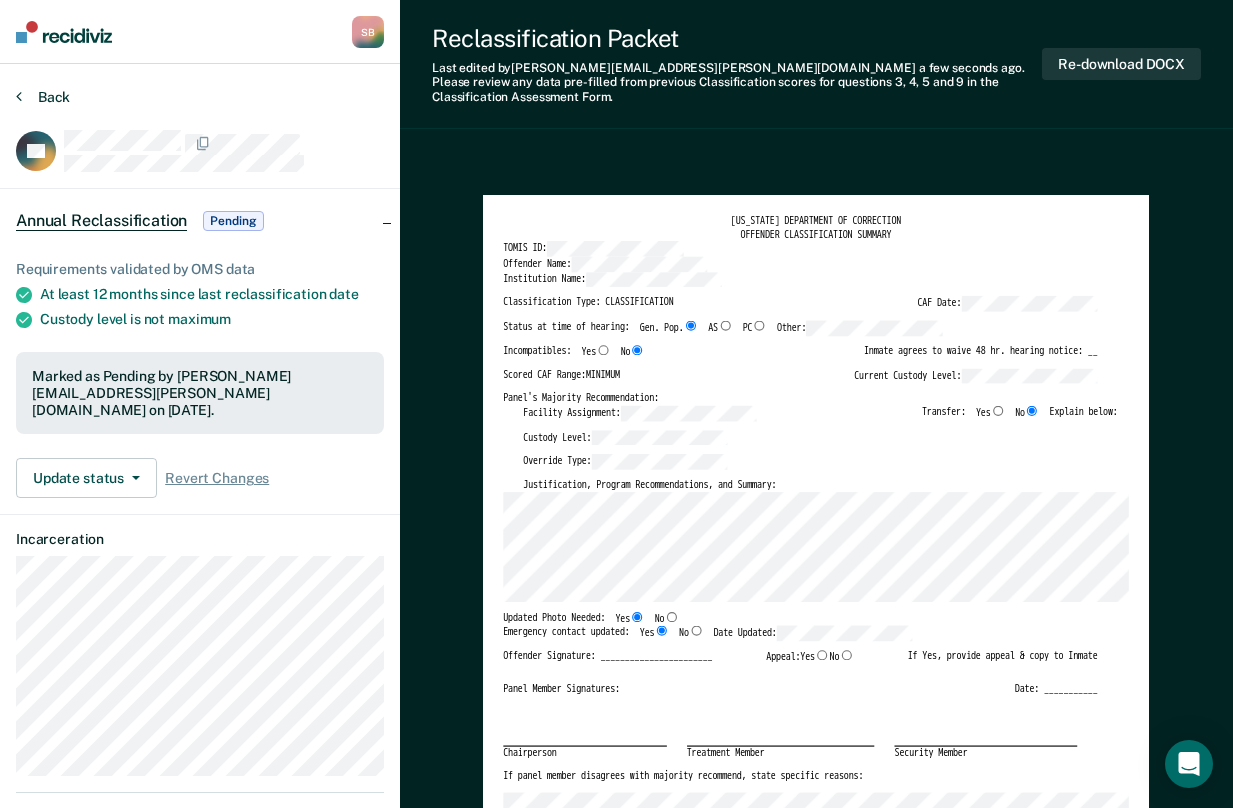click on "Back" at bounding box center (43, 97) 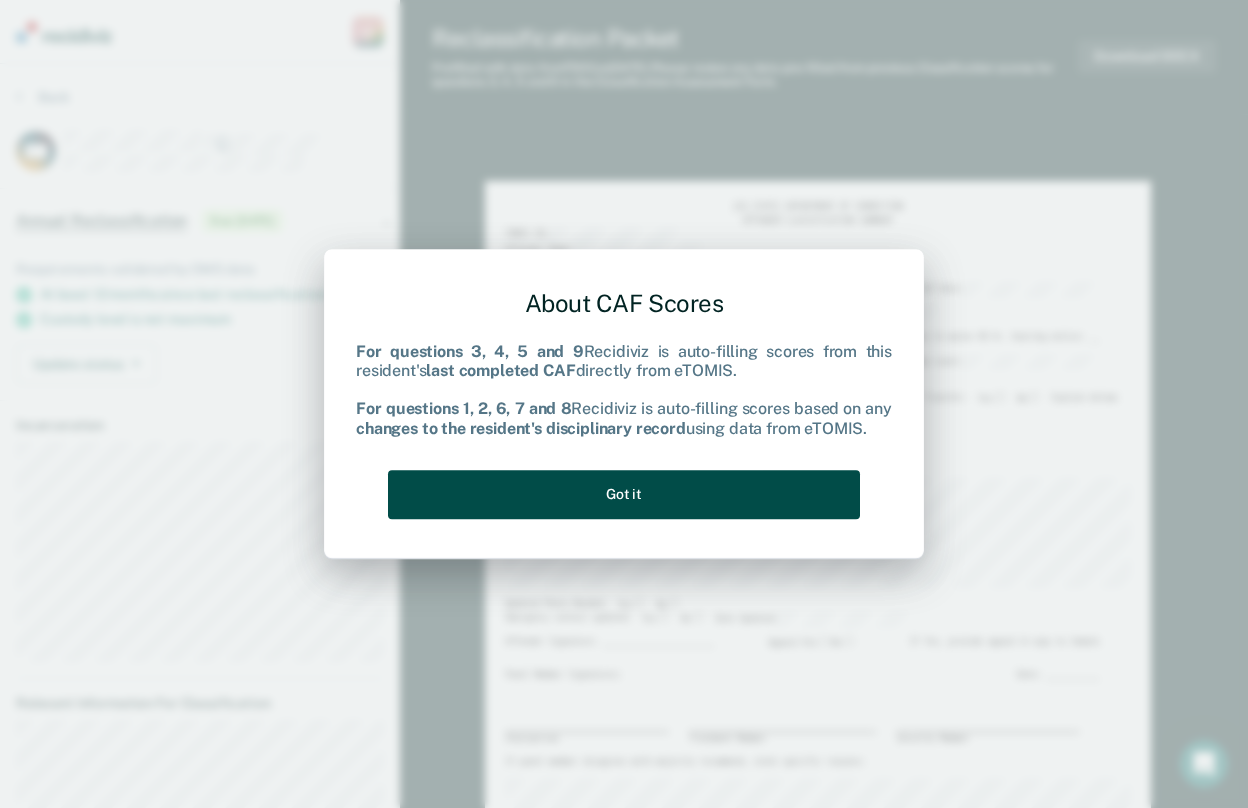 click on "Got it" at bounding box center [624, 494] 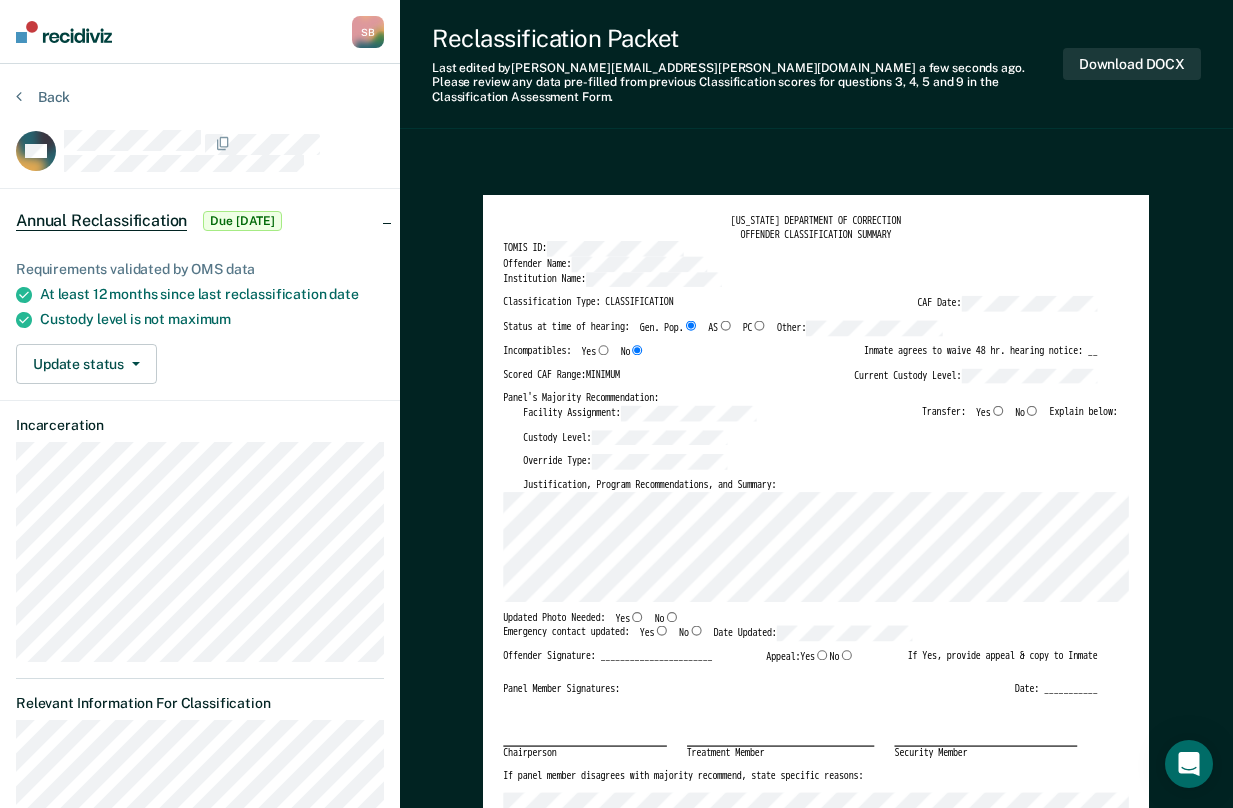 click on "Scored CAF Range: MINIMUM Current Custody Level:" at bounding box center (800, 380) 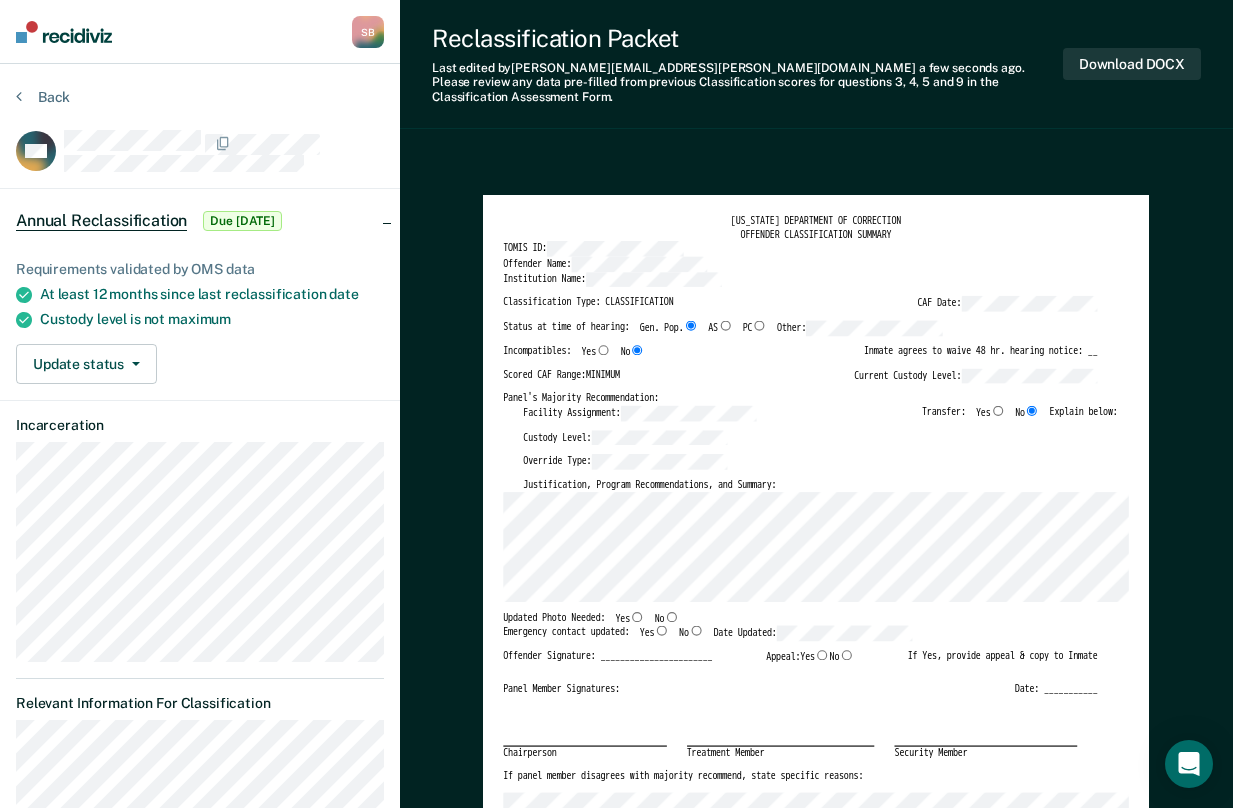 type on "x" 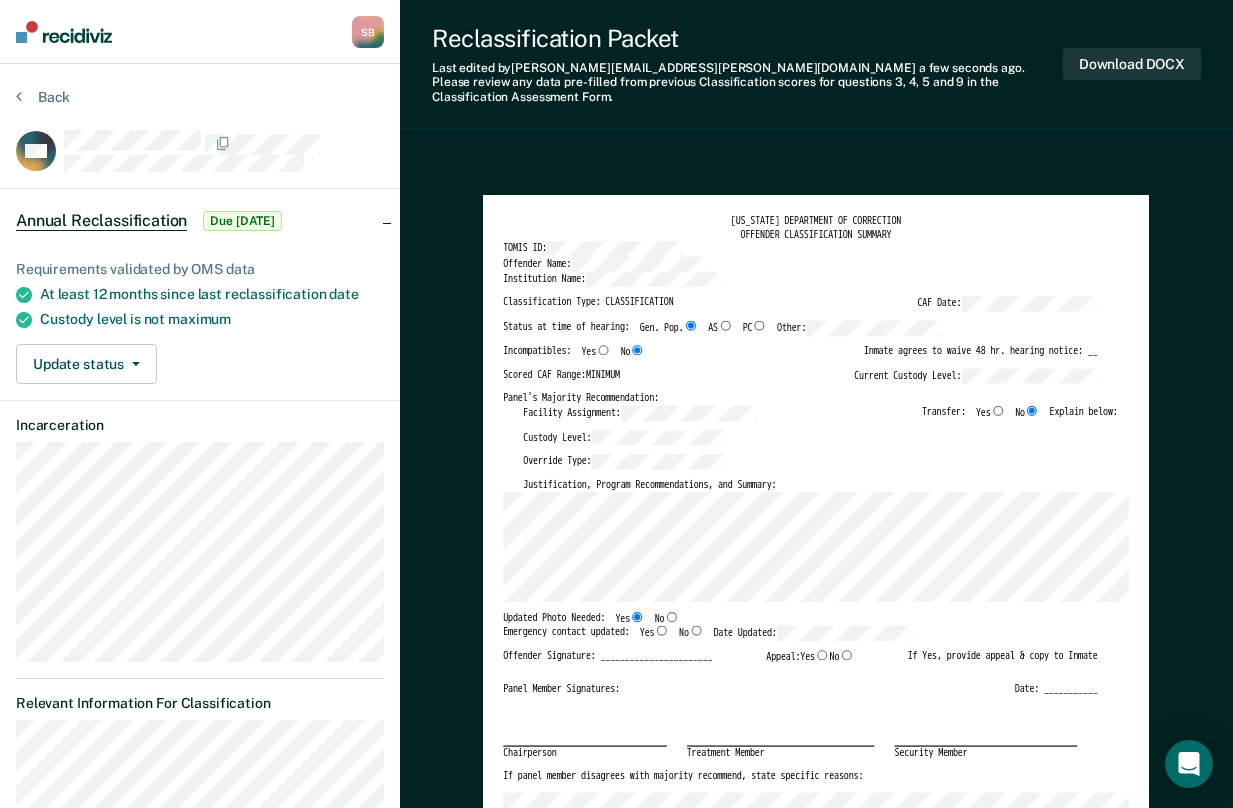 type on "x" 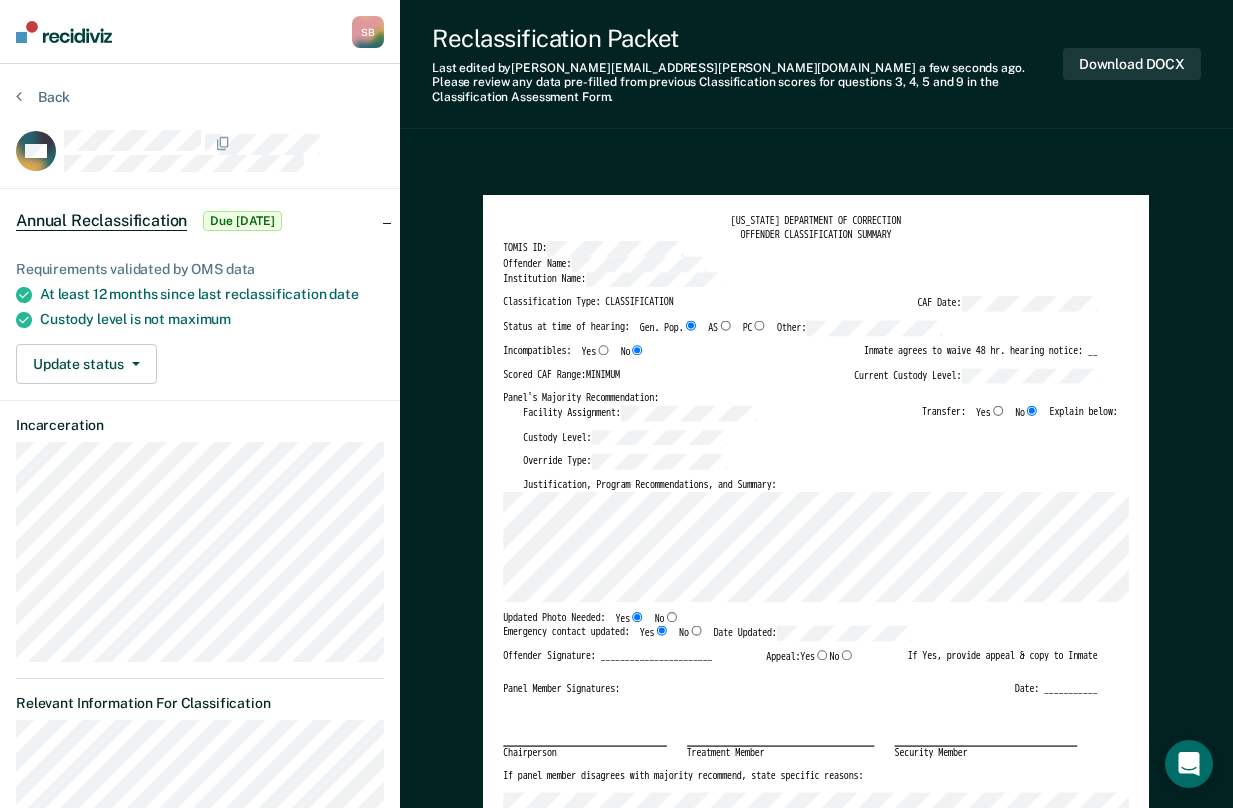 type on "x" 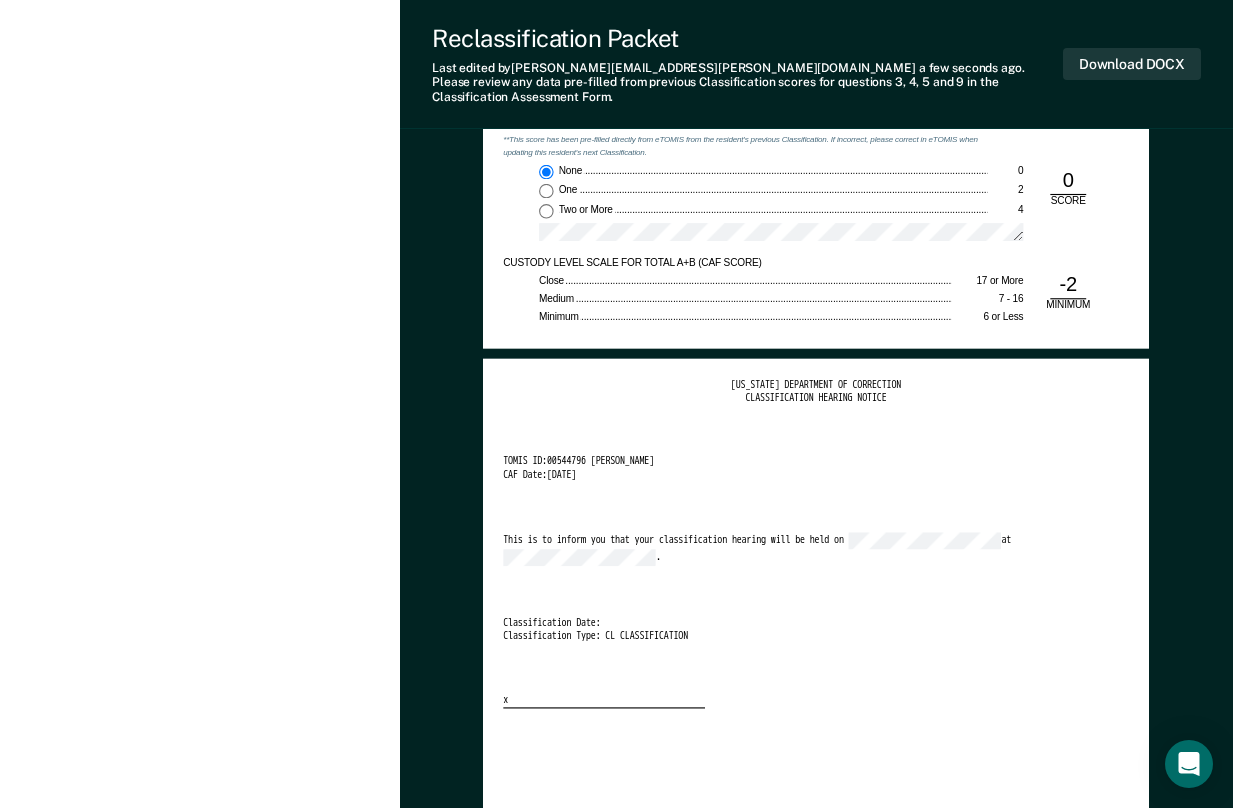 scroll, scrollTop: 2600, scrollLeft: 0, axis: vertical 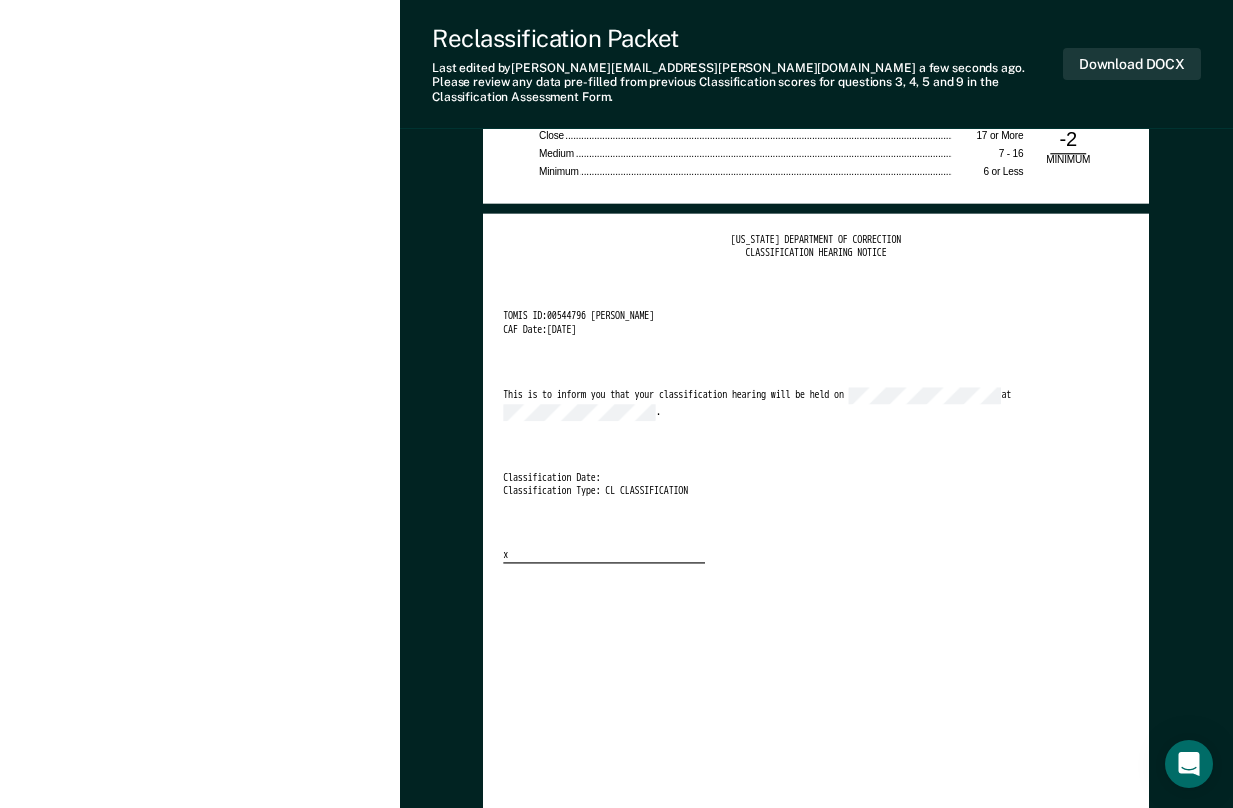 click on "[US_STATE] DEPARTMENT OF CORRECTION CLASSIFICATION HEARING NOTICE TOMIS ID:  00544796   [PERSON_NAME] CAF Date:  [DATE] This is to inform you that your classification hearing will be held on    at   . Classification Date: Classification Type: CL CLASSIFICATION x" at bounding box center [816, 647] 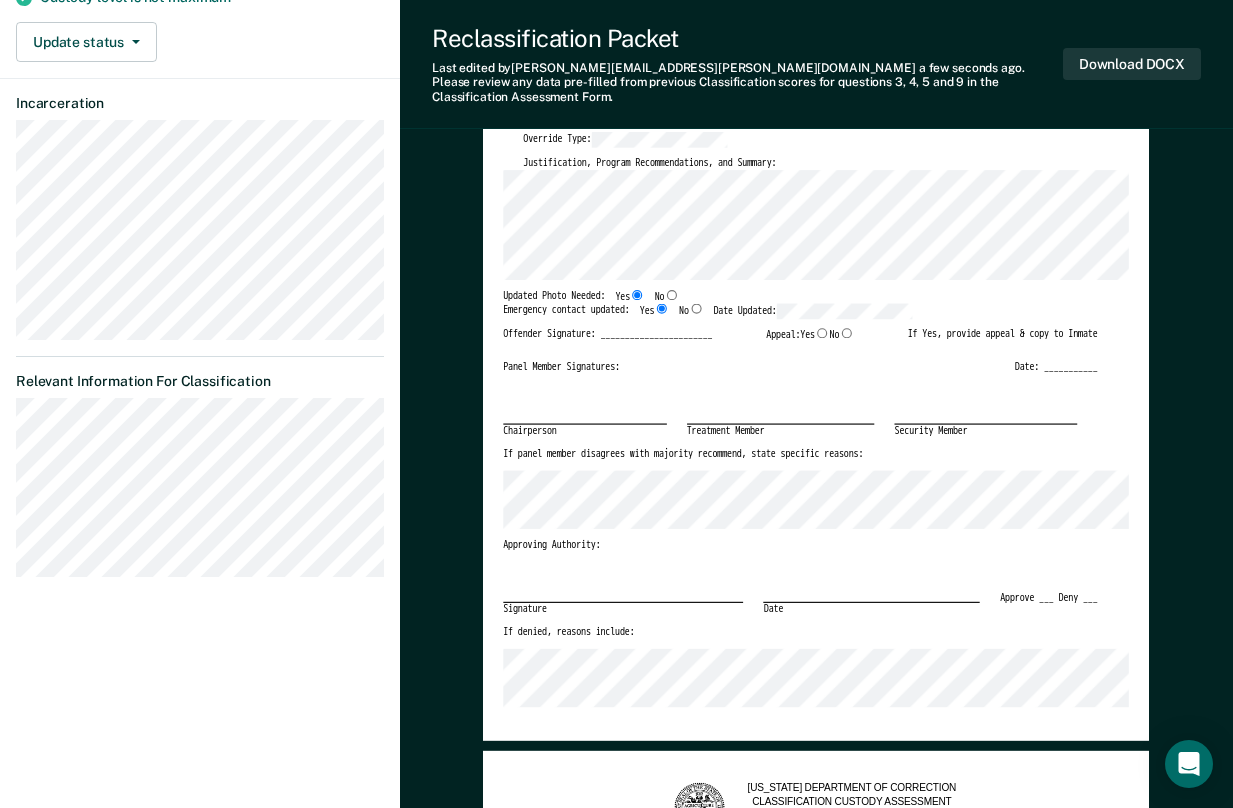 scroll, scrollTop: 0, scrollLeft: 0, axis: both 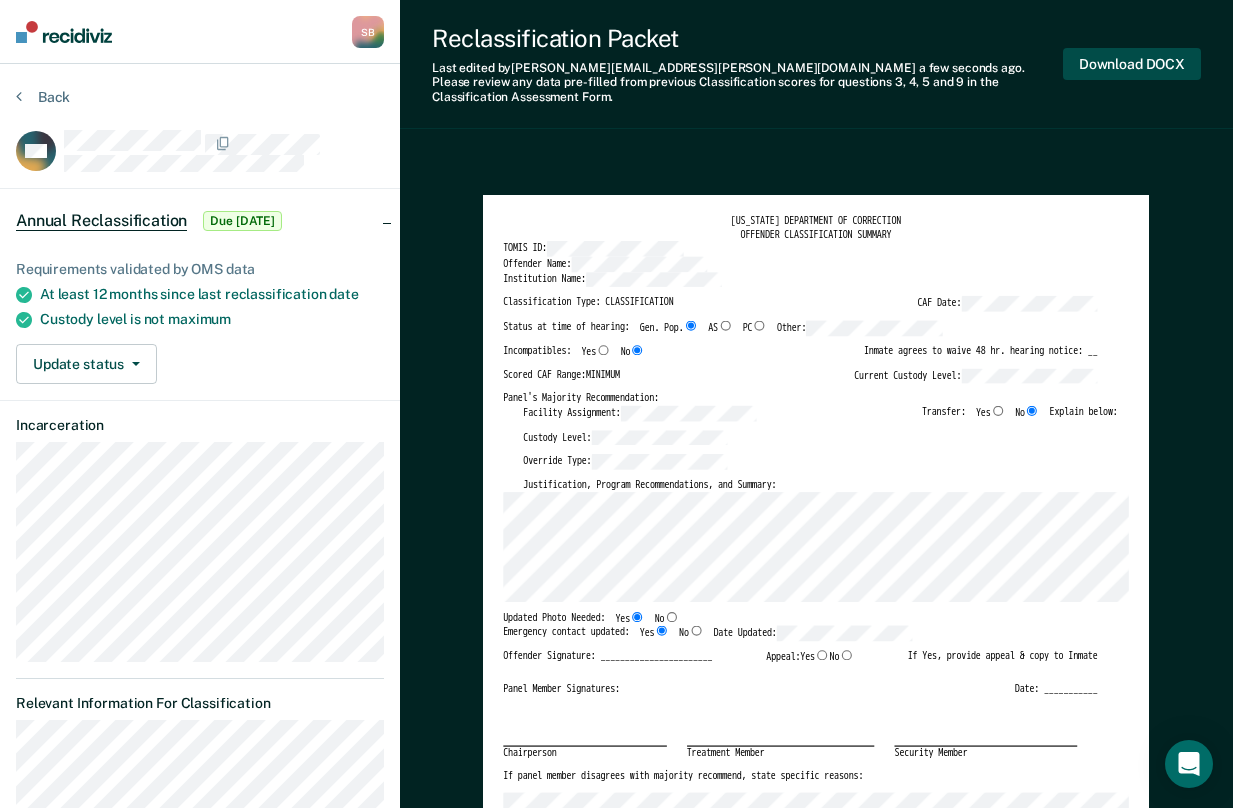 click on "Download DOCX" at bounding box center [1132, 64] 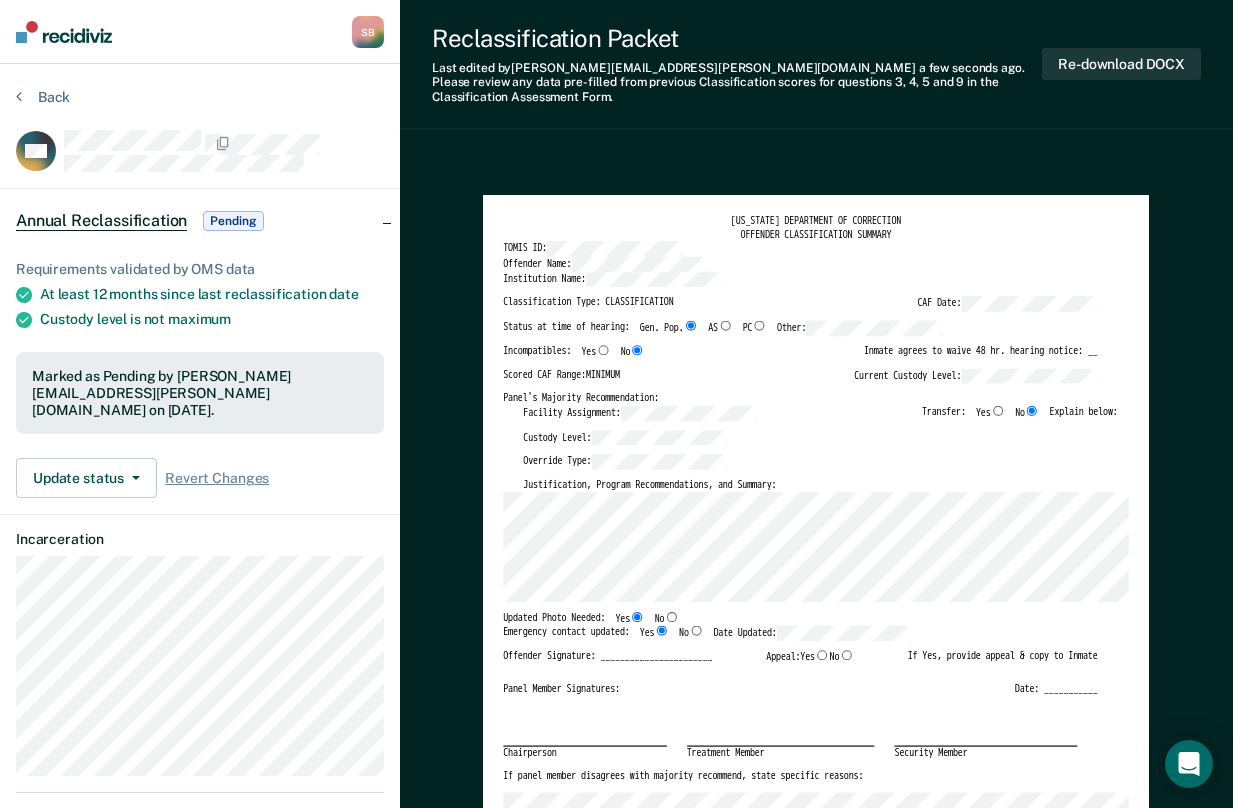 click on "Custody Level:" at bounding box center (821, 442) 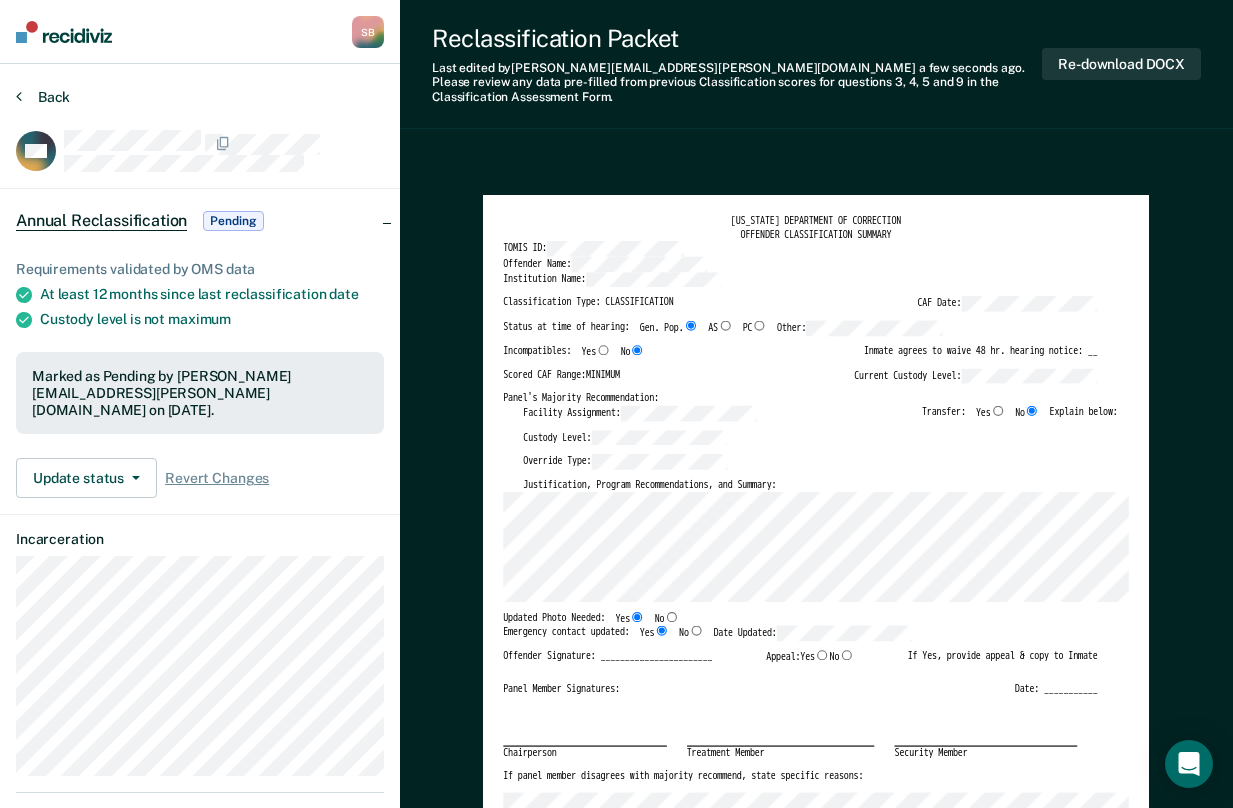 click on "Back" at bounding box center (43, 97) 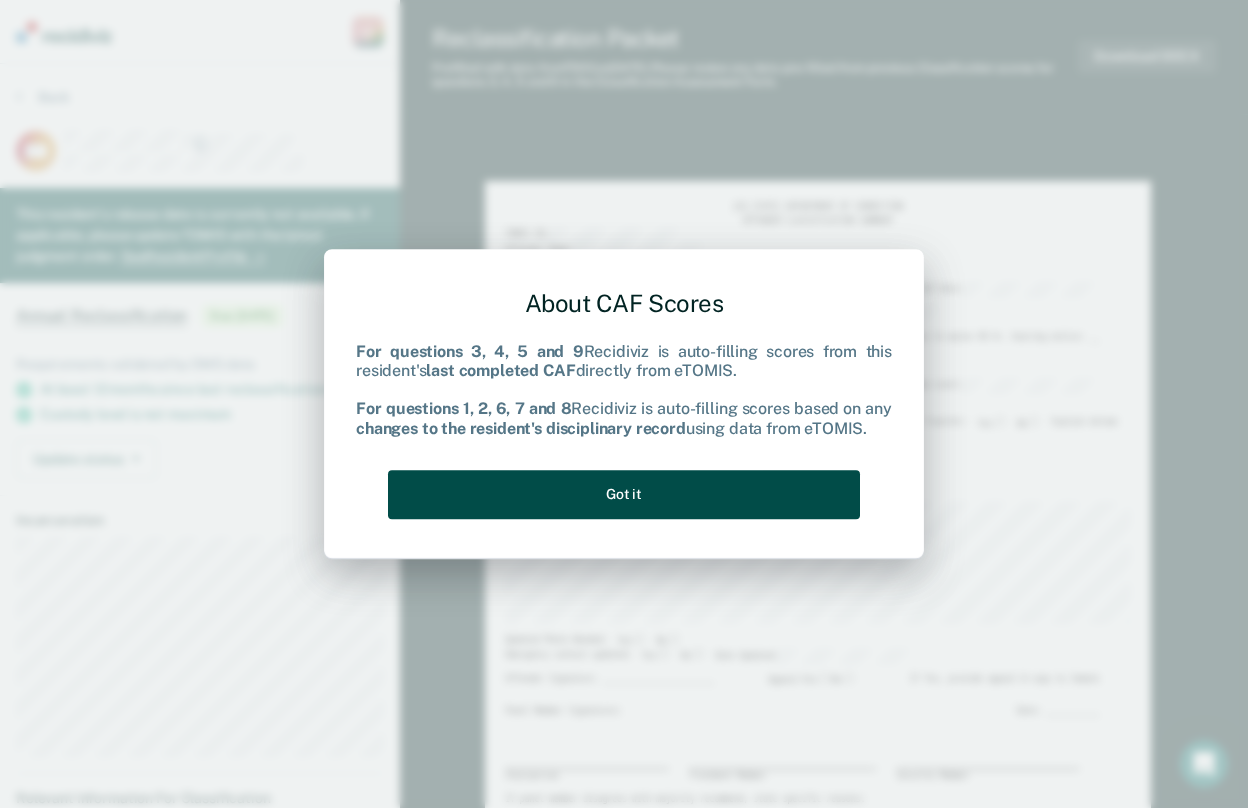 click on "Got it" at bounding box center [624, 494] 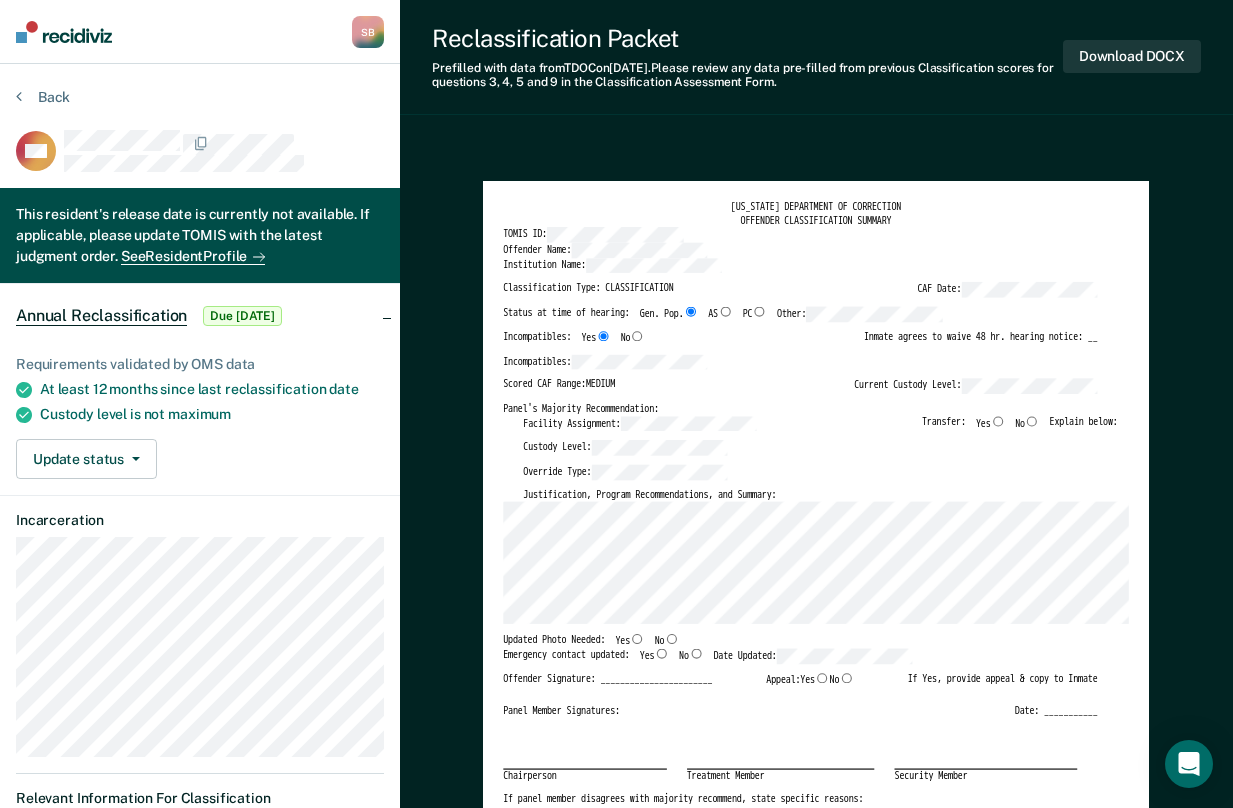 click on "No" at bounding box center [1032, 421] 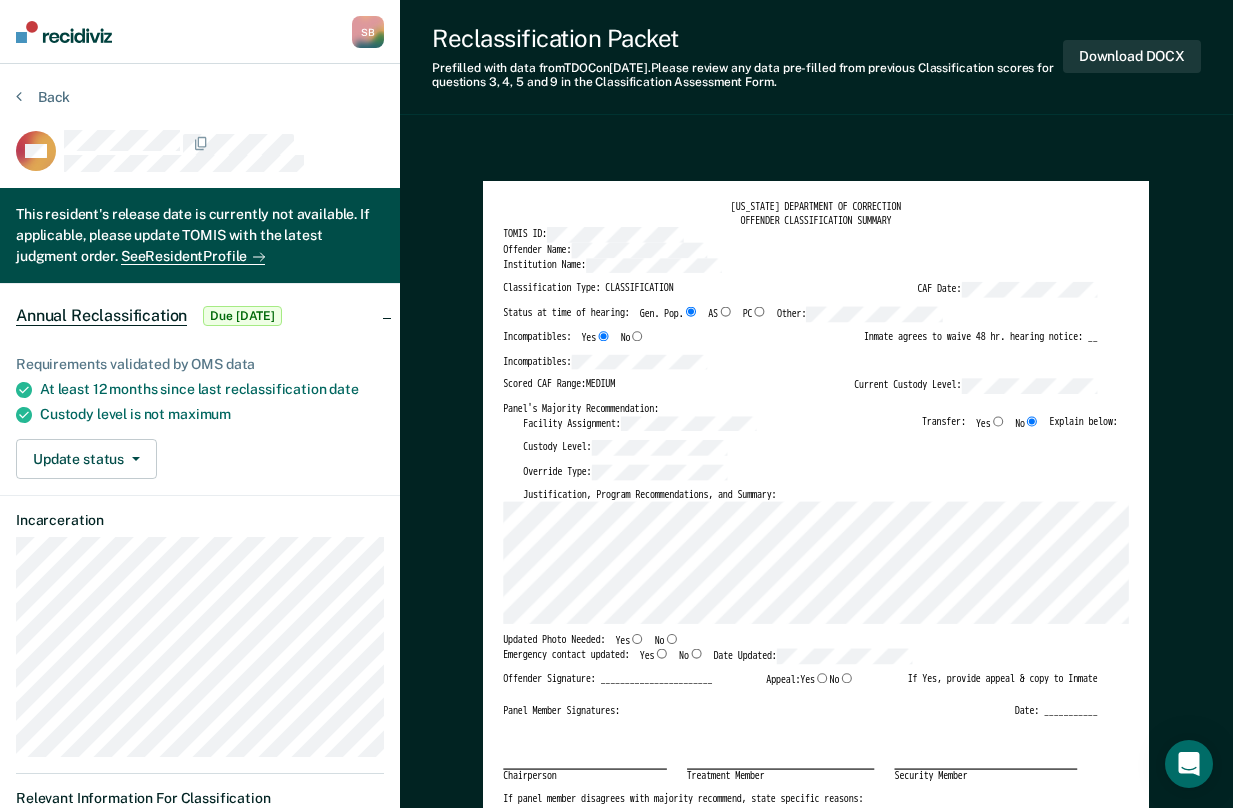 type on "x" 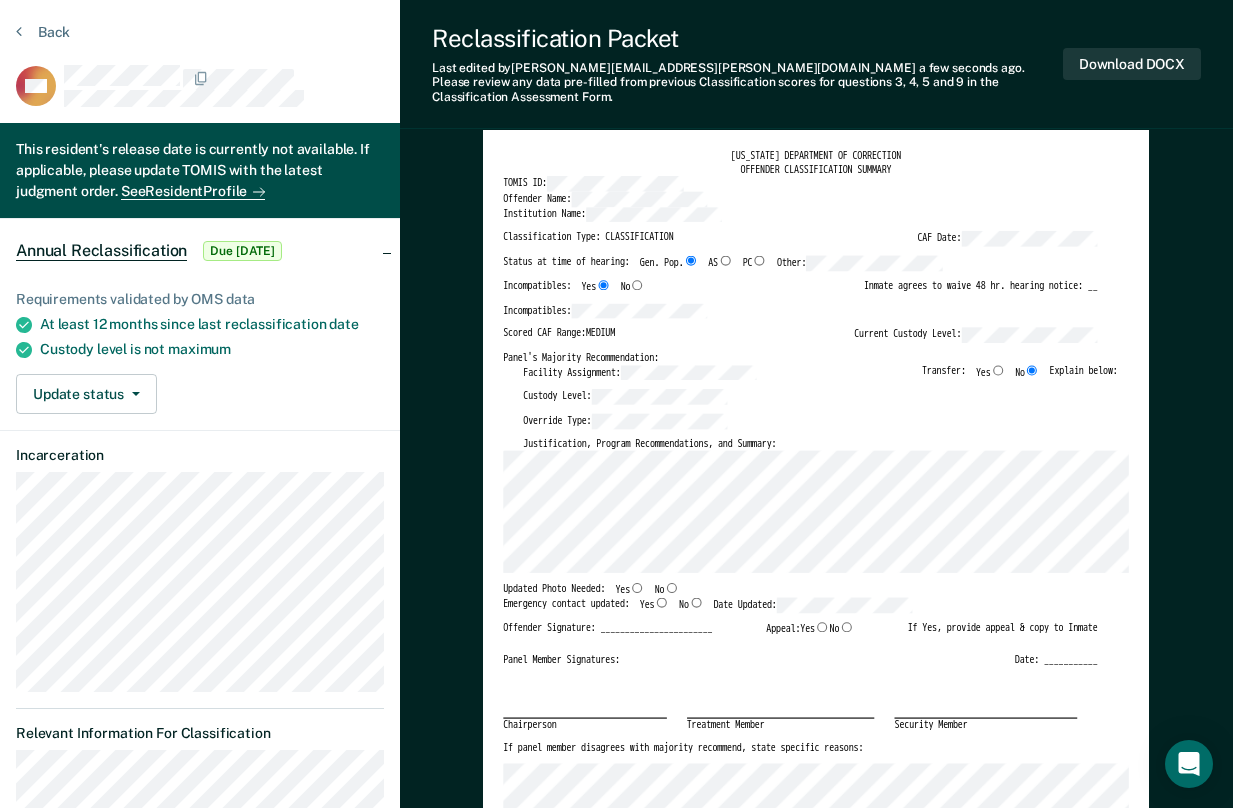 scroll, scrollTop: 100, scrollLeft: 0, axis: vertical 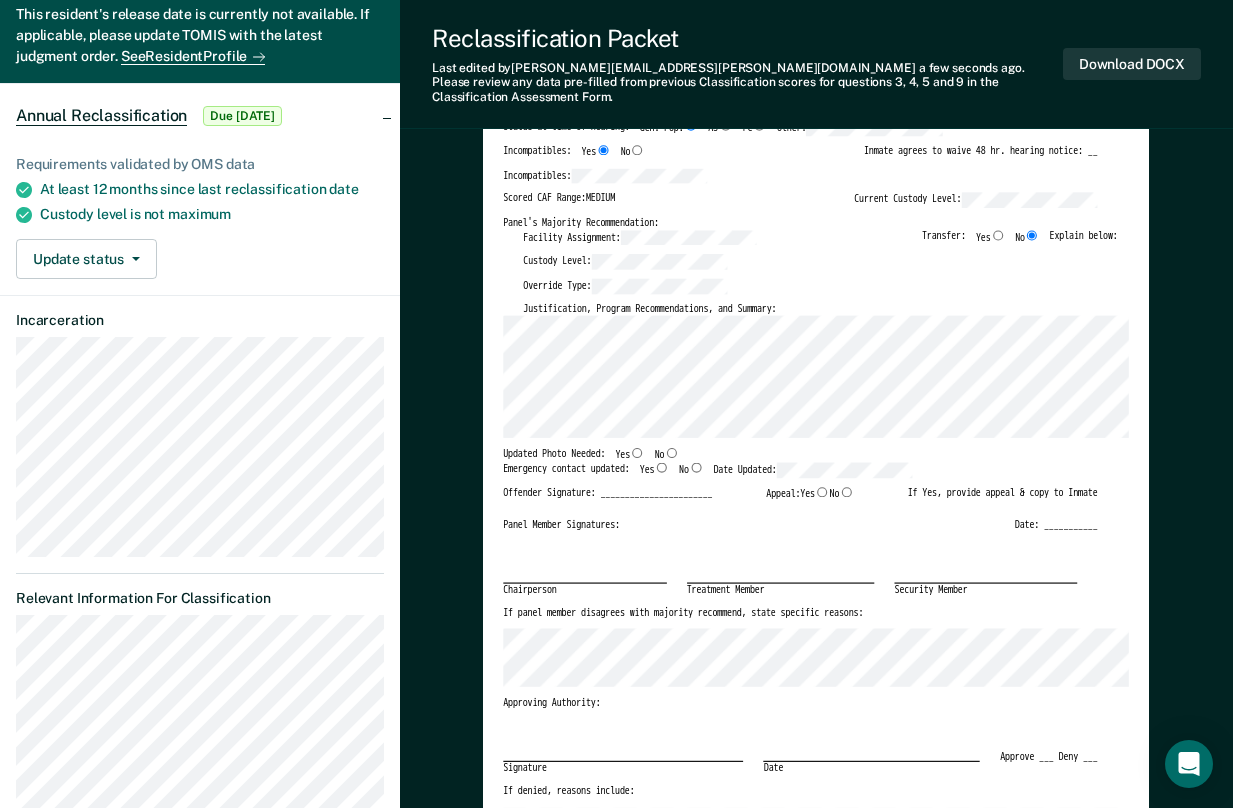 click on "No" at bounding box center (672, 453) 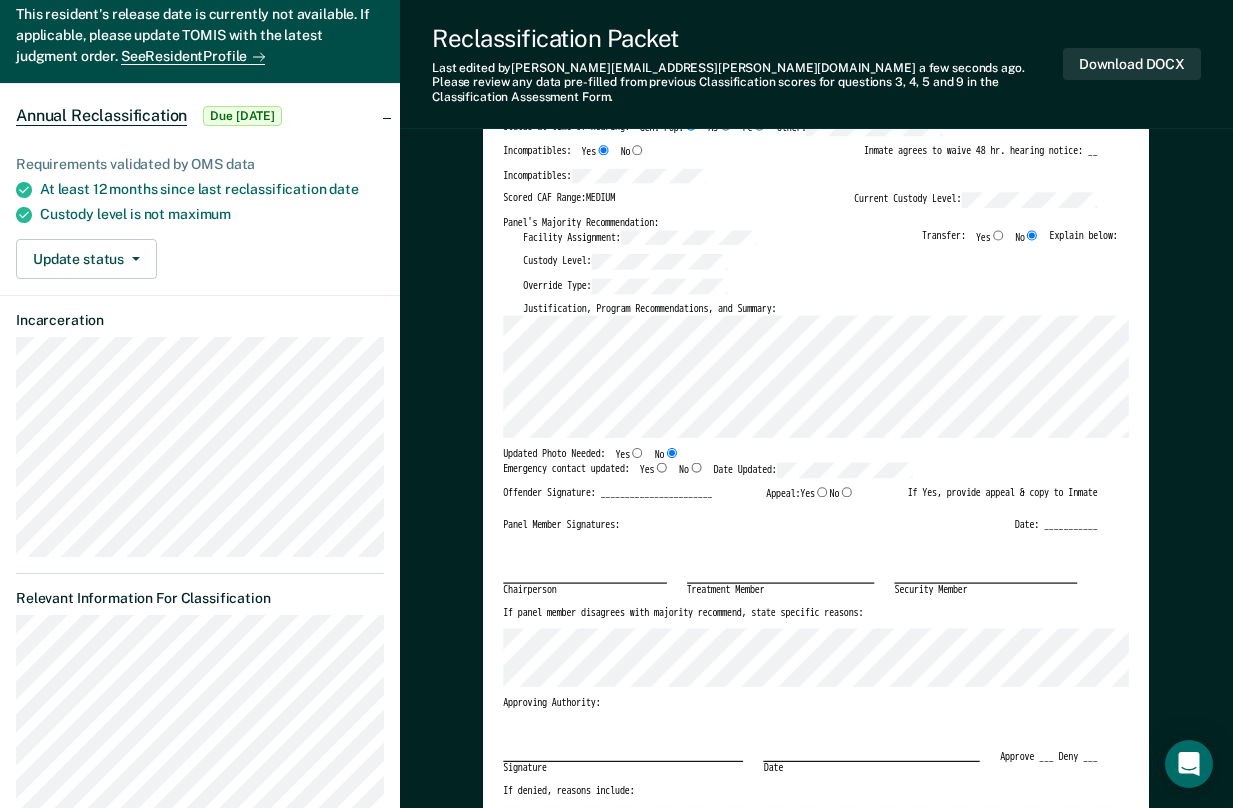 type on "x" 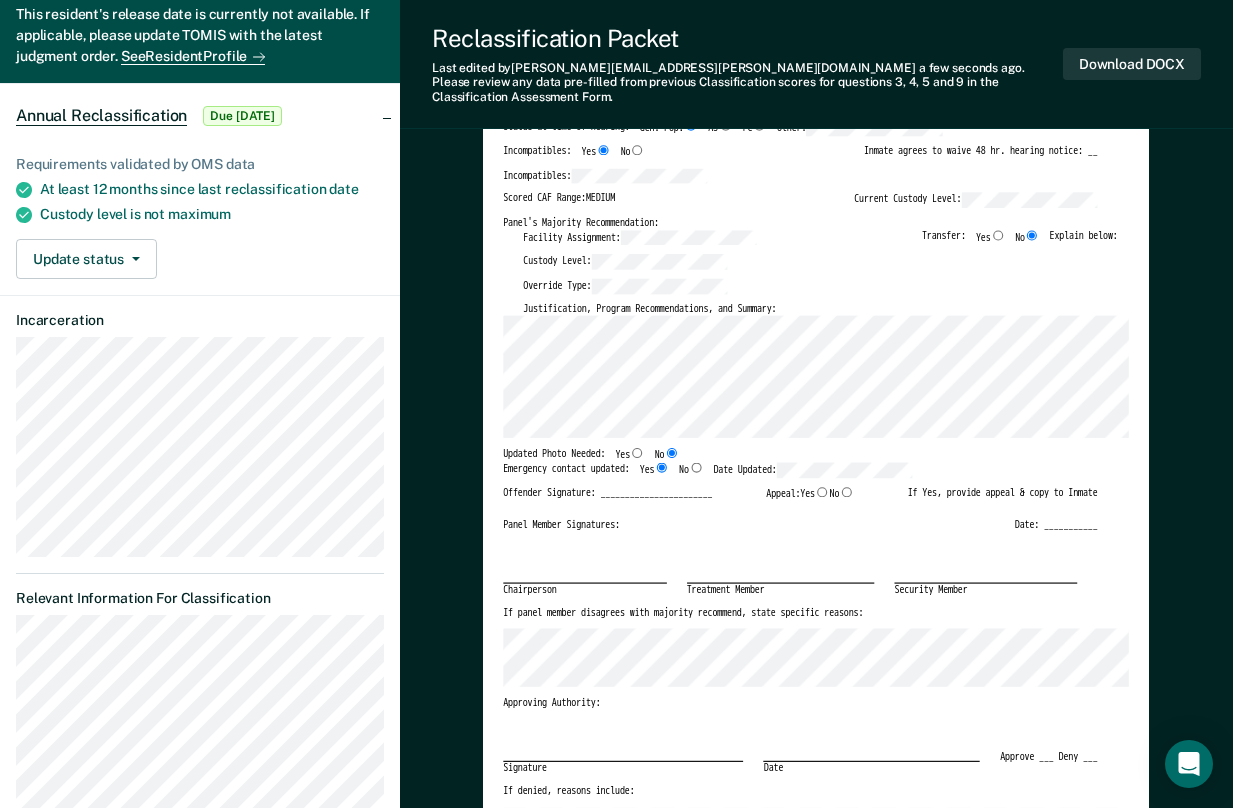 type on "x" 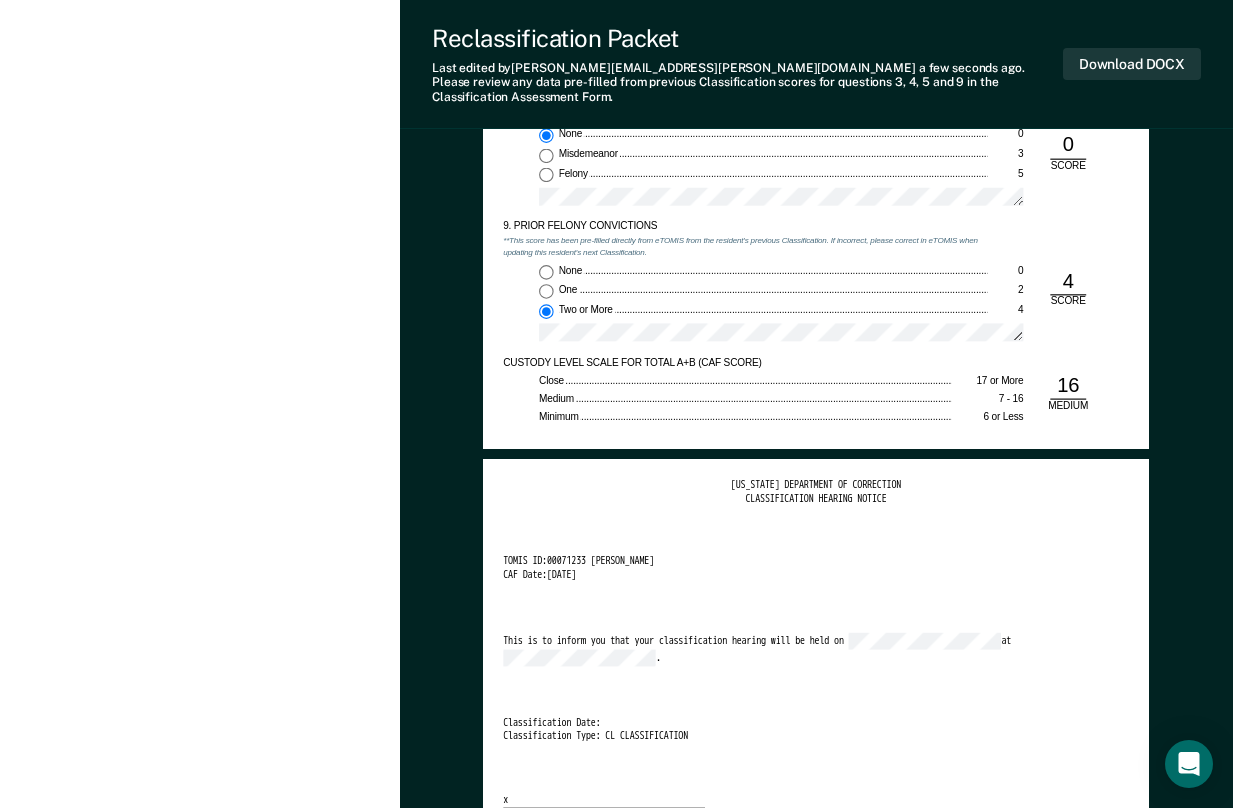 scroll, scrollTop: 2500, scrollLeft: 0, axis: vertical 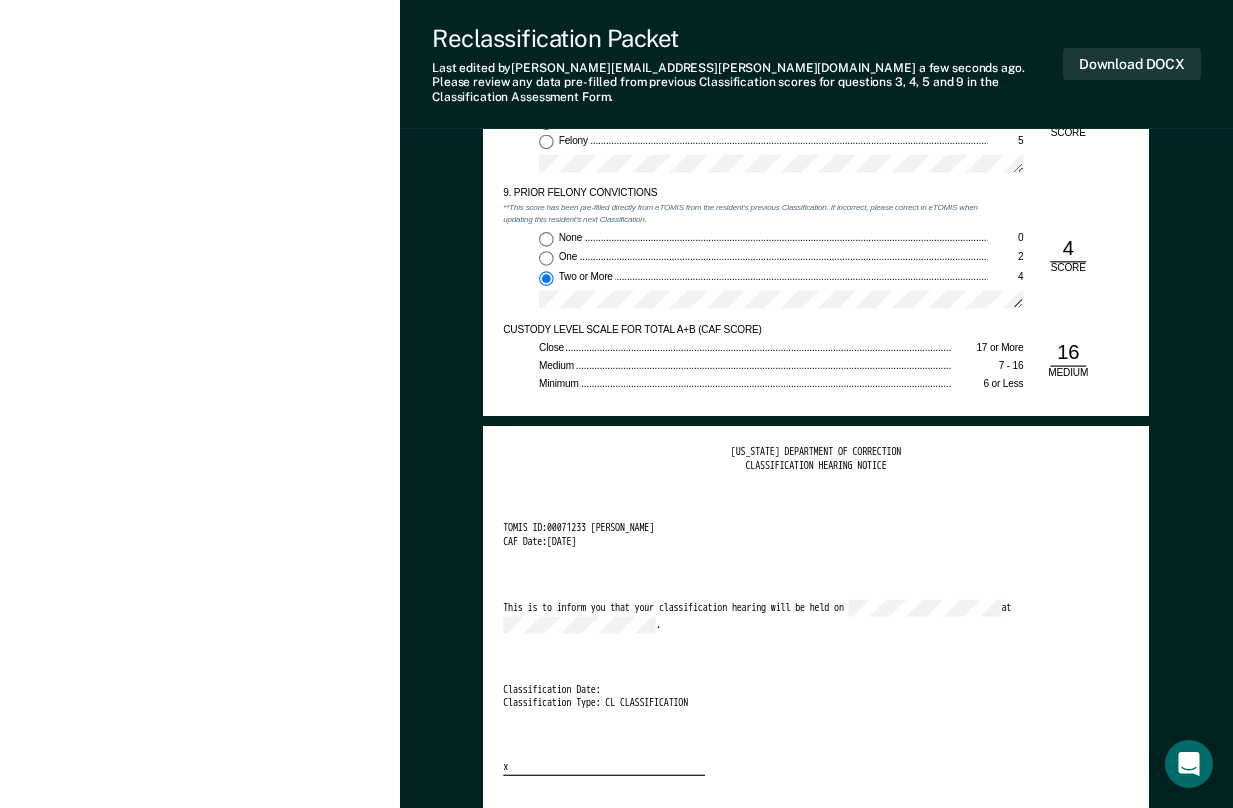 click on "[US_STATE] DEPARTMENT OF CORRECTION CLASSIFICATION HEARING NOTICE TOMIS ID:  00071233   [PERSON_NAME] CAF Date:  [DATE] This is to inform you that your classification hearing will be held on    at   . Classification Date: Classification Type: CL CLASSIFICATION x" at bounding box center (816, 610) 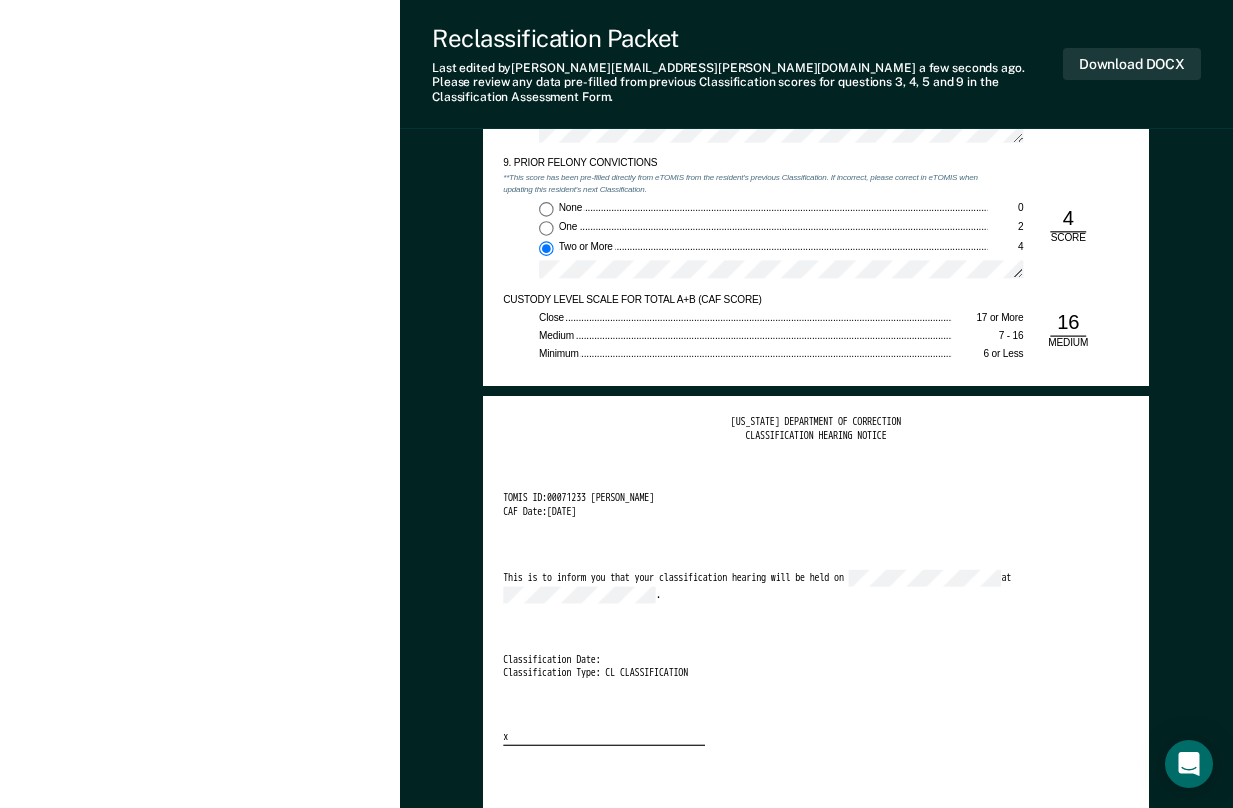scroll, scrollTop: 2500, scrollLeft: 0, axis: vertical 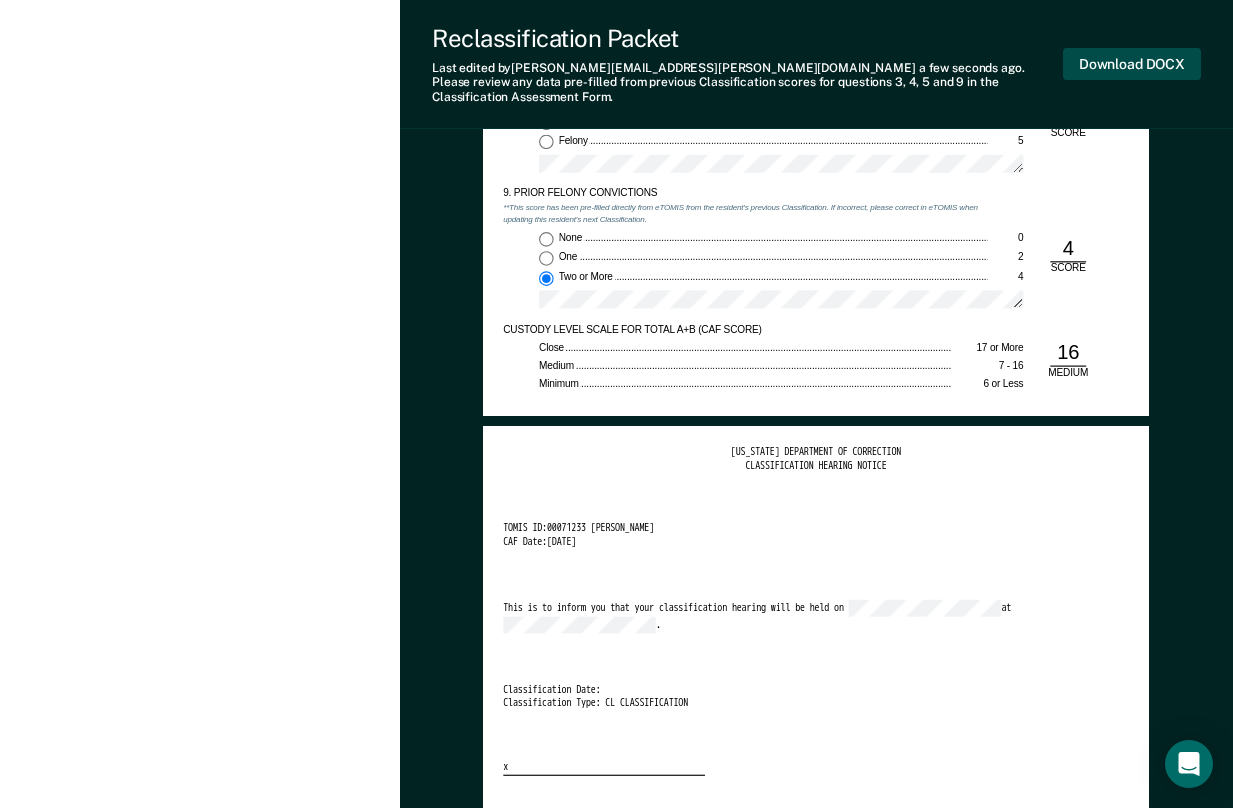 click on "Download DOCX" at bounding box center (1132, 64) 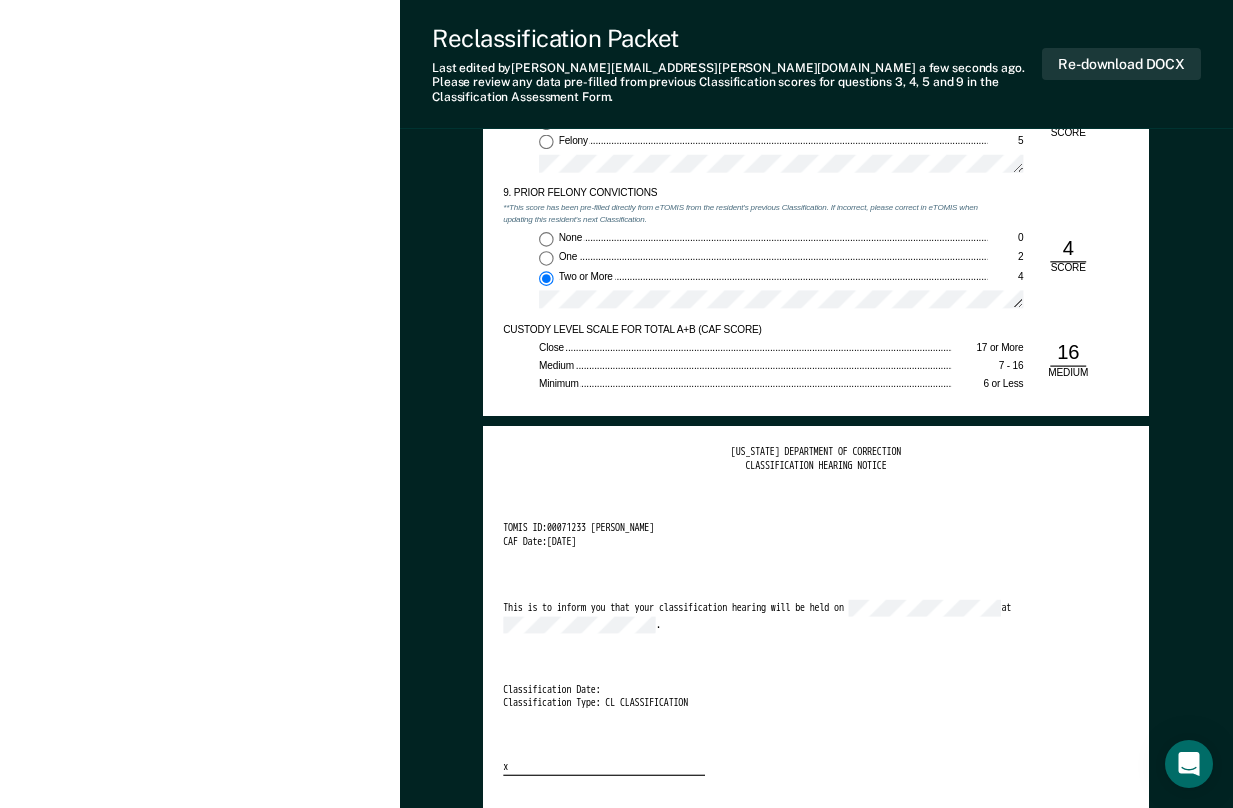 click on "[US_STATE] DEPARTMENT OF CORRECTION OFFENDER CLASSIFICATION SUMMARY TOMIS ID:  Offender Name:  Institution Name:  Classification Type: CLASSIFICATION CAF Date:  Status at time of hearing: Gen. Pop. AS PC Other:   Incompatibles: Yes No Inmate agrees to waive 48 hr. hearing notice: __ Incompatibles:  Scored CAF Range: MEDIUM Current Custody Level:  Panel's Majority Recommendation: Facility Assignment: Transfer: Yes No Explain below: Custody Level:  Override Type:  Justification, Program Recommendations, and Summary: Updated Photo Needed: Yes No Emergency contact updated: Yes No Date Updated:  Offender Signature: _______________________ Appeal: Yes No If Yes, provide appeal & copy to Inmate Panel Member Signatures: Date: ___________ Chairperson Treatment Member Security Member If panel member disagrees with majority recommend, state specific reasons: Approving Authority: Signature Date Approve ___ Deny ___ If denied, reasons include: [US_STATE] DEPARTMENT OF CORRECTION  CLASSIFICATION CUSTODY ASSESSMENT    Name: 0" at bounding box center (816, -434) 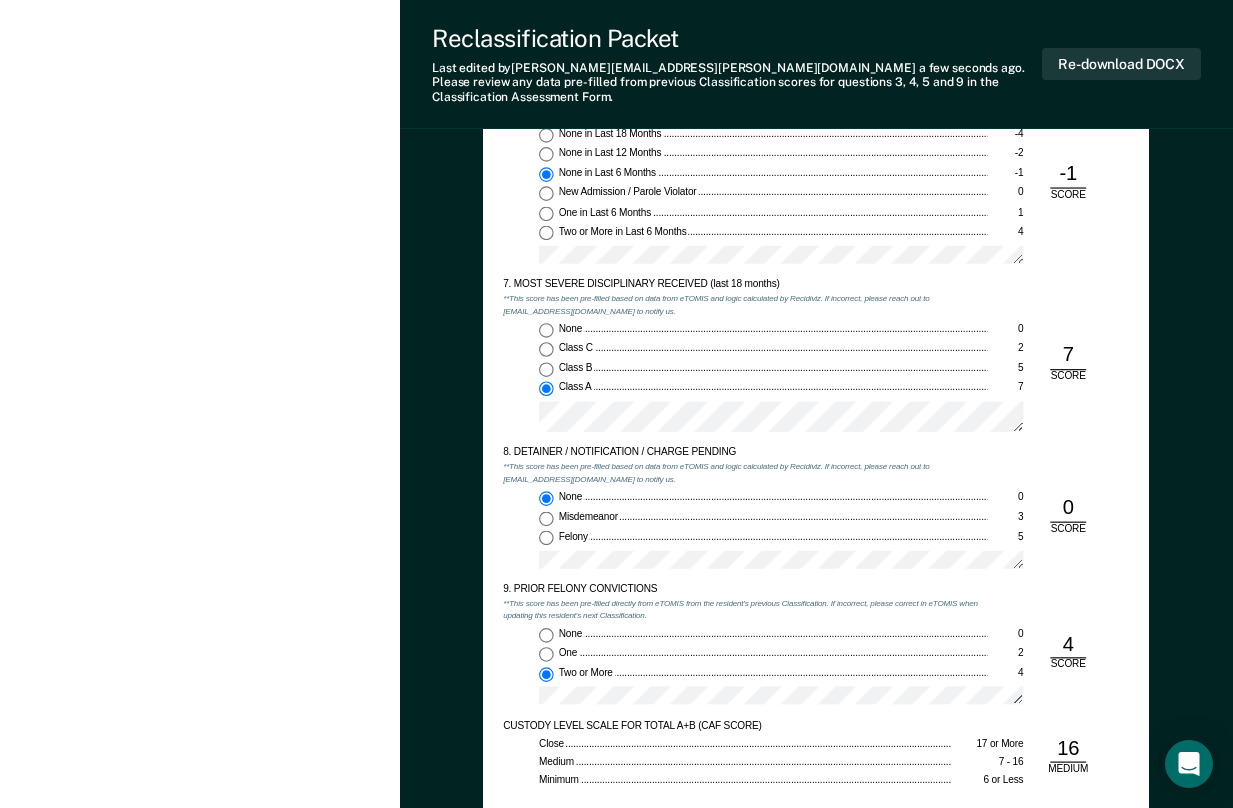 scroll, scrollTop: 2100, scrollLeft: 0, axis: vertical 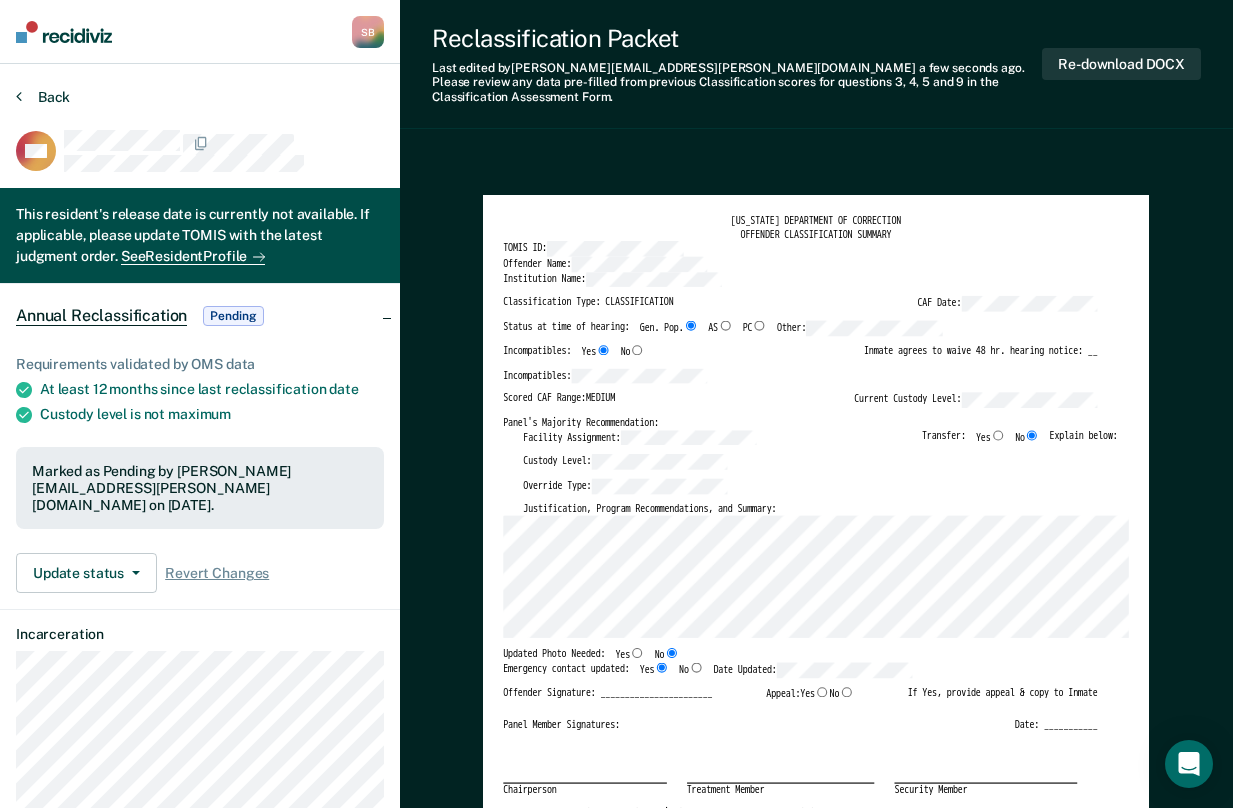 click on "Back" at bounding box center (43, 97) 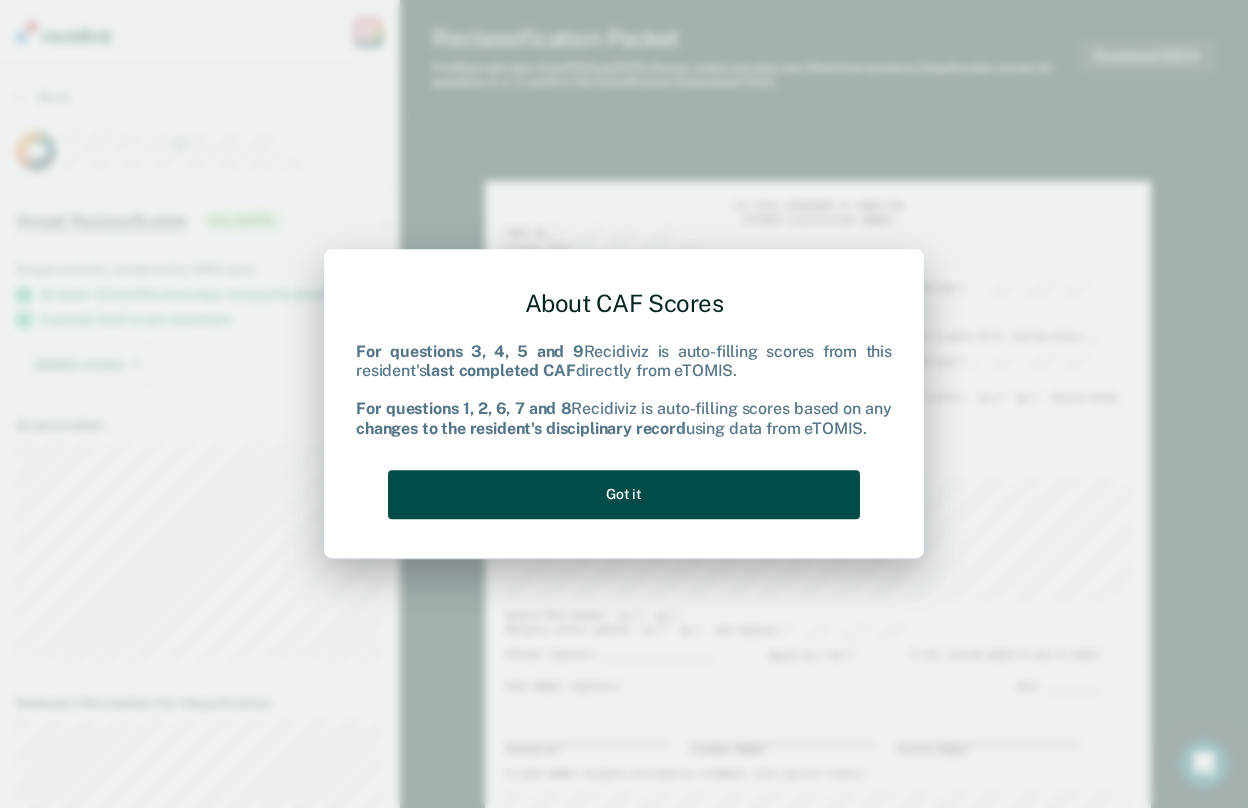 click on "Got it" at bounding box center [624, 494] 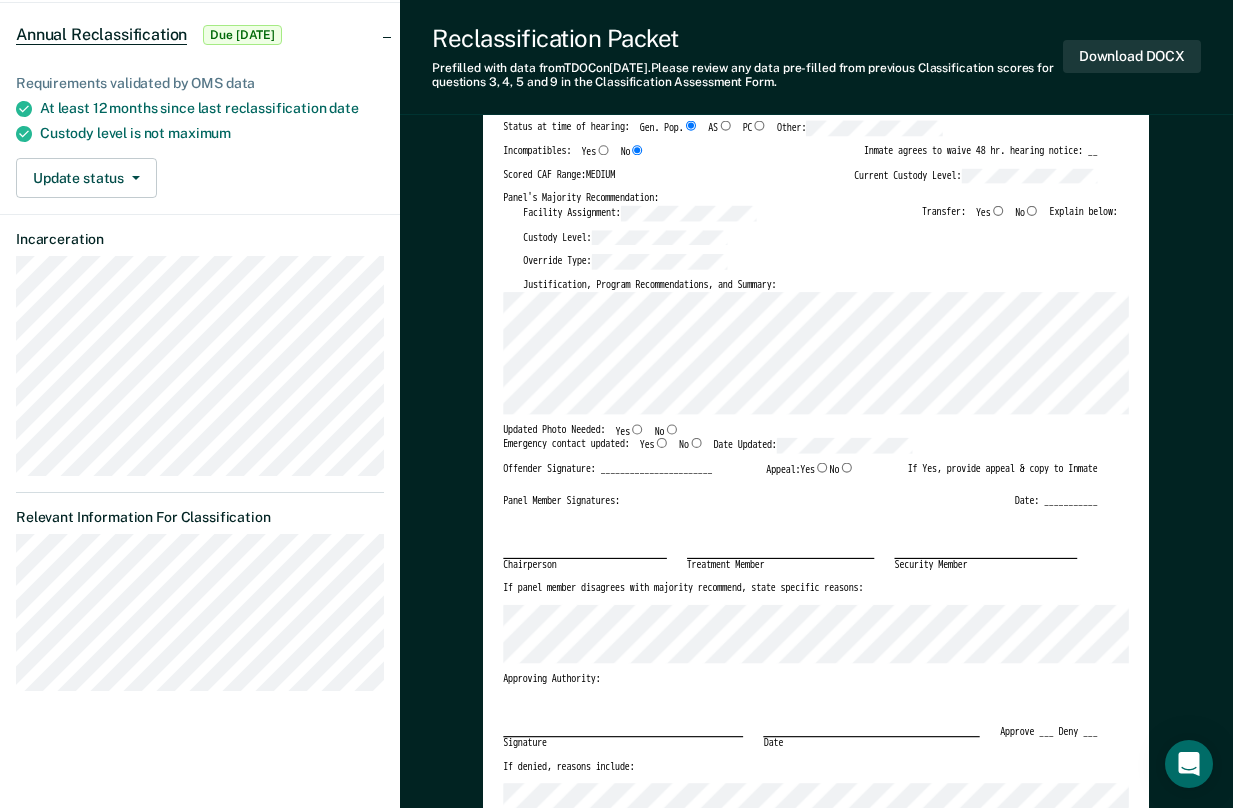 scroll, scrollTop: 200, scrollLeft: 0, axis: vertical 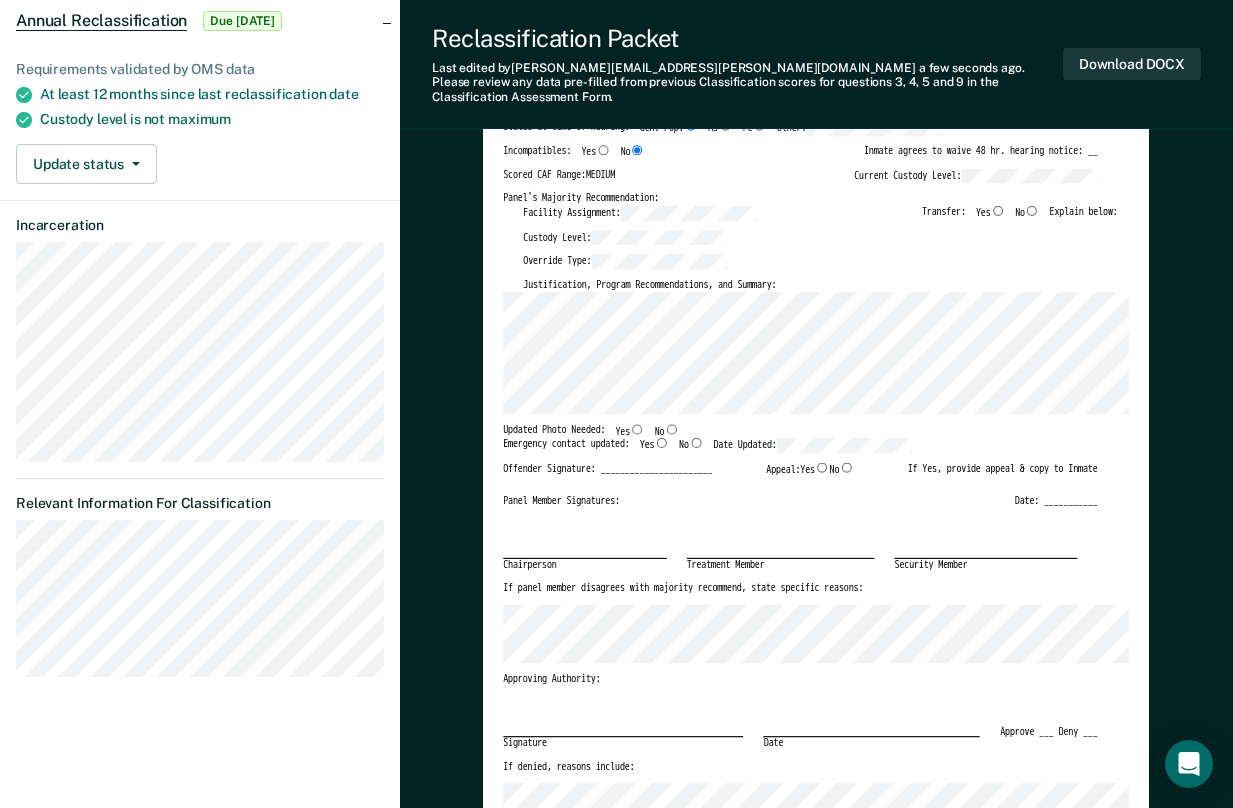 click on "[US_STATE] DEPARTMENT OF CORRECTION OFFENDER CLASSIFICATION SUMMARY TOMIS ID:  Offender Name:  Institution Name:  Classification Type: CLASSIFICATION CAF Date:  Status at time of hearing: Gen. Pop. AS PC Other:   Incompatibles: Yes No Inmate agrees to waive 48 hr. hearing notice: __ Scored CAF Range: MEDIUM Current Custody Level:  Panel's Majority Recommendation: Facility Assignment: Transfer: Yes No Explain below: Custody Level:  Override Type:  Justification, Program Recommendations, and Summary: Updated Photo Needed: Yes No Emergency contact updated: Yes No Date Updated:  Offender Signature: _______________________ Appeal: Yes No If Yes, provide appeal & copy to Inmate Panel Member Signatures: Date: ___________ Chairperson Treatment Member Security Member If panel member disagrees with majority recommend, state specific reasons: Approving Authority: Signature Date Approve ___ Deny ___ If denied, reasons include:" at bounding box center (816, 428) 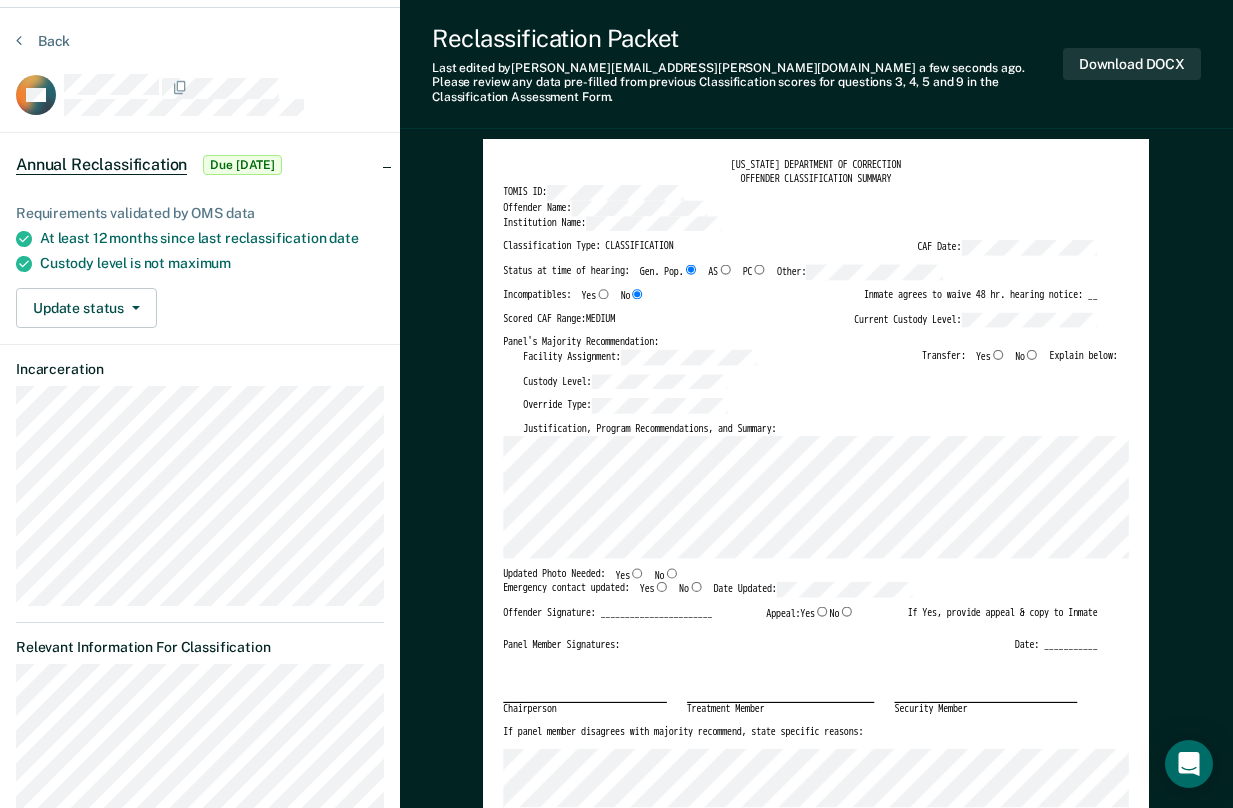 scroll, scrollTop: 100, scrollLeft: 0, axis: vertical 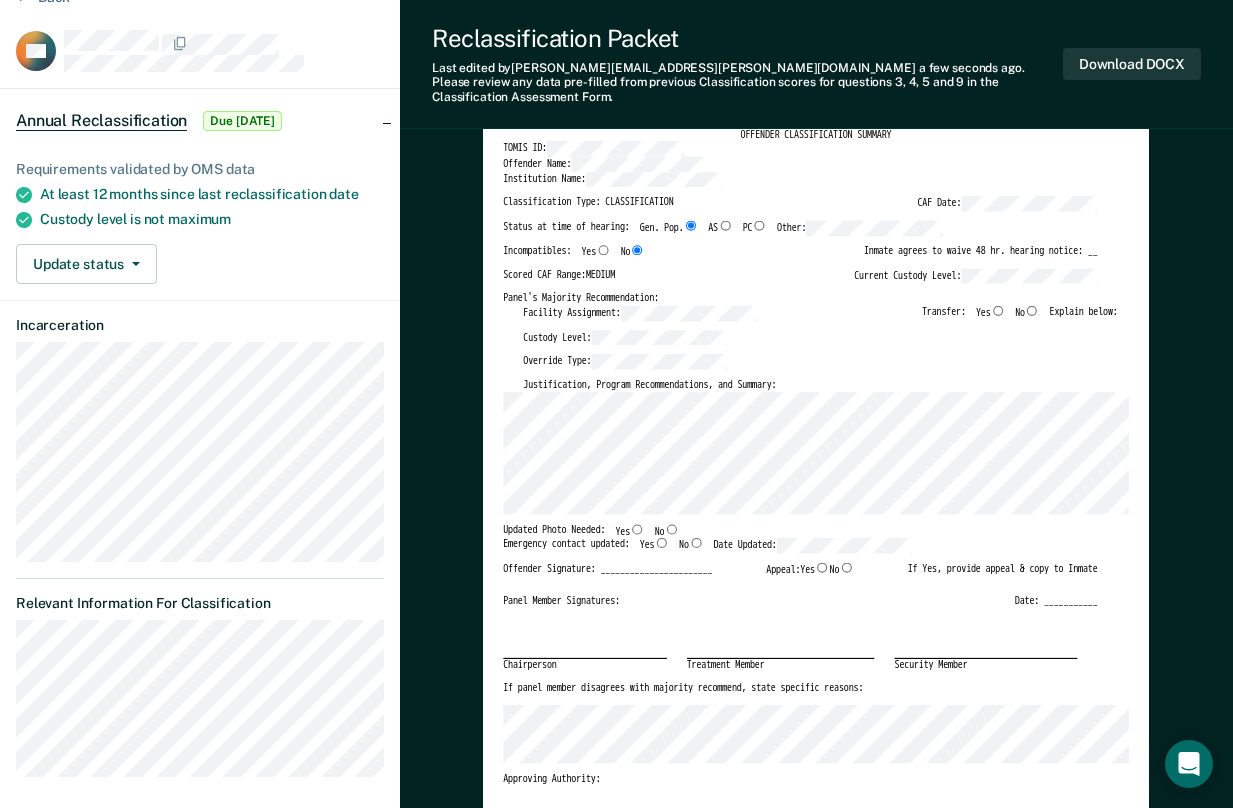 click on "Override Type:" at bounding box center [821, 366] 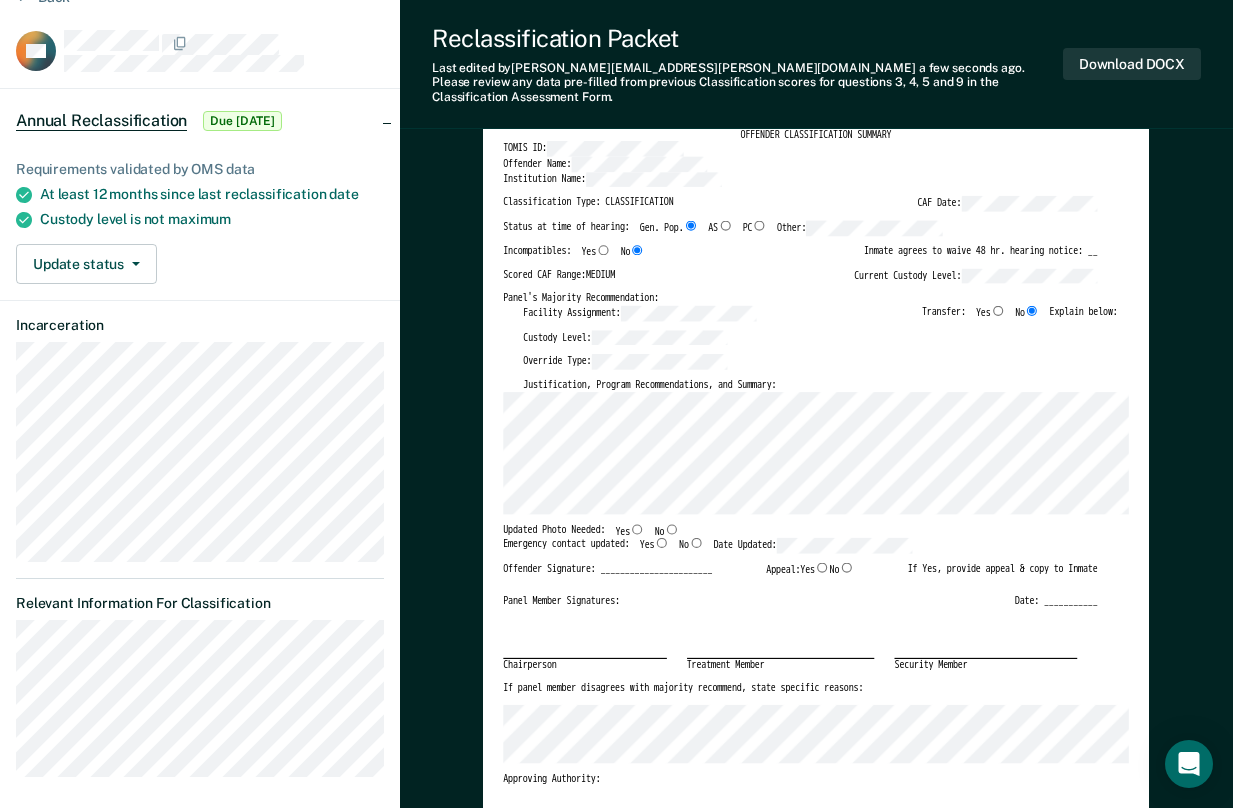 type on "x" 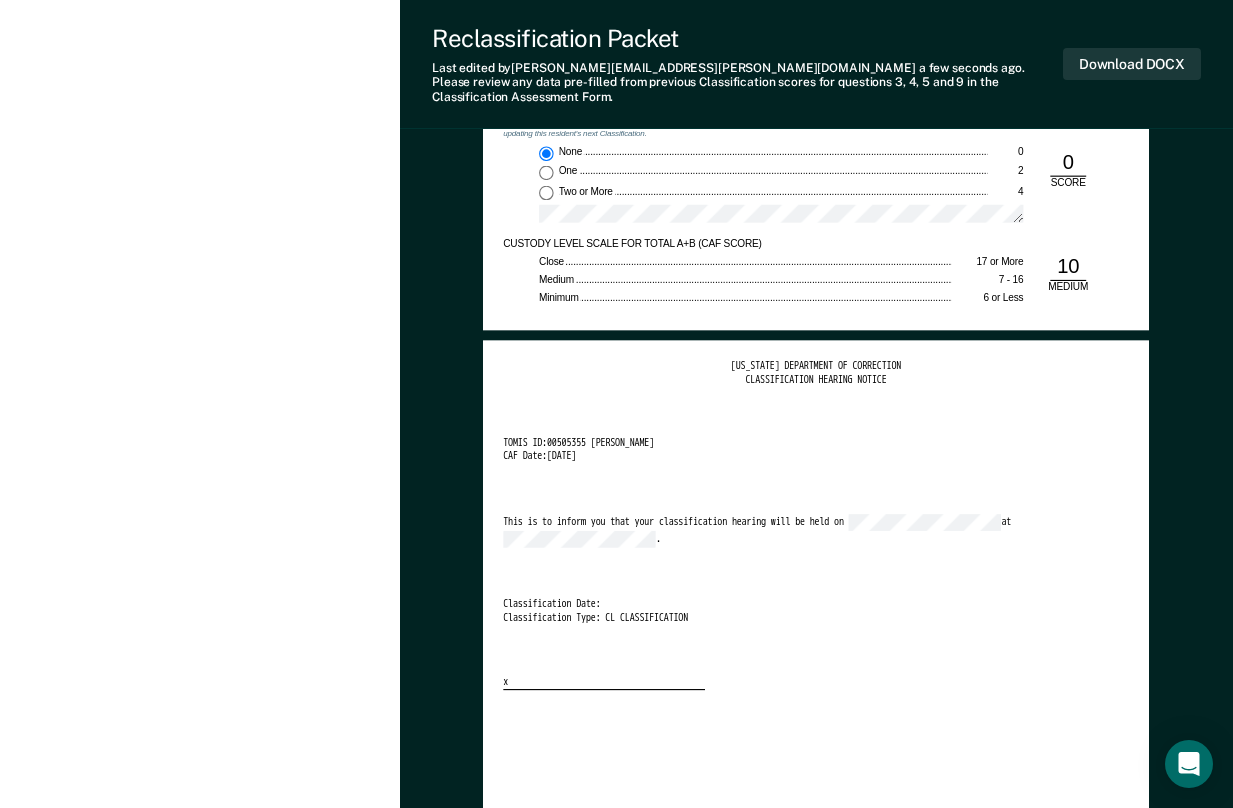 scroll, scrollTop: 2600, scrollLeft: 0, axis: vertical 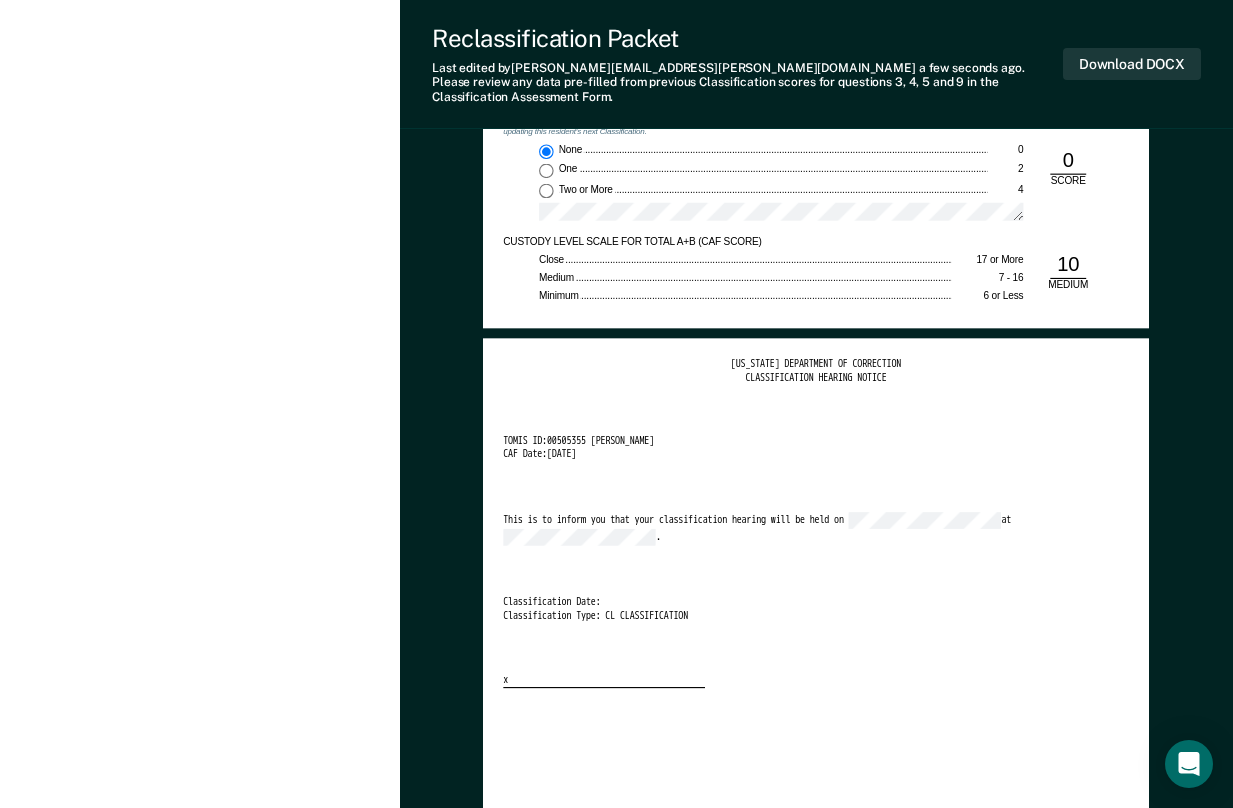 click on "This is to inform you that your classification hearing will be held on    at   ." at bounding box center [800, 529] 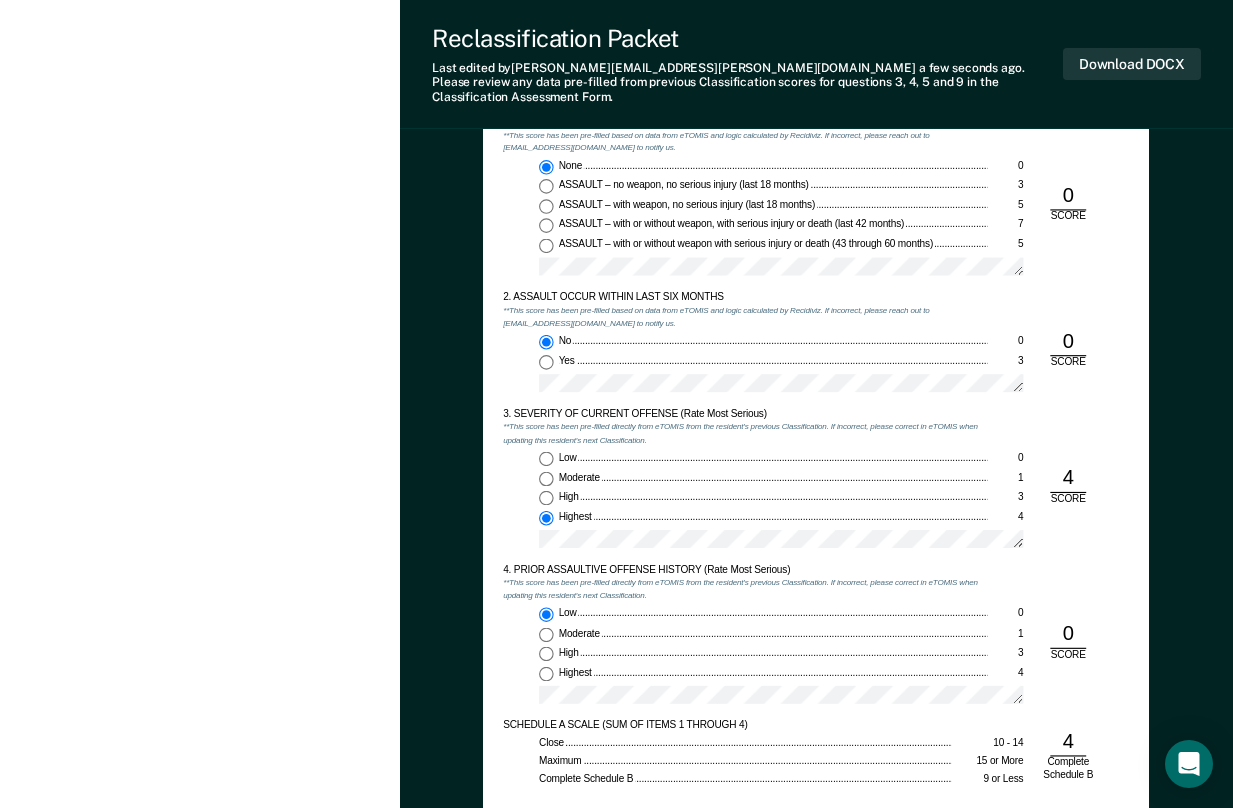 scroll, scrollTop: 1000, scrollLeft: 0, axis: vertical 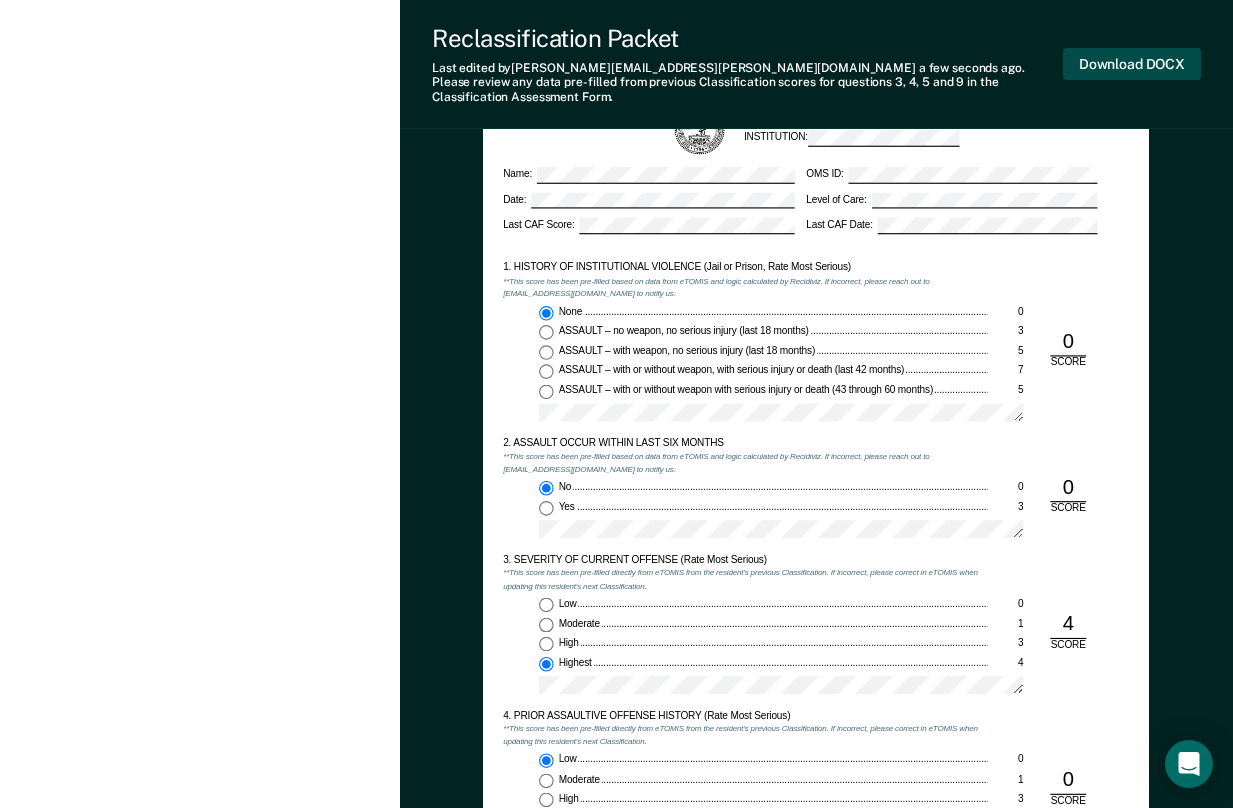 click on "Download DOCX" at bounding box center (1132, 64) 